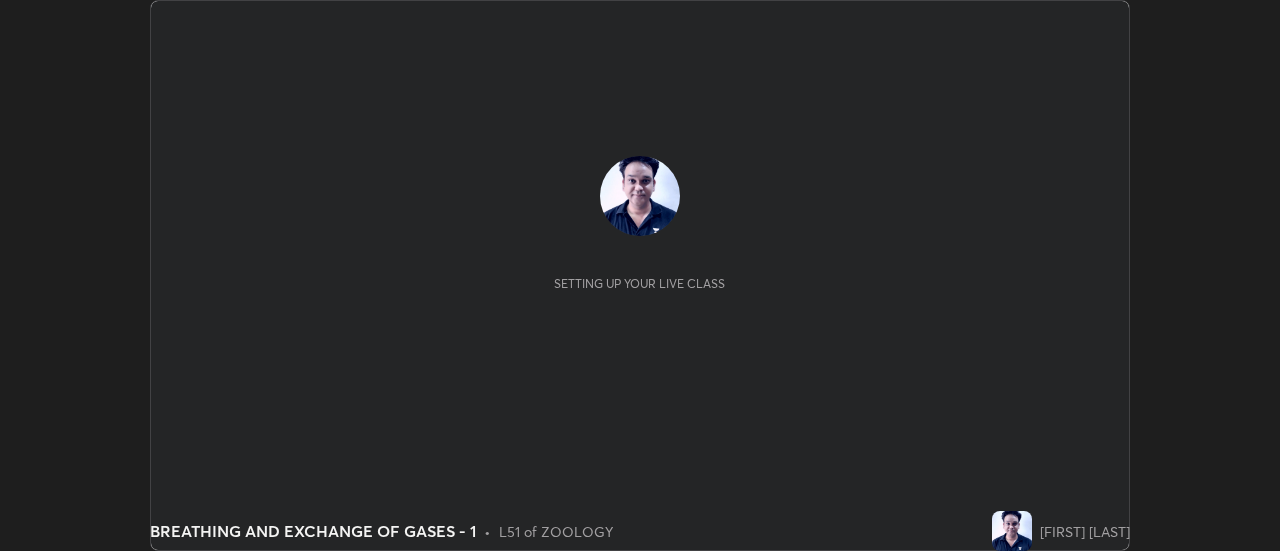 scroll, scrollTop: 0, scrollLeft: 0, axis: both 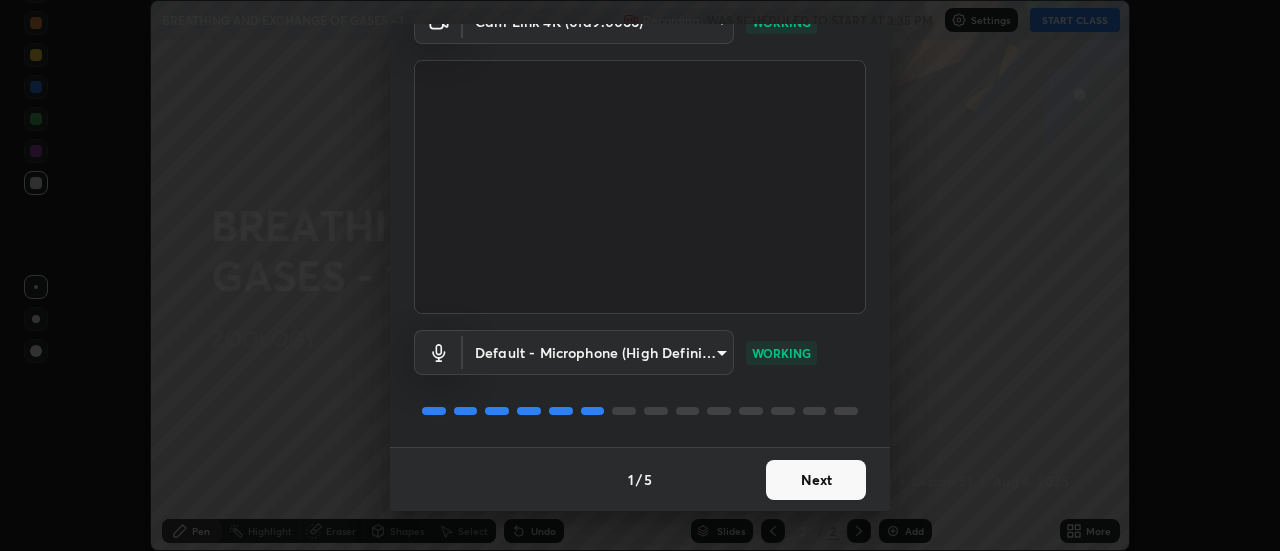click on "Next" at bounding box center (816, 480) 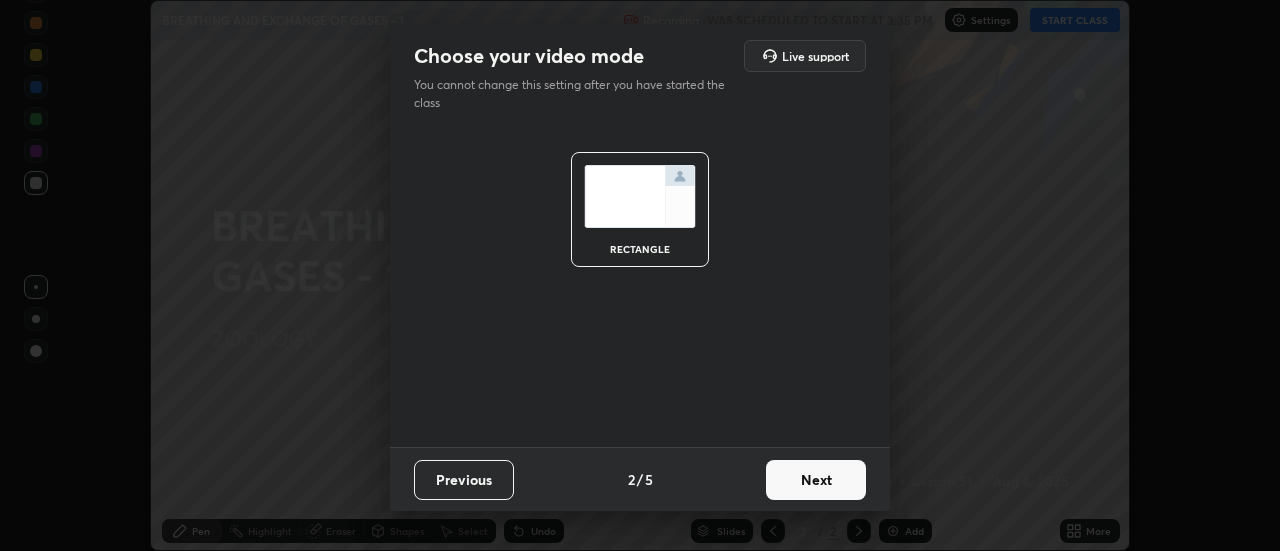 scroll, scrollTop: 0, scrollLeft: 0, axis: both 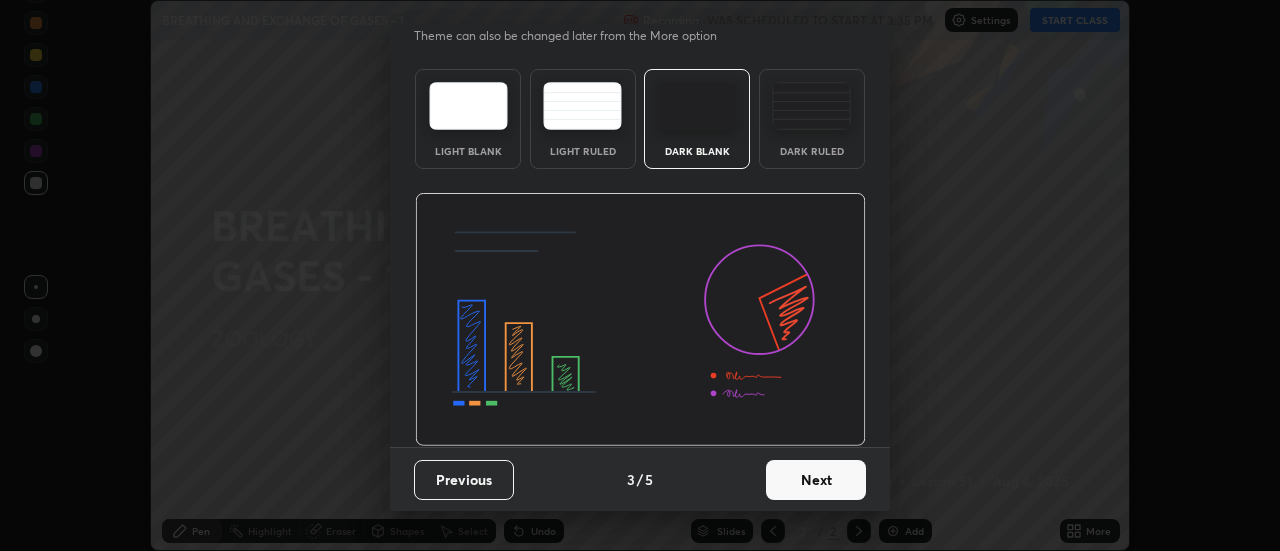 click on "Next" at bounding box center (816, 480) 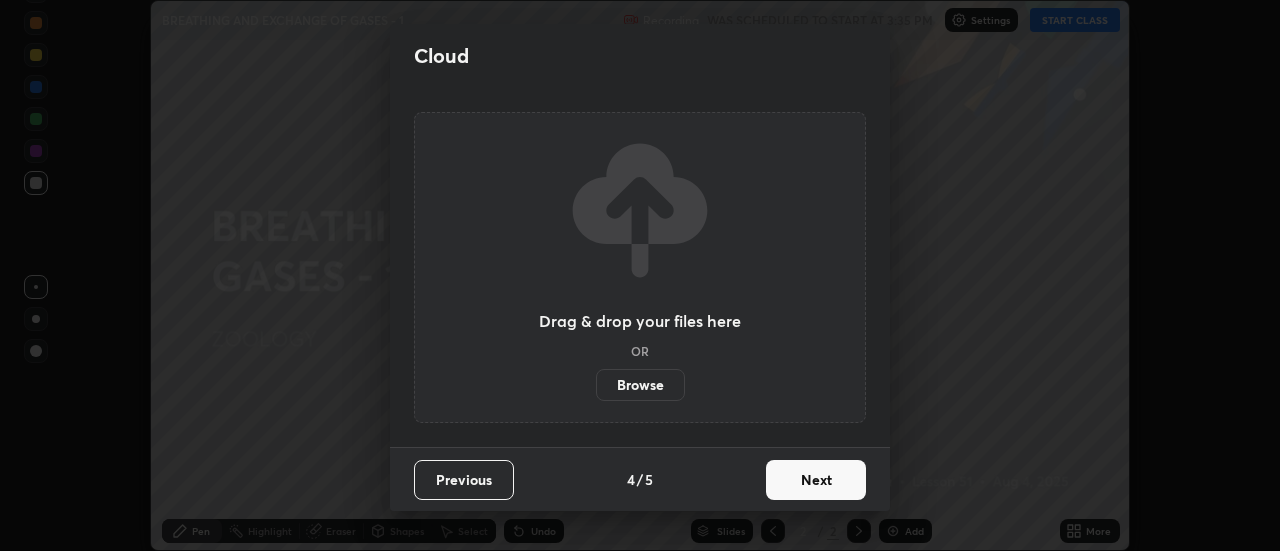 click on "Next" at bounding box center (816, 480) 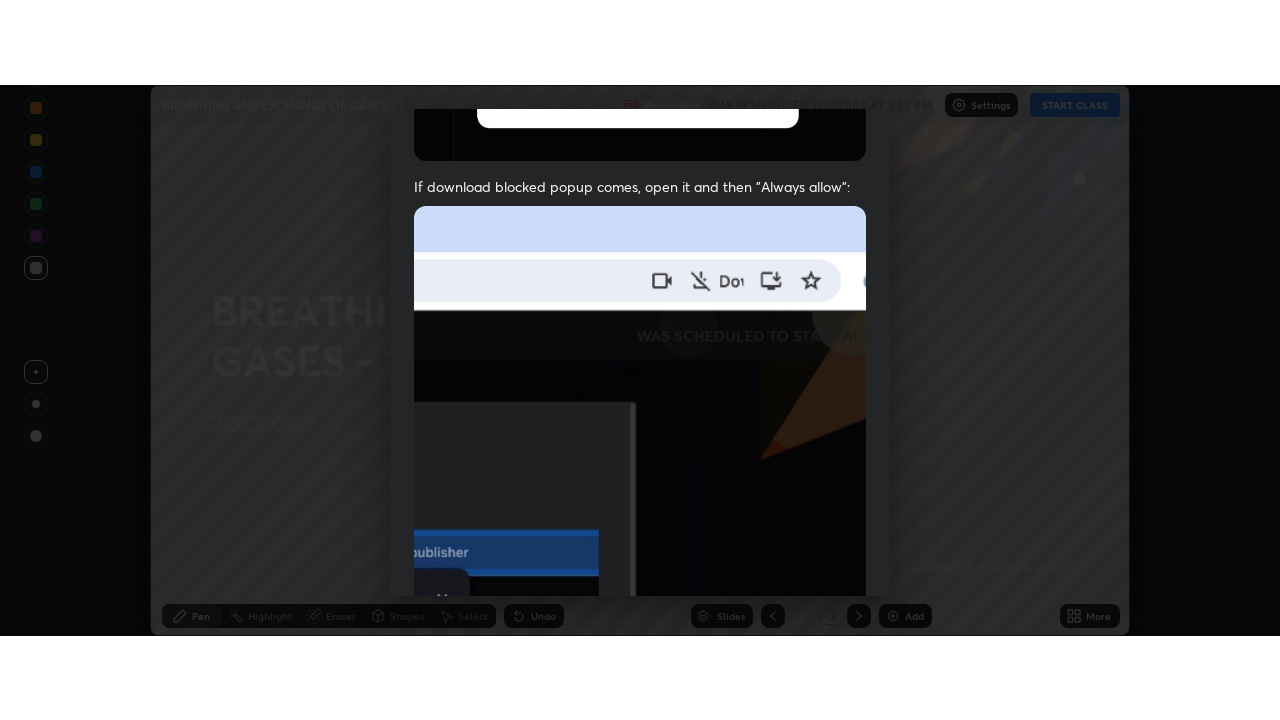 scroll, scrollTop: 513, scrollLeft: 0, axis: vertical 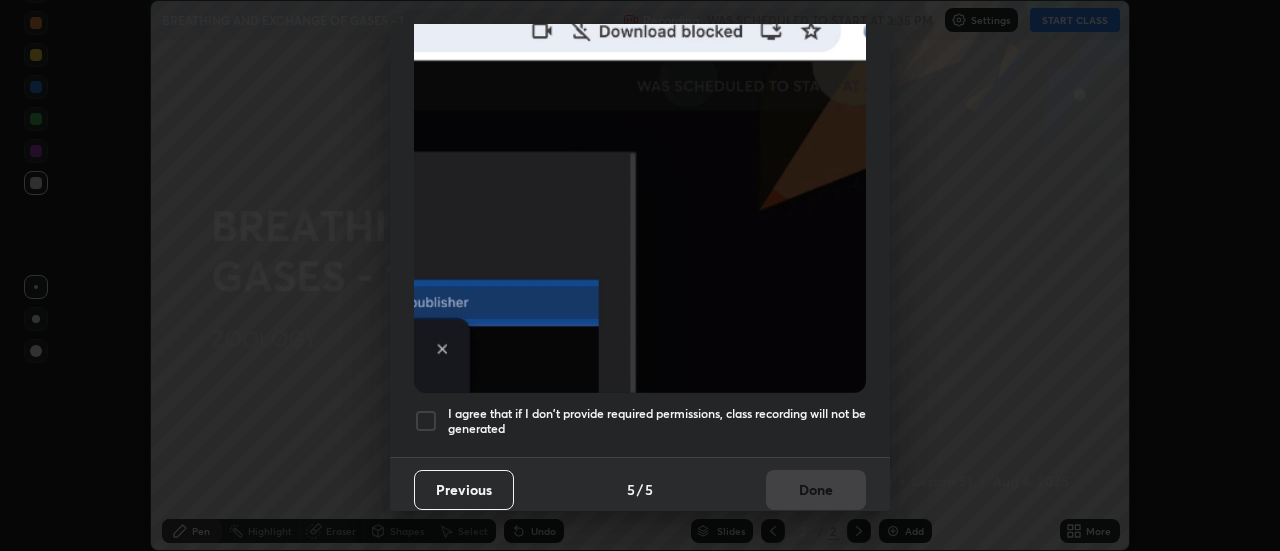 click at bounding box center [426, 421] 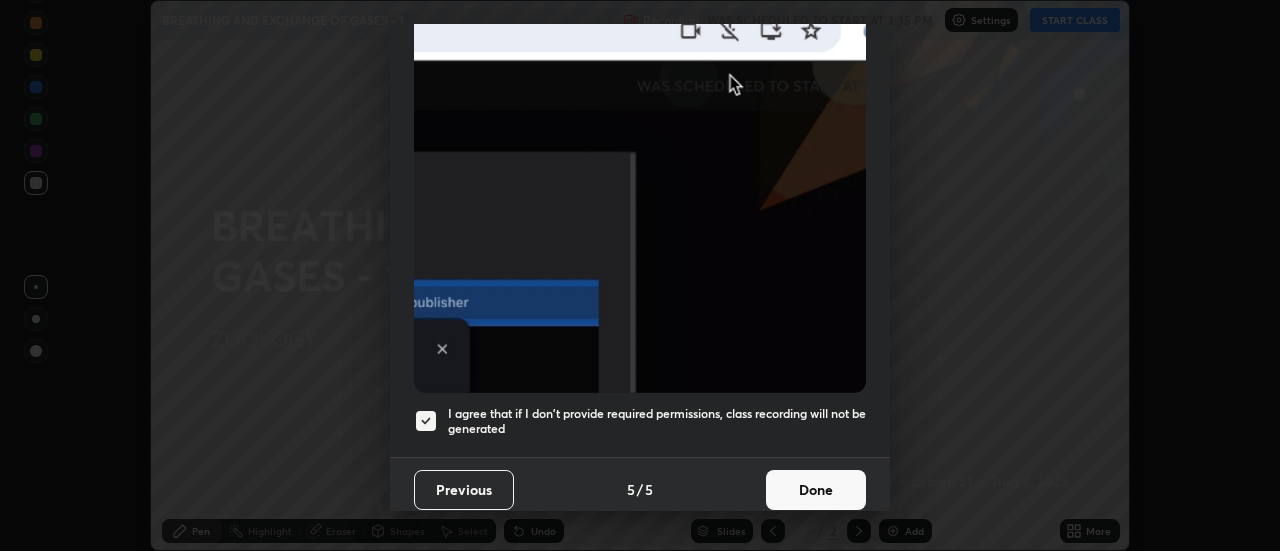 click on "Done" at bounding box center [816, 490] 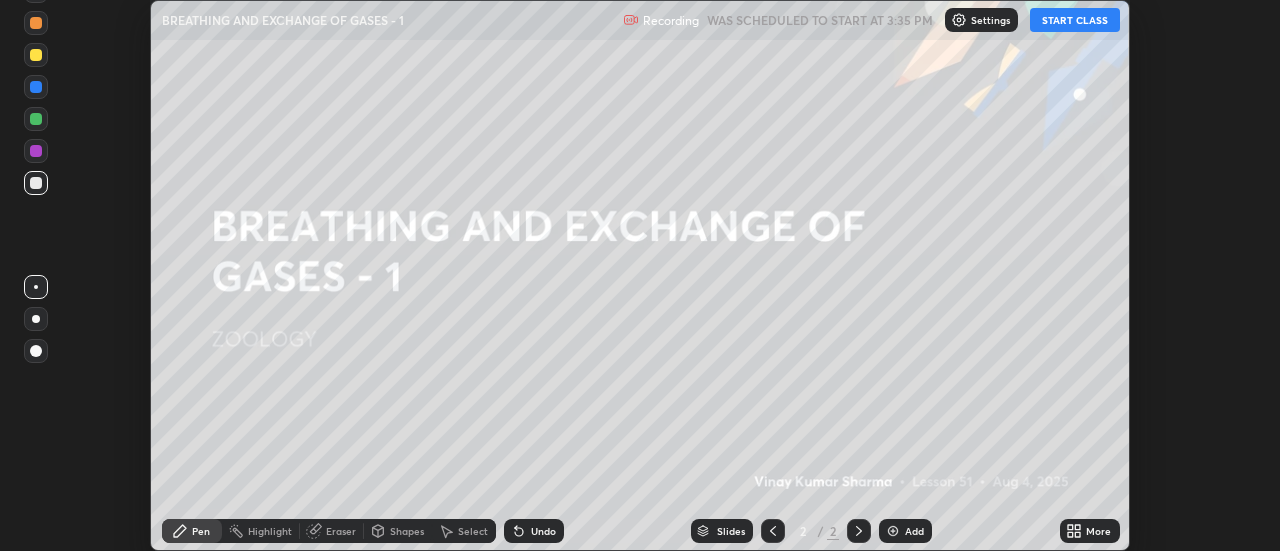 click on "More" at bounding box center [1098, 531] 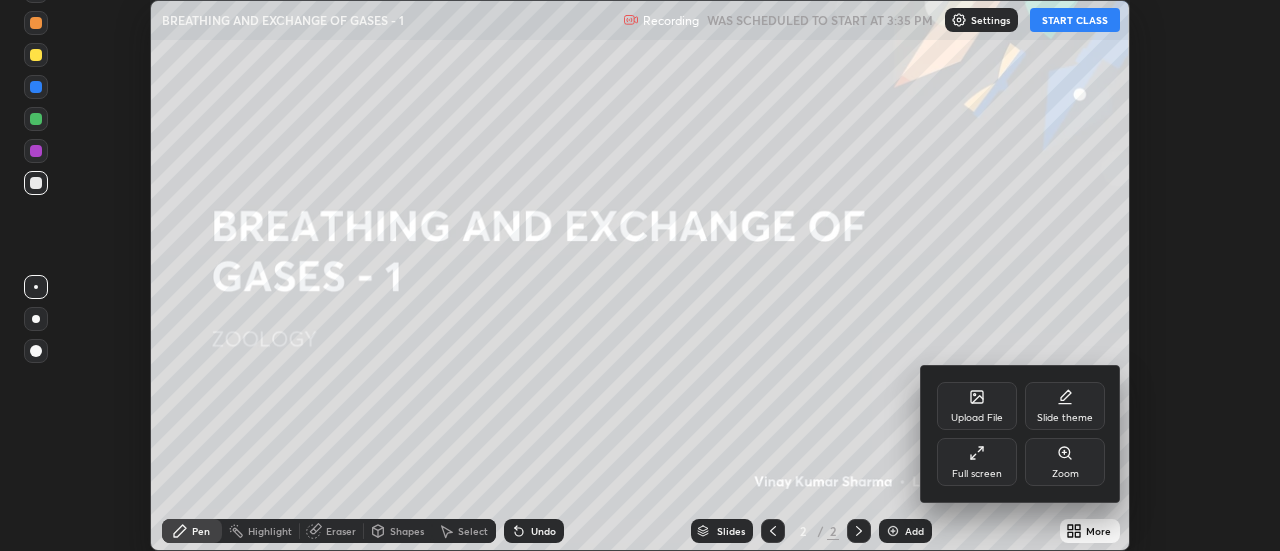 click on "Full screen" at bounding box center (977, 474) 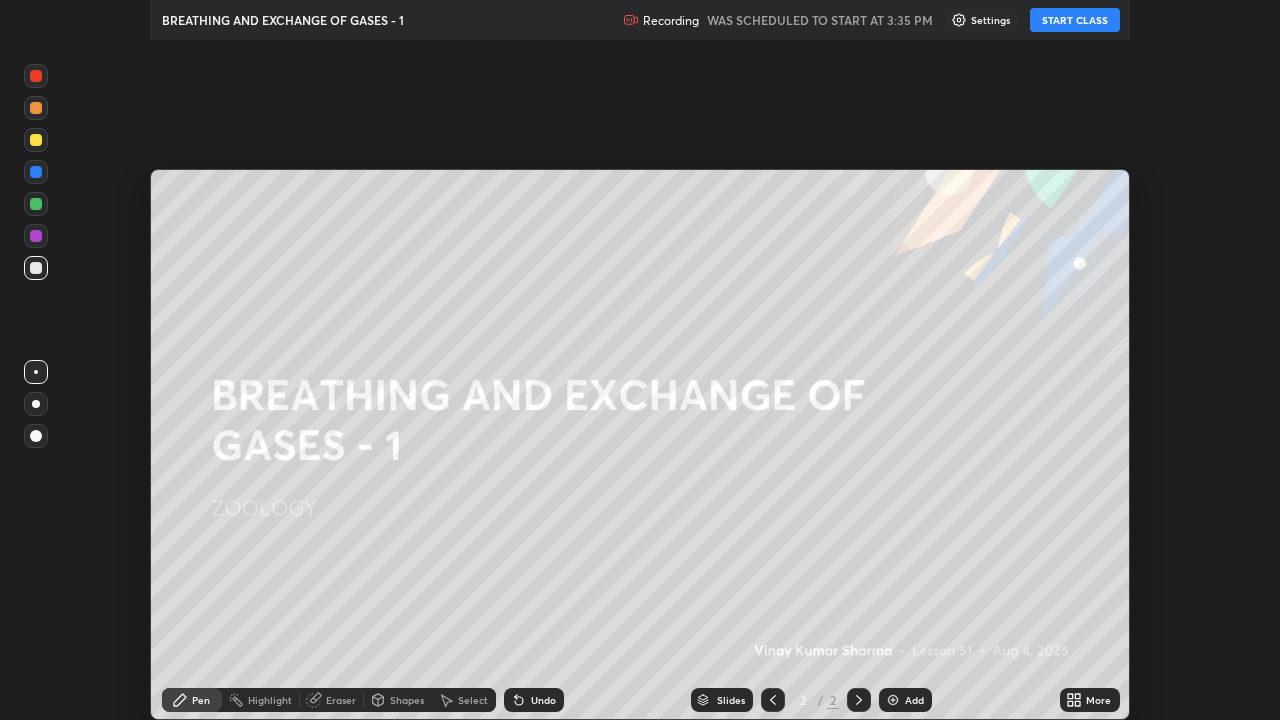scroll, scrollTop: 99280, scrollLeft: 98720, axis: both 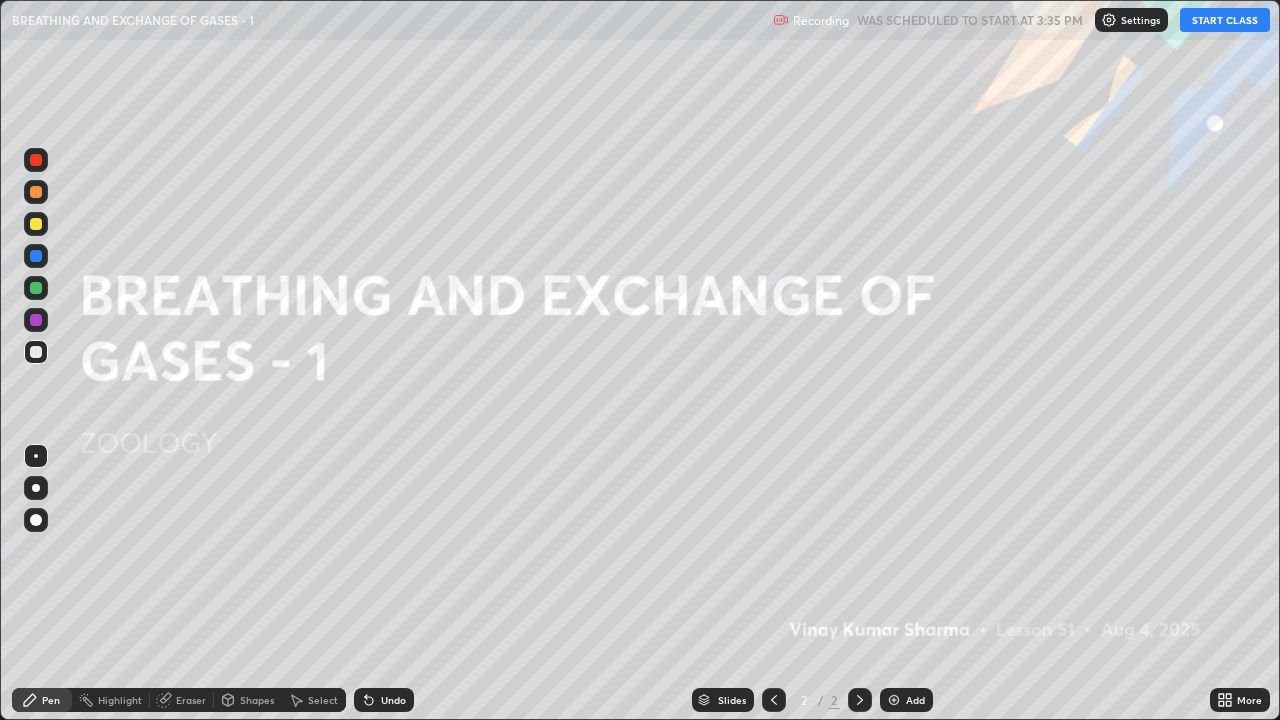 click on "START CLASS" at bounding box center (1225, 20) 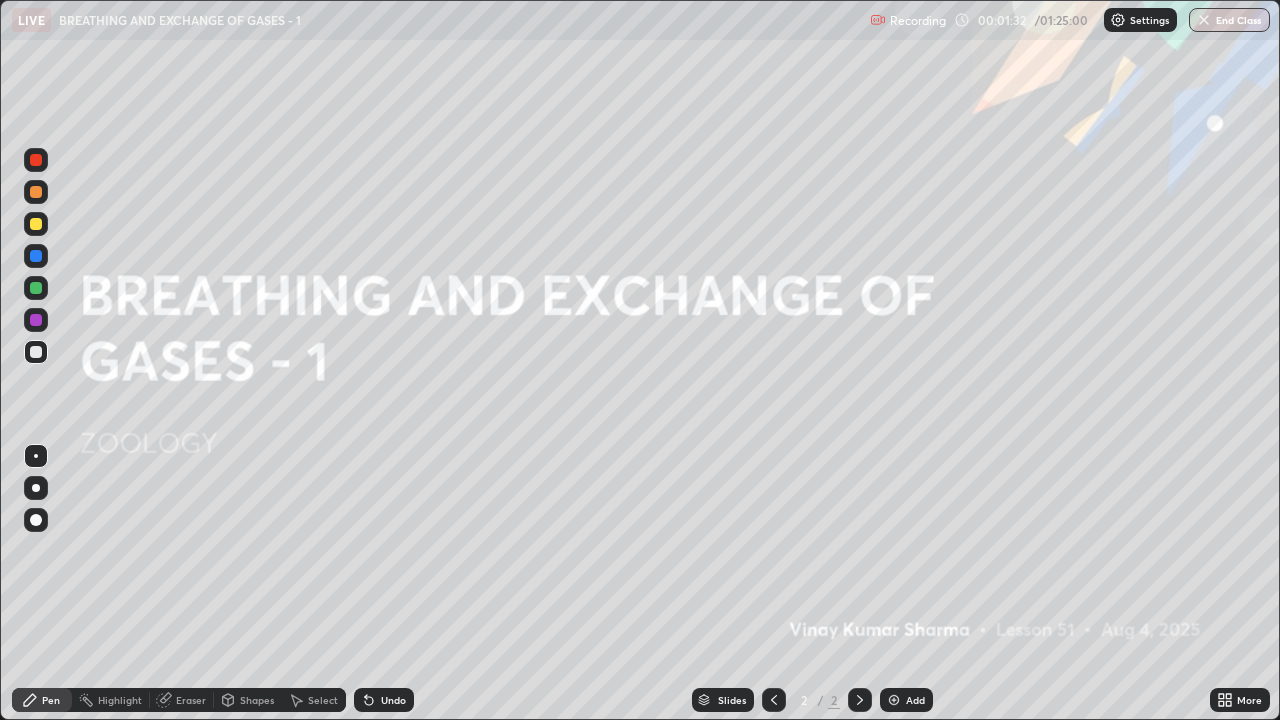 click at bounding box center [36, 224] 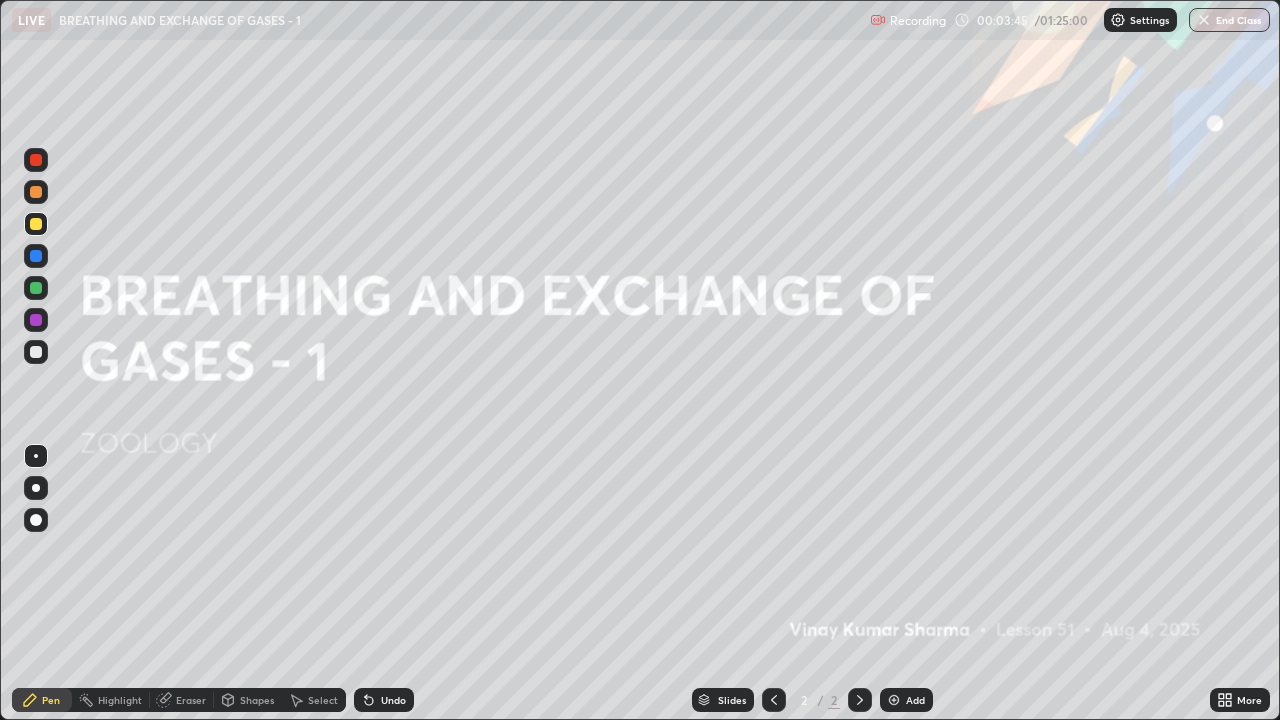 click on "Add" at bounding box center (906, 700) 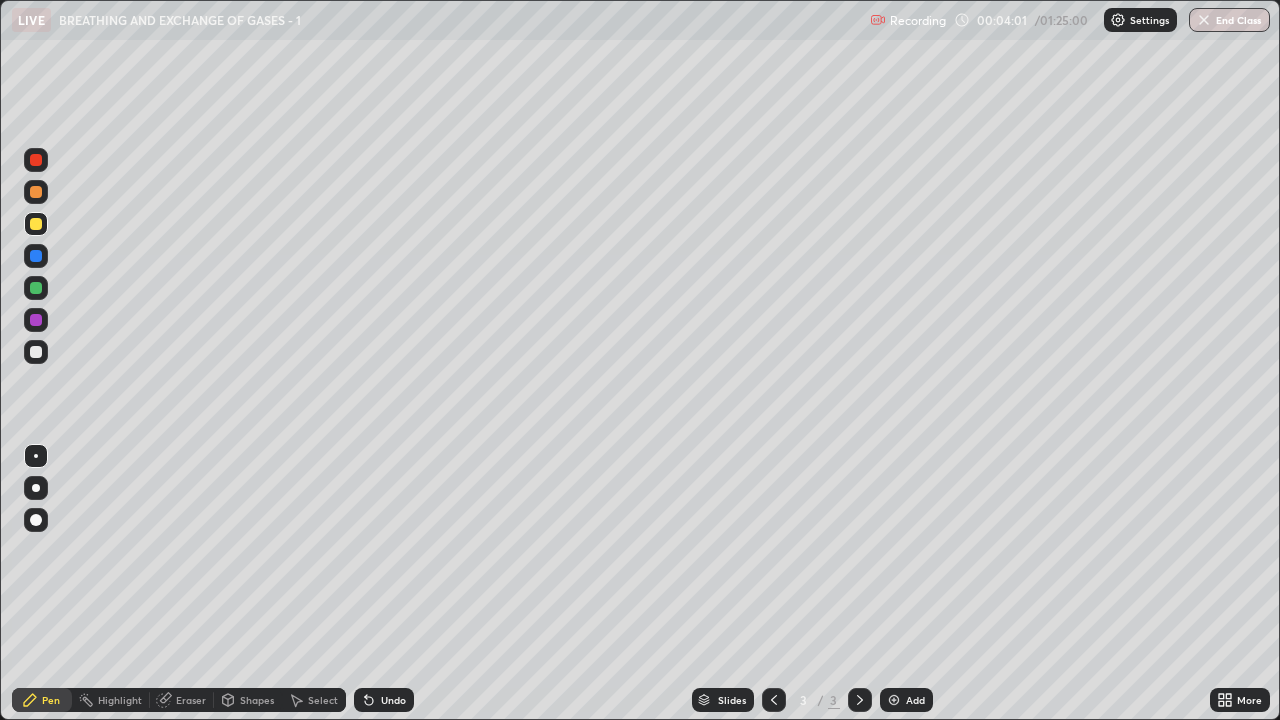 click at bounding box center [36, 352] 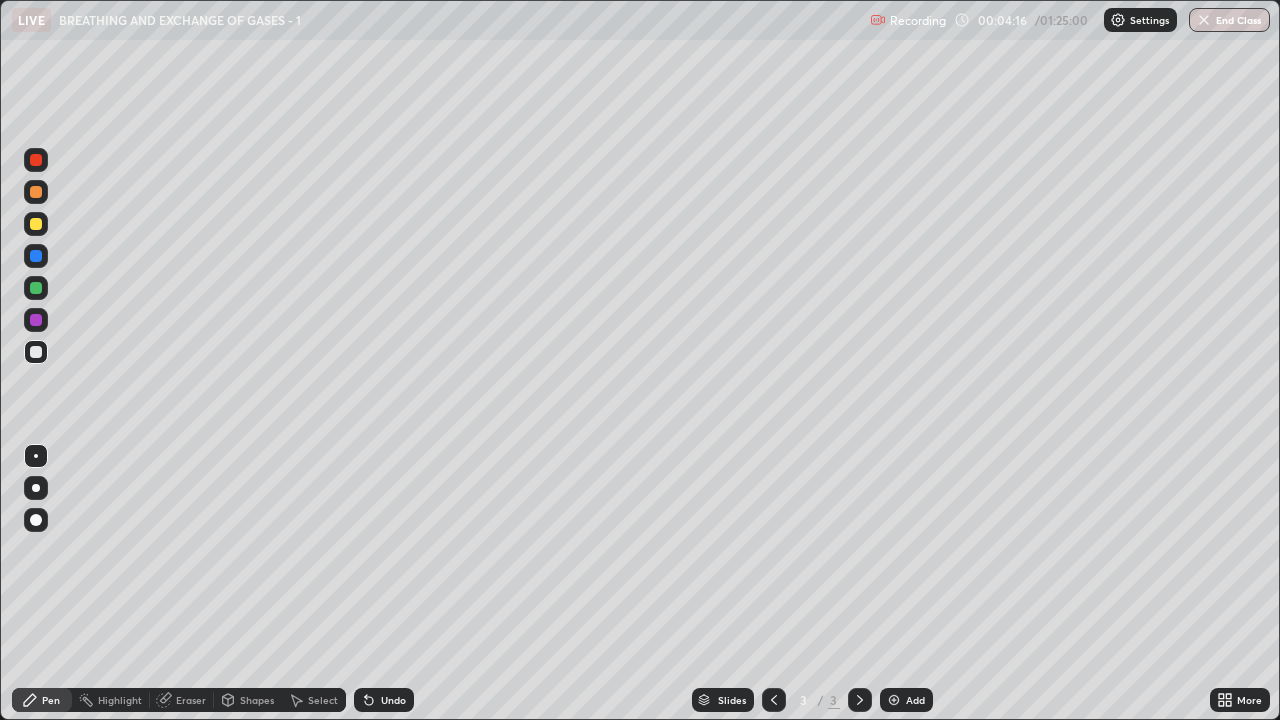 click at bounding box center [36, 192] 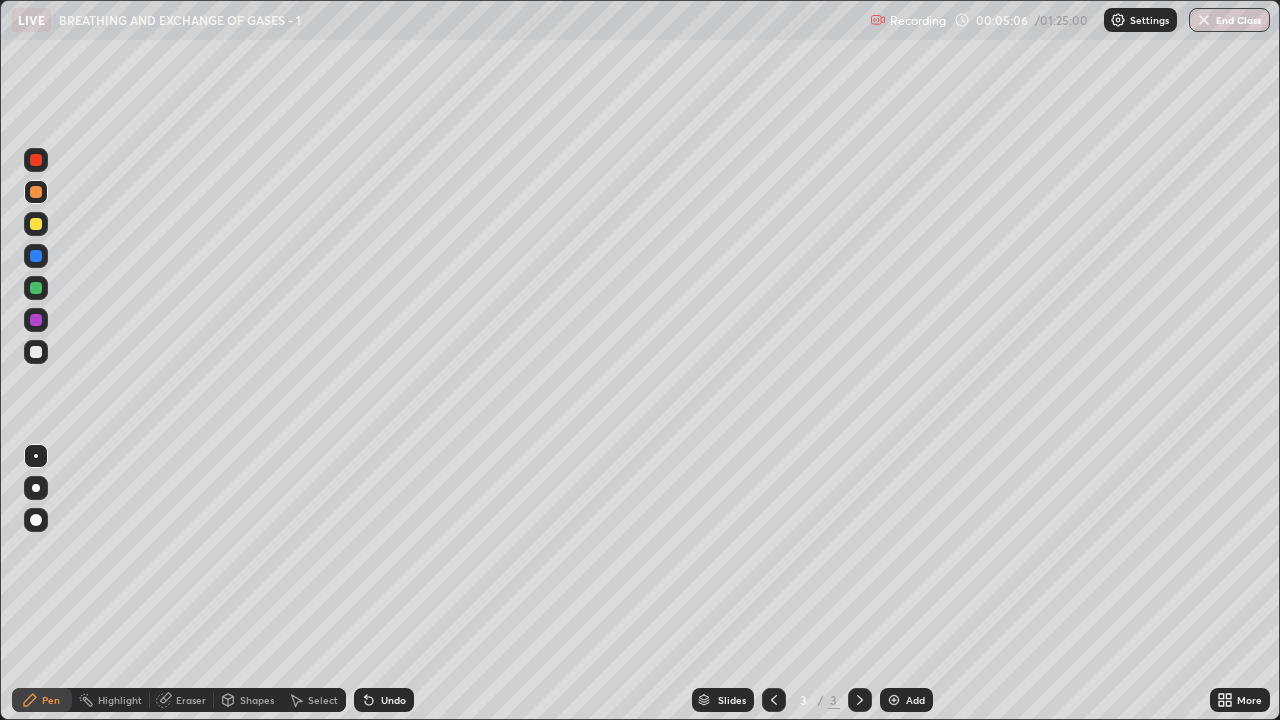 click at bounding box center [36, 352] 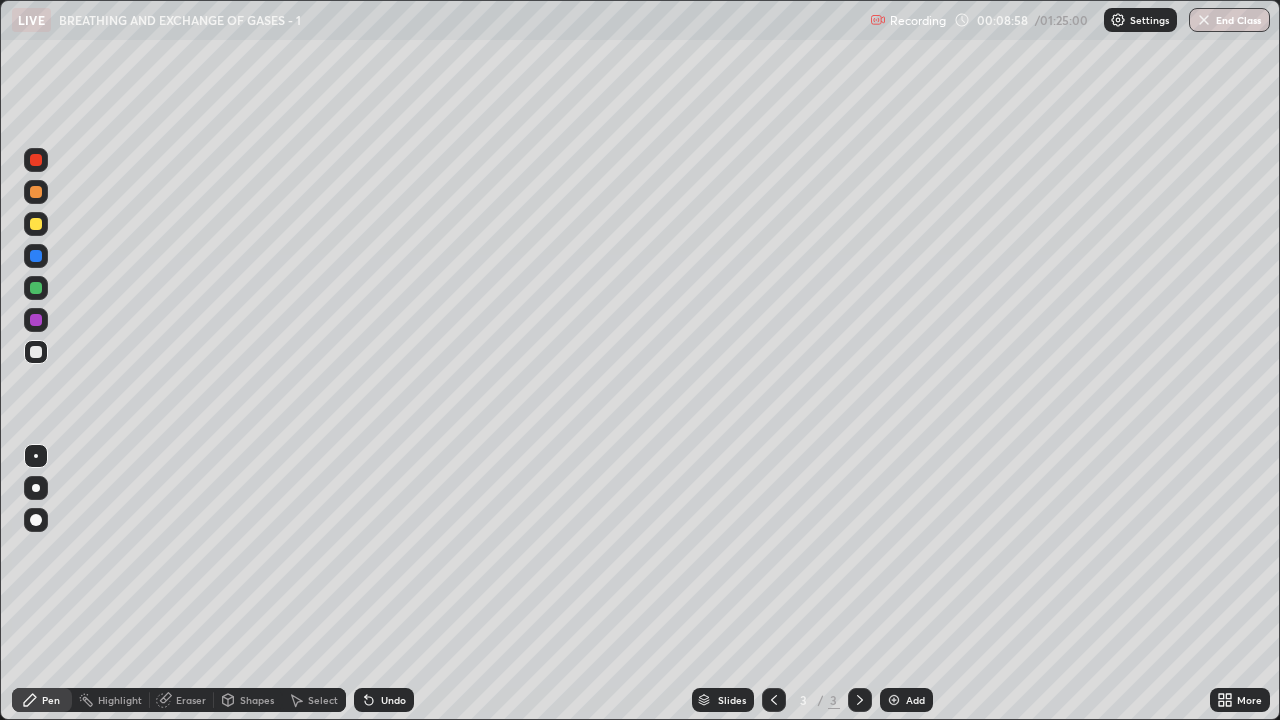 click at bounding box center (36, 192) 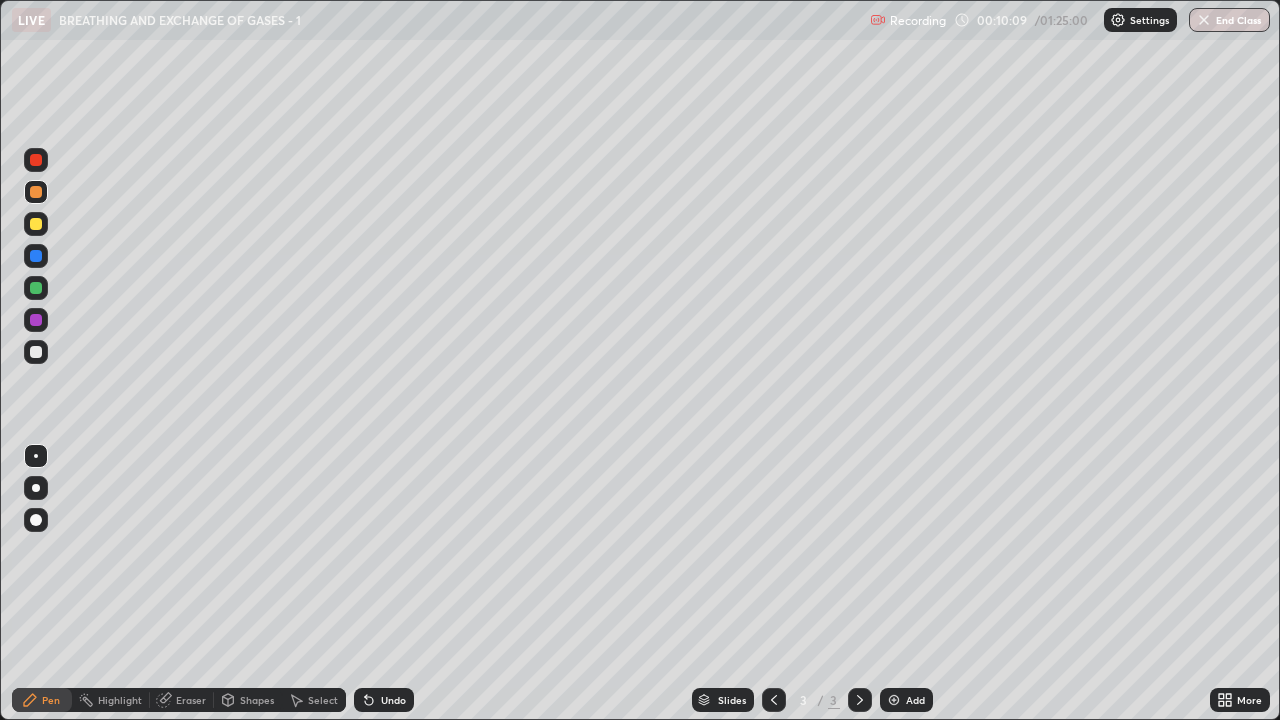 click at bounding box center [36, 288] 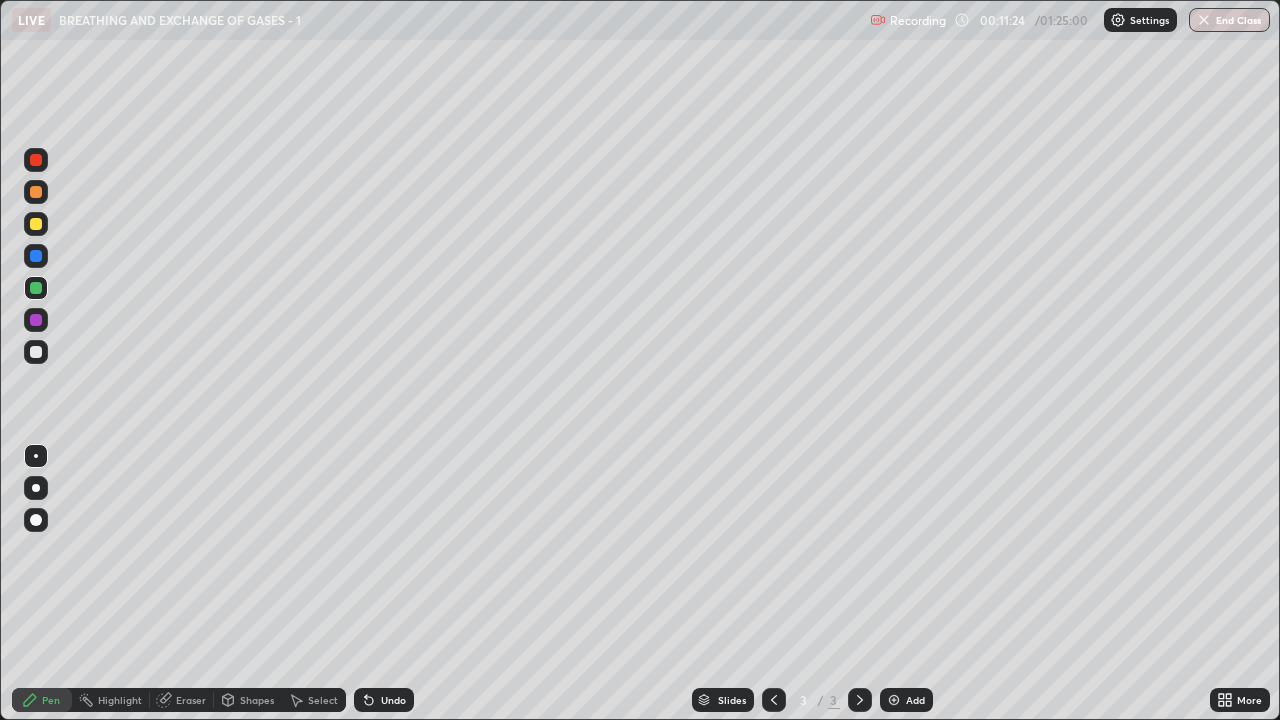 click at bounding box center (36, 256) 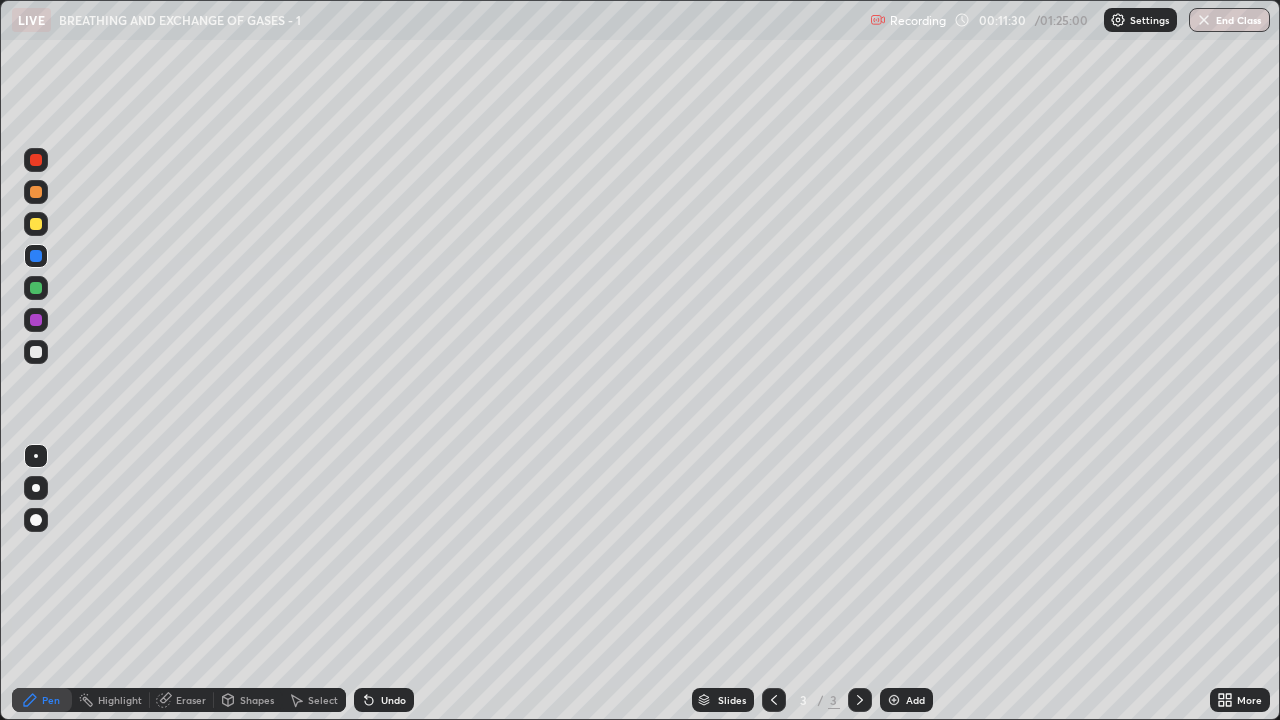 click at bounding box center (36, 352) 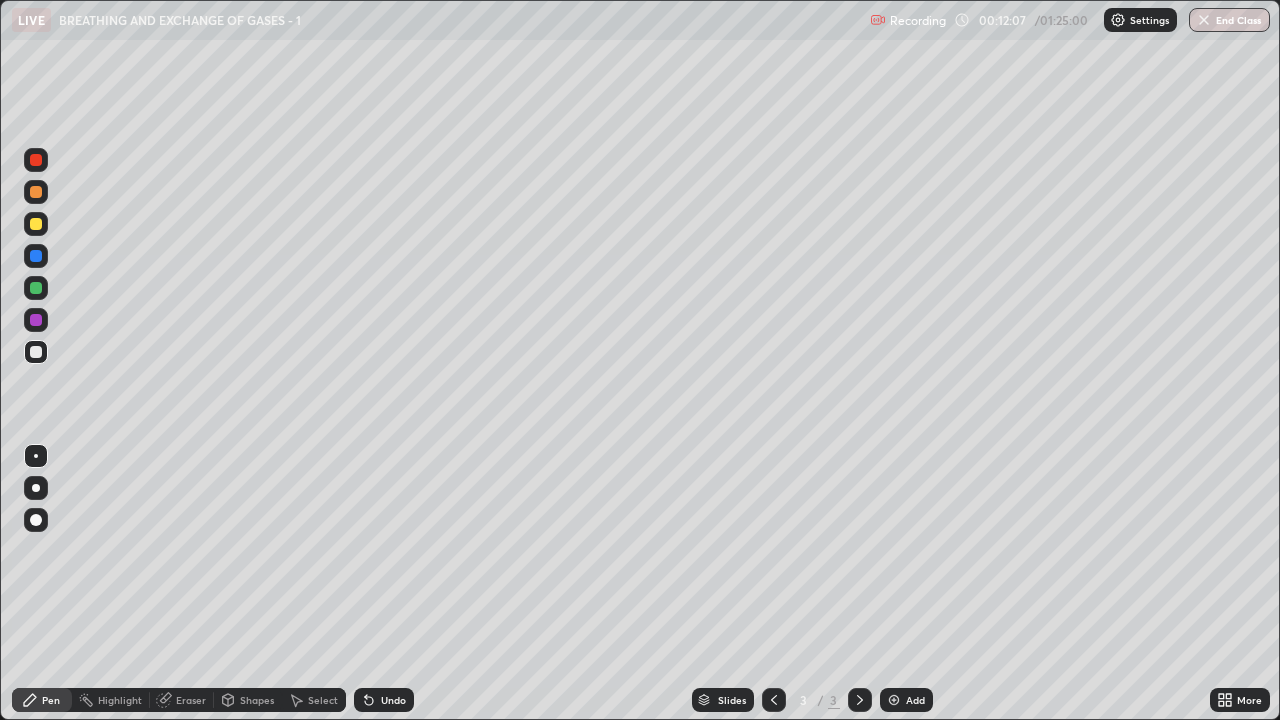 click at bounding box center (36, 288) 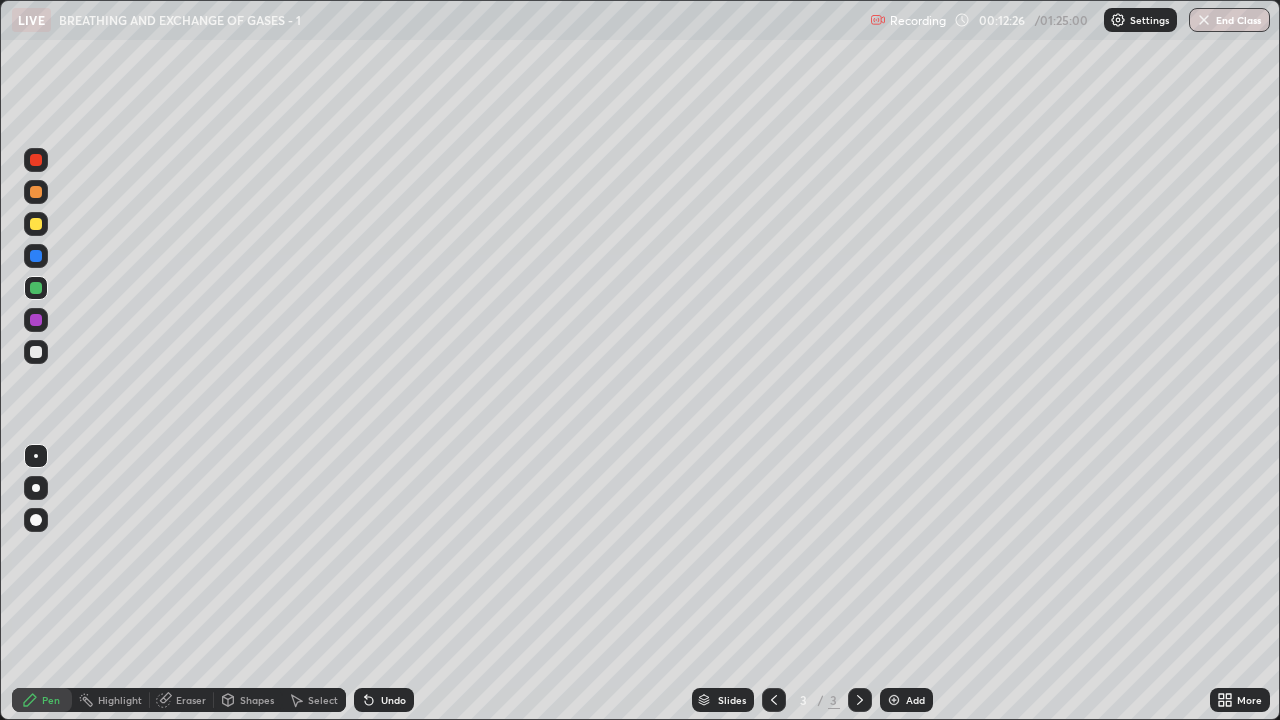 click at bounding box center (36, 352) 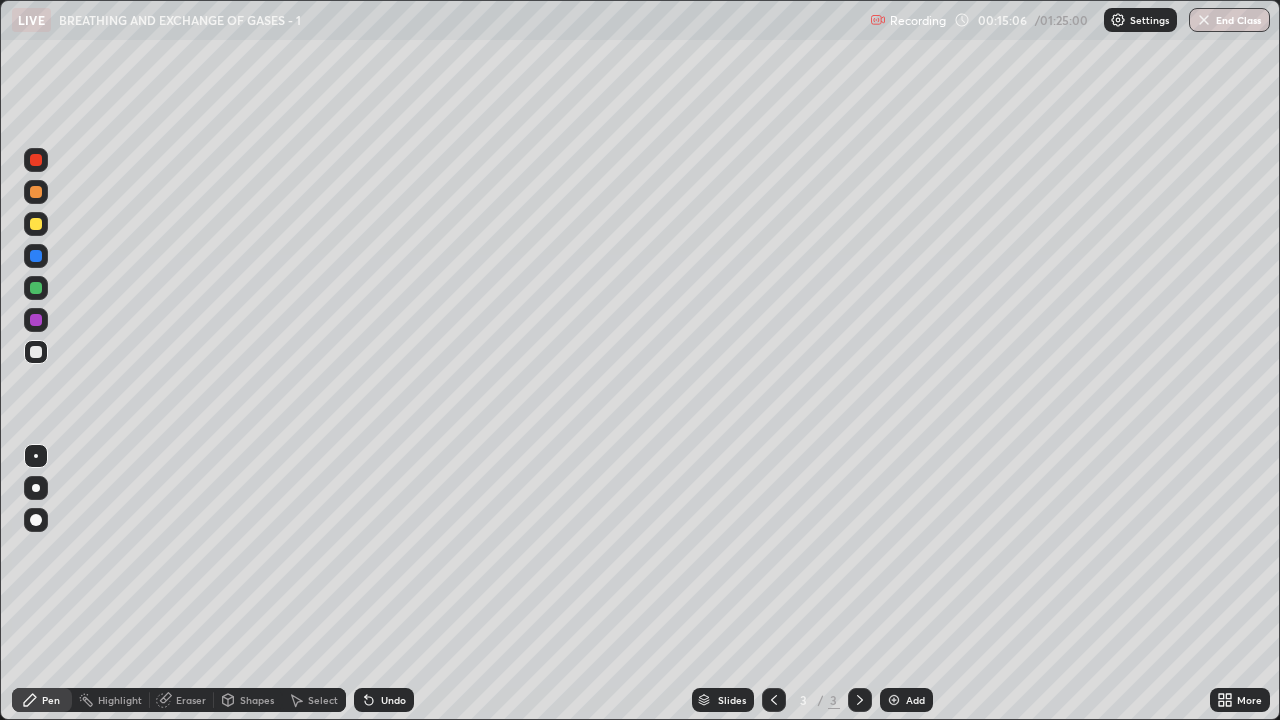 click at bounding box center [894, 700] 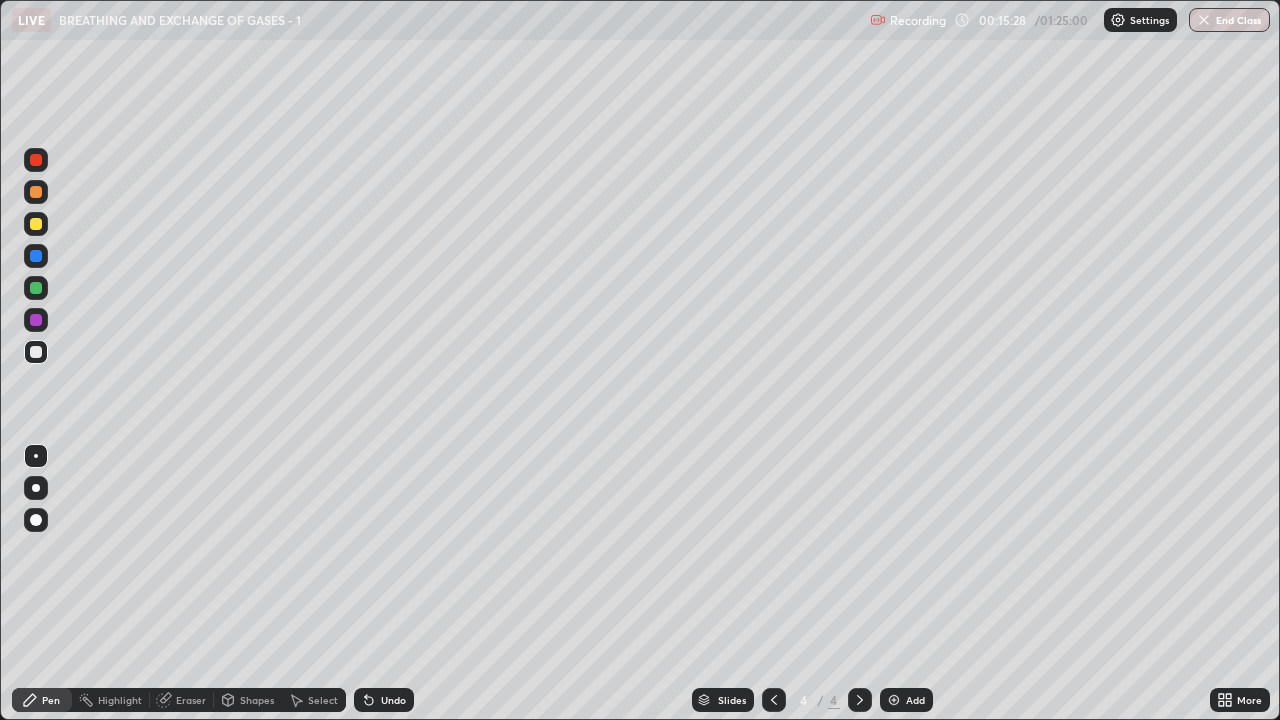 click 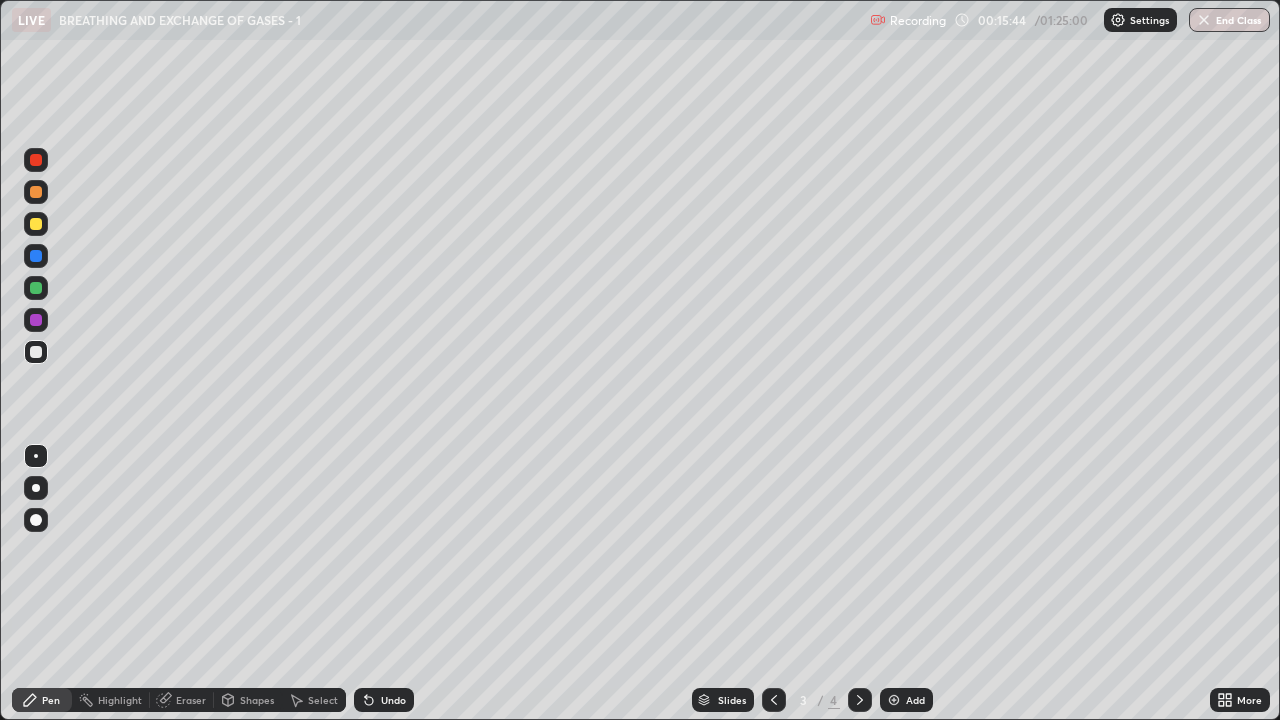 click 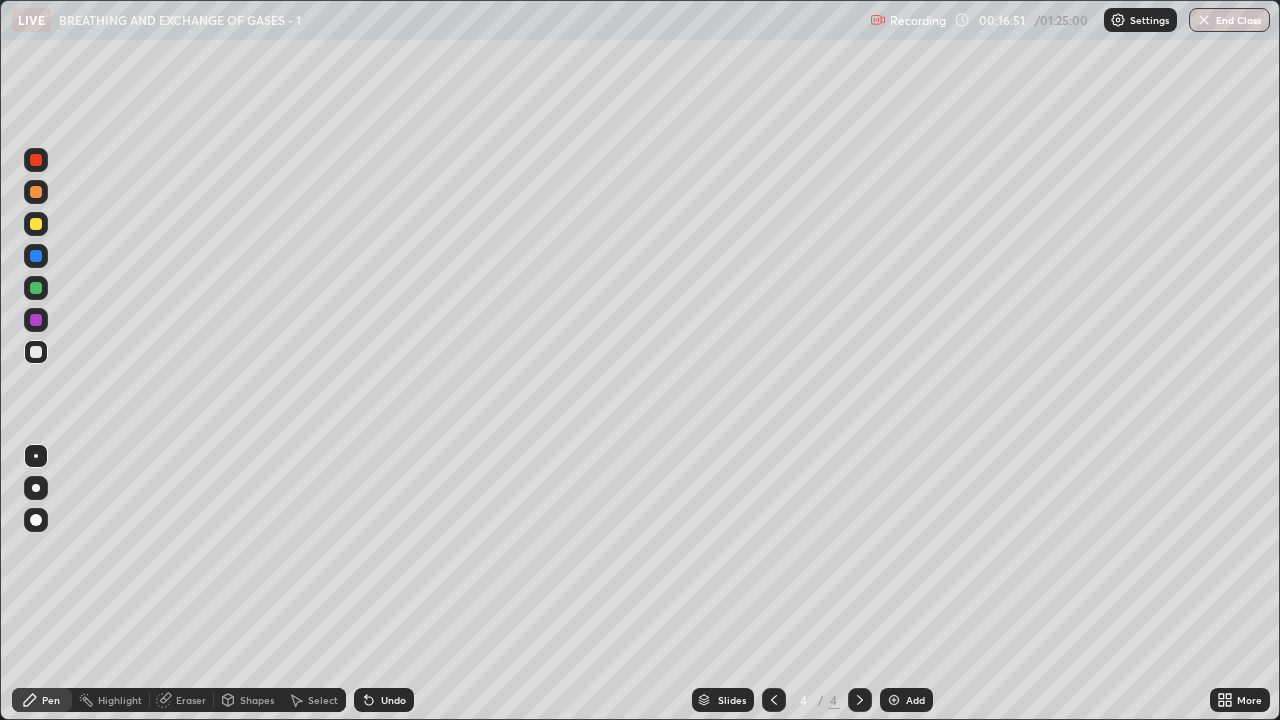 click 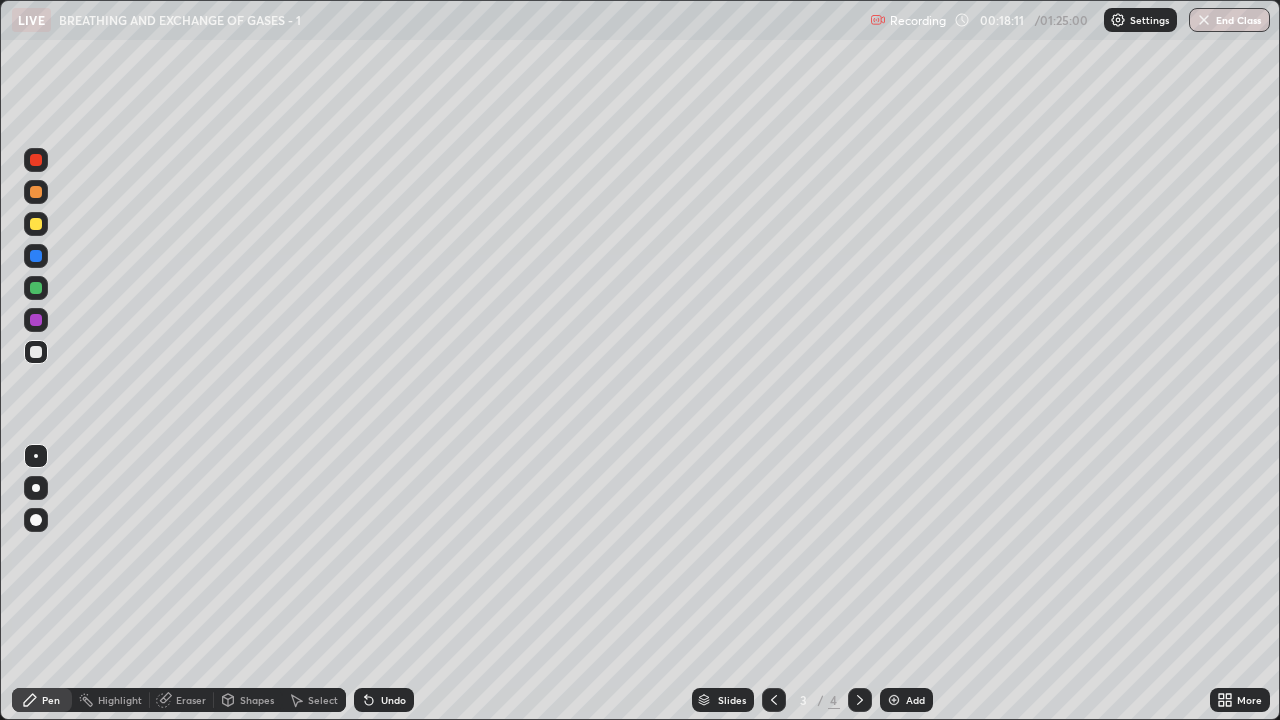 click 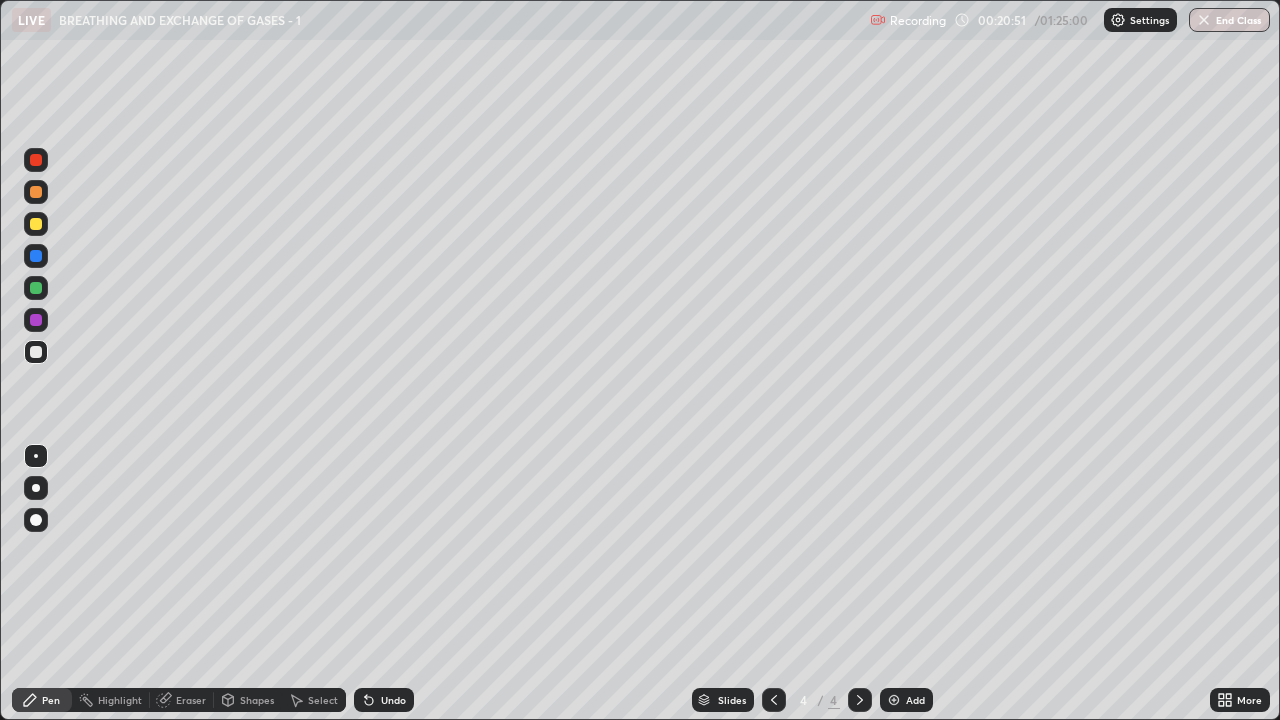 click at bounding box center [36, 288] 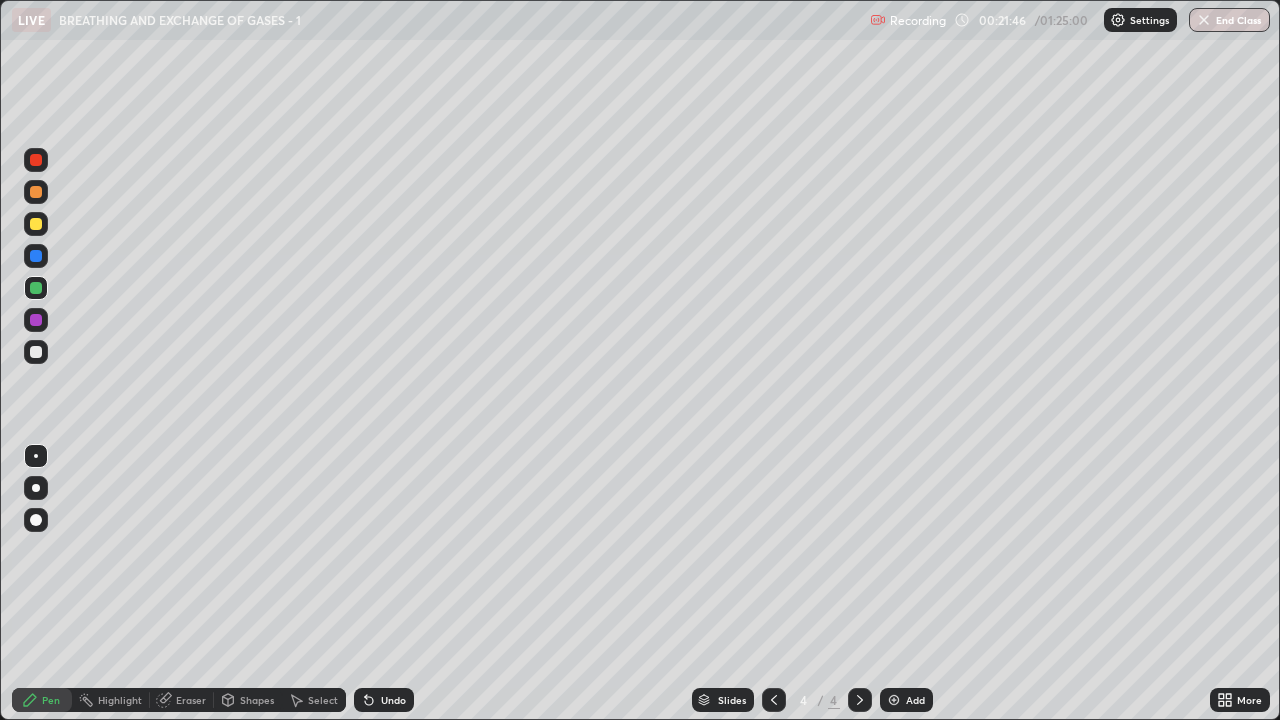 click 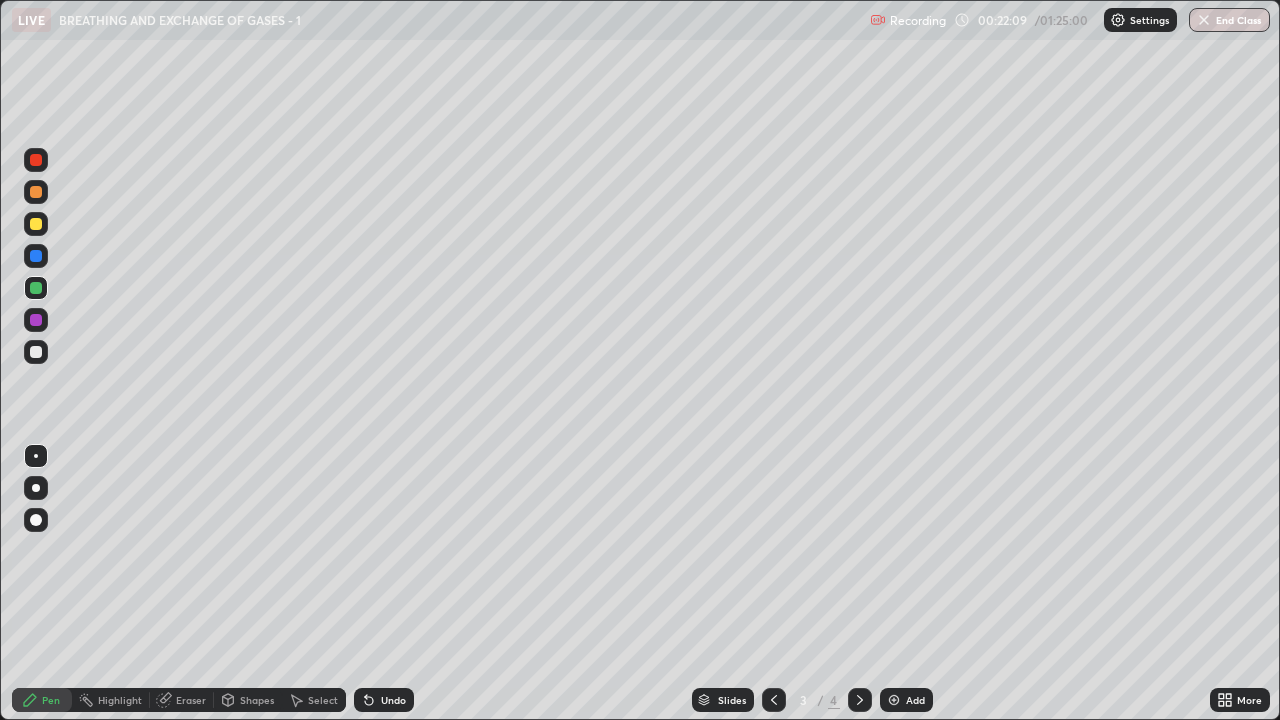 click 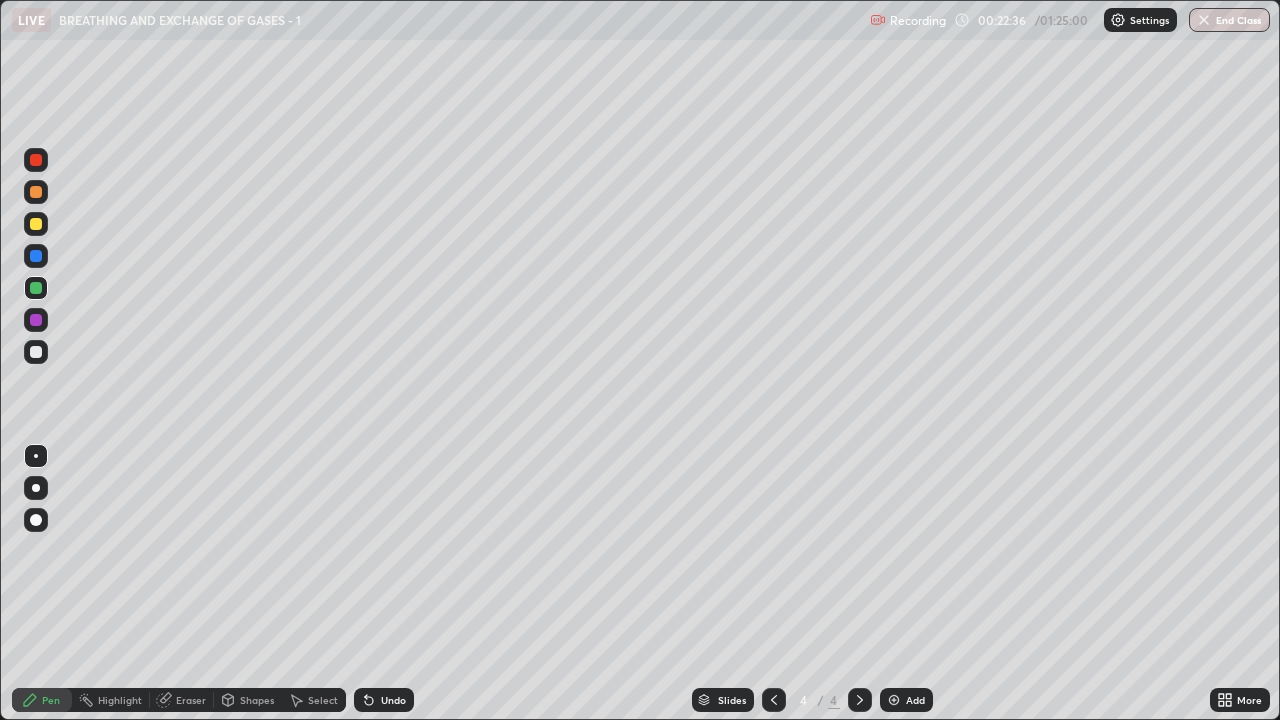click at bounding box center (894, 700) 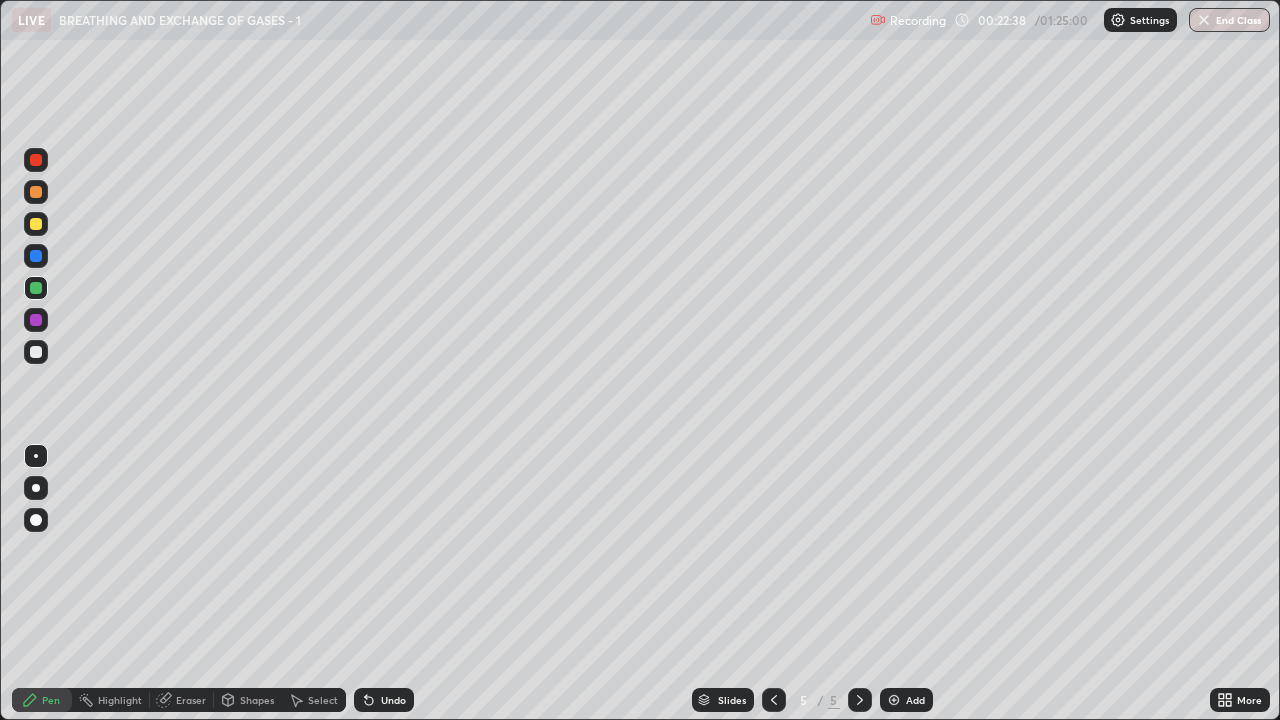 click at bounding box center (36, 352) 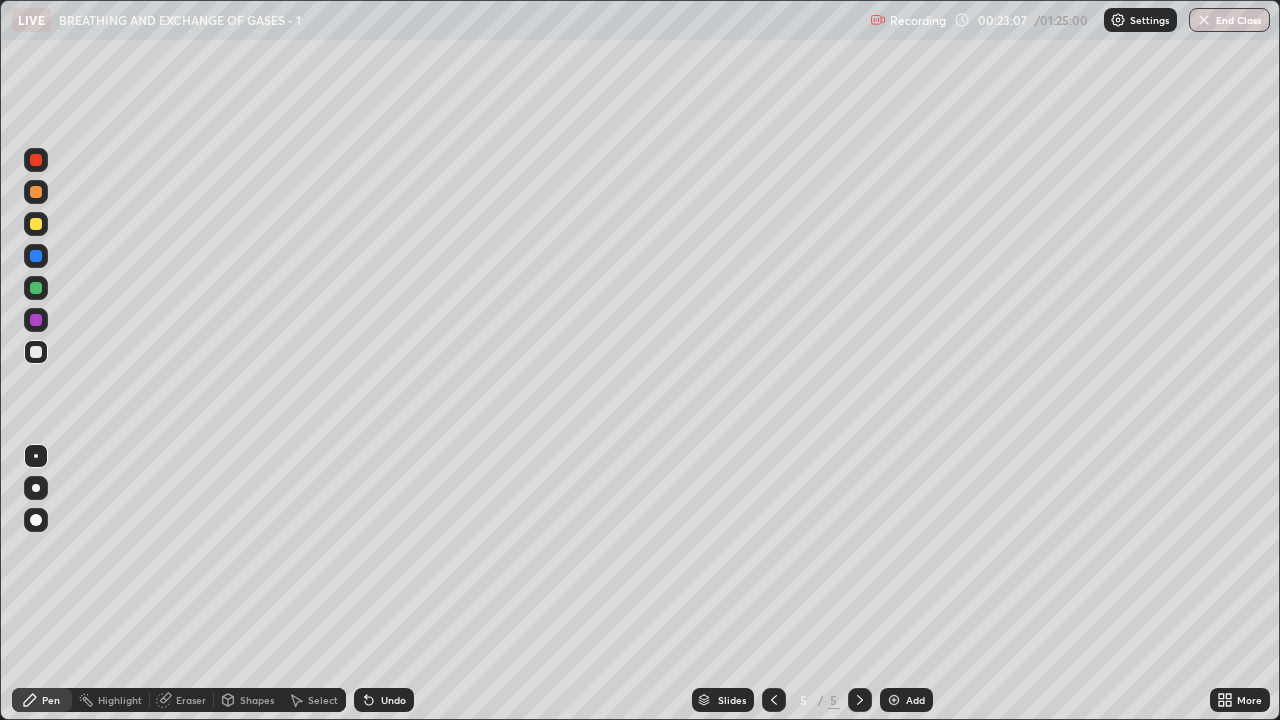 click at bounding box center [36, 224] 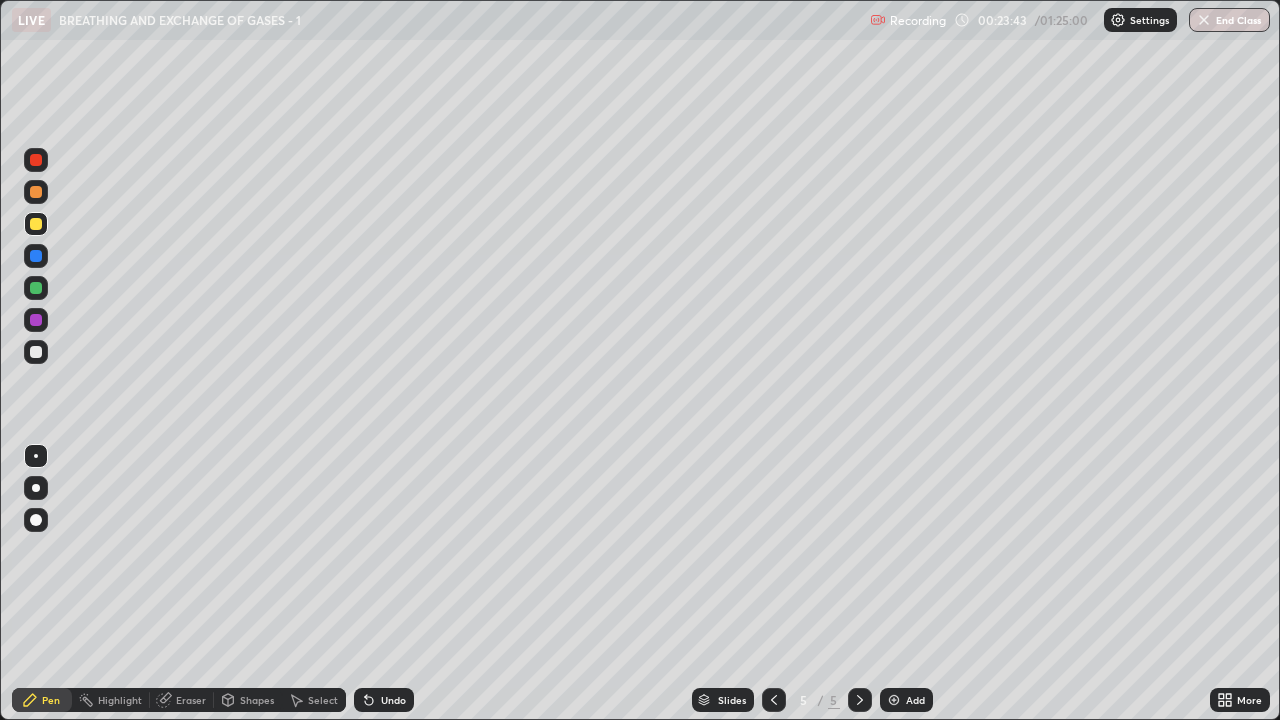 click at bounding box center [36, 352] 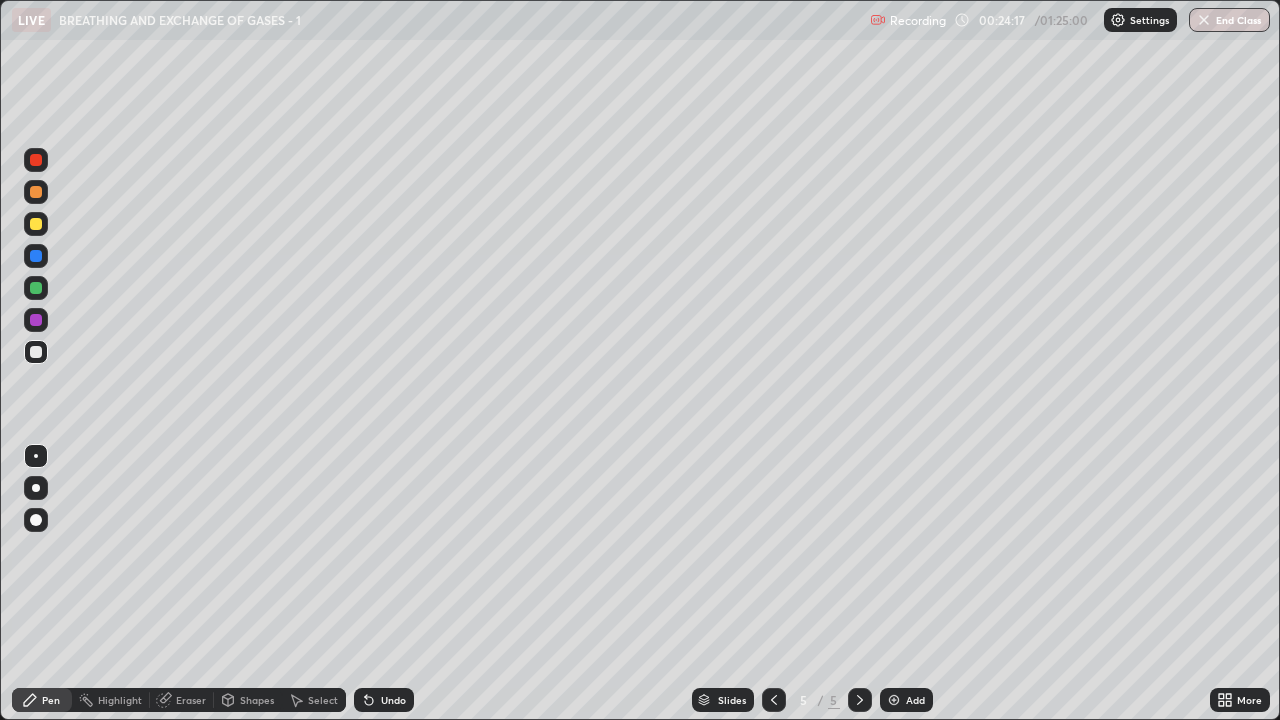 click at bounding box center [36, 352] 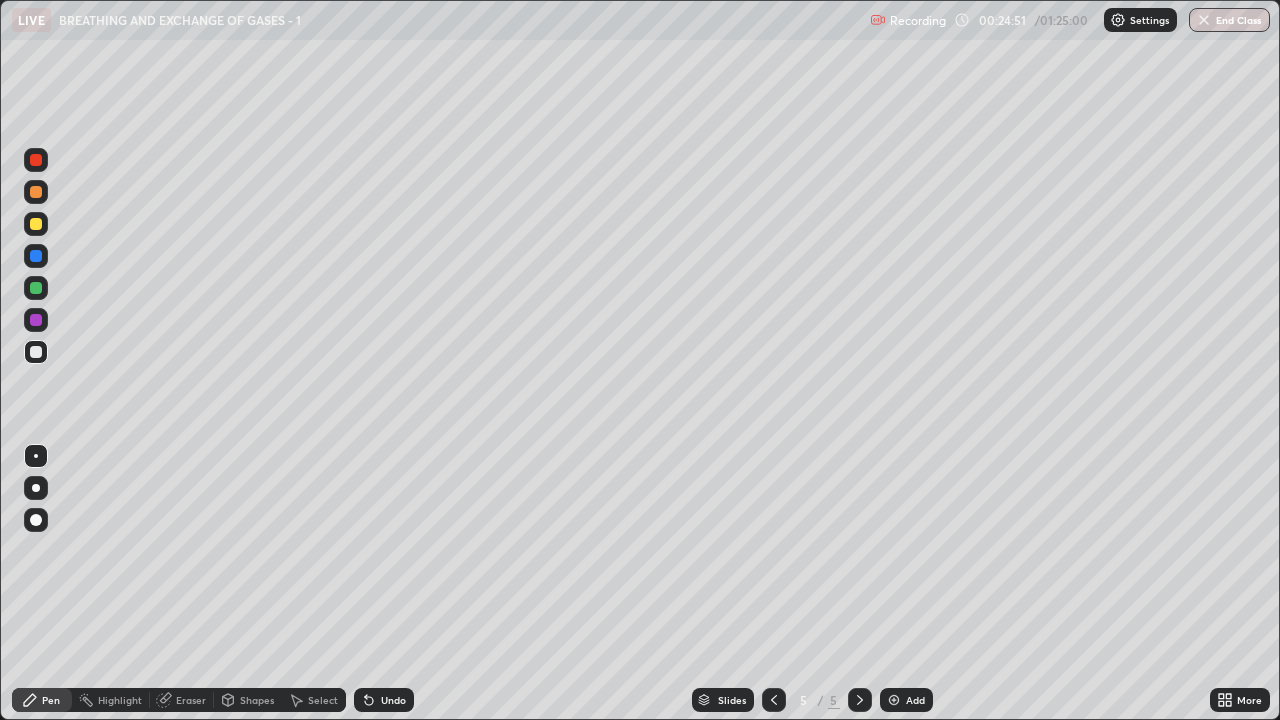 click at bounding box center [36, 192] 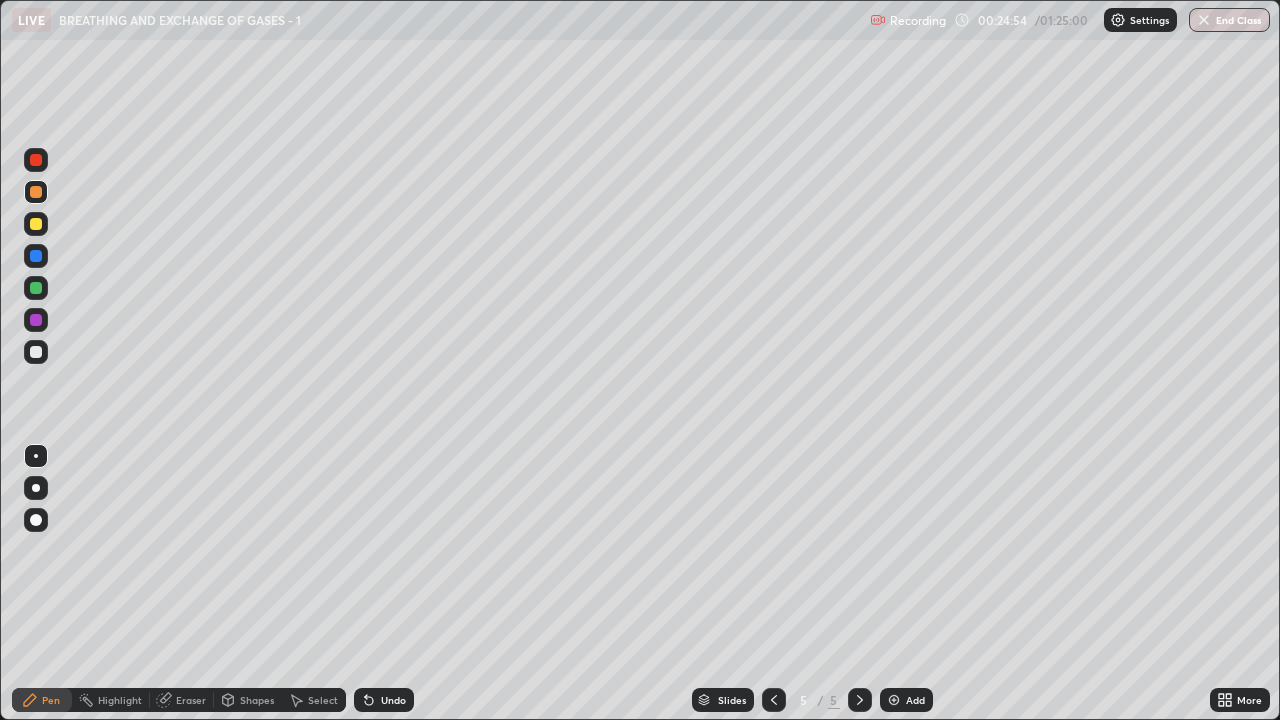 click at bounding box center [36, 288] 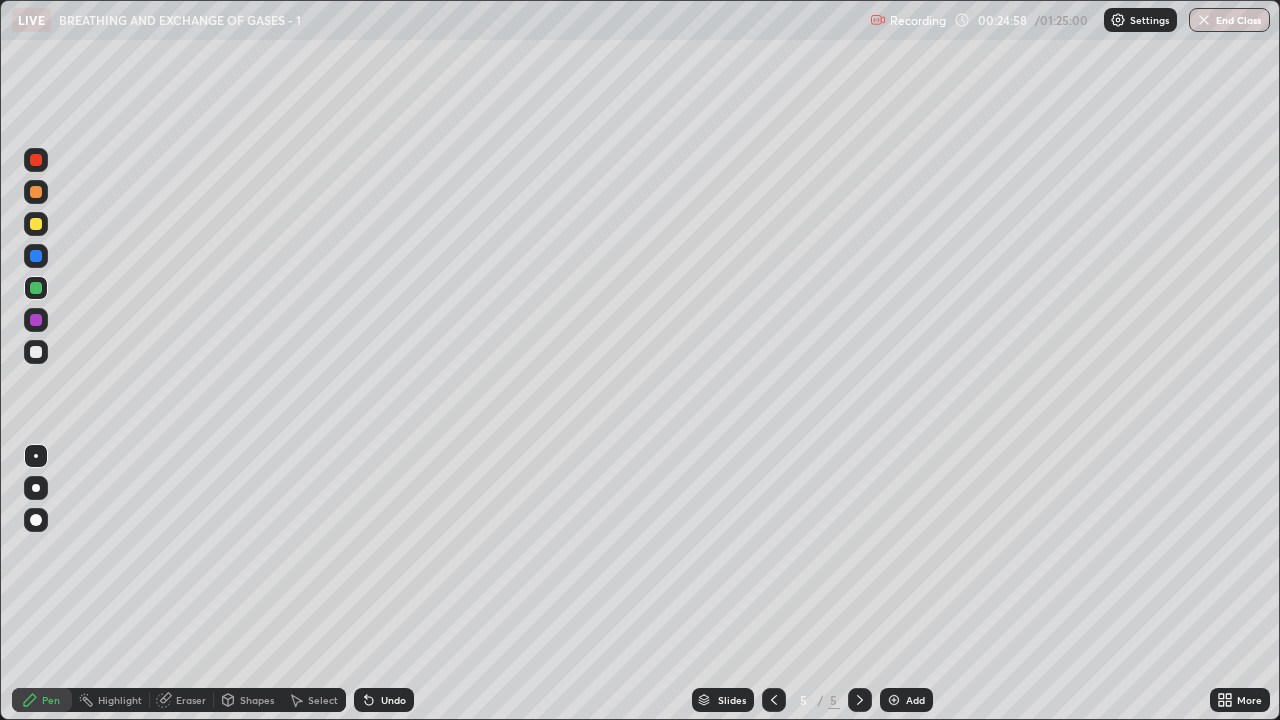 click at bounding box center (36, 192) 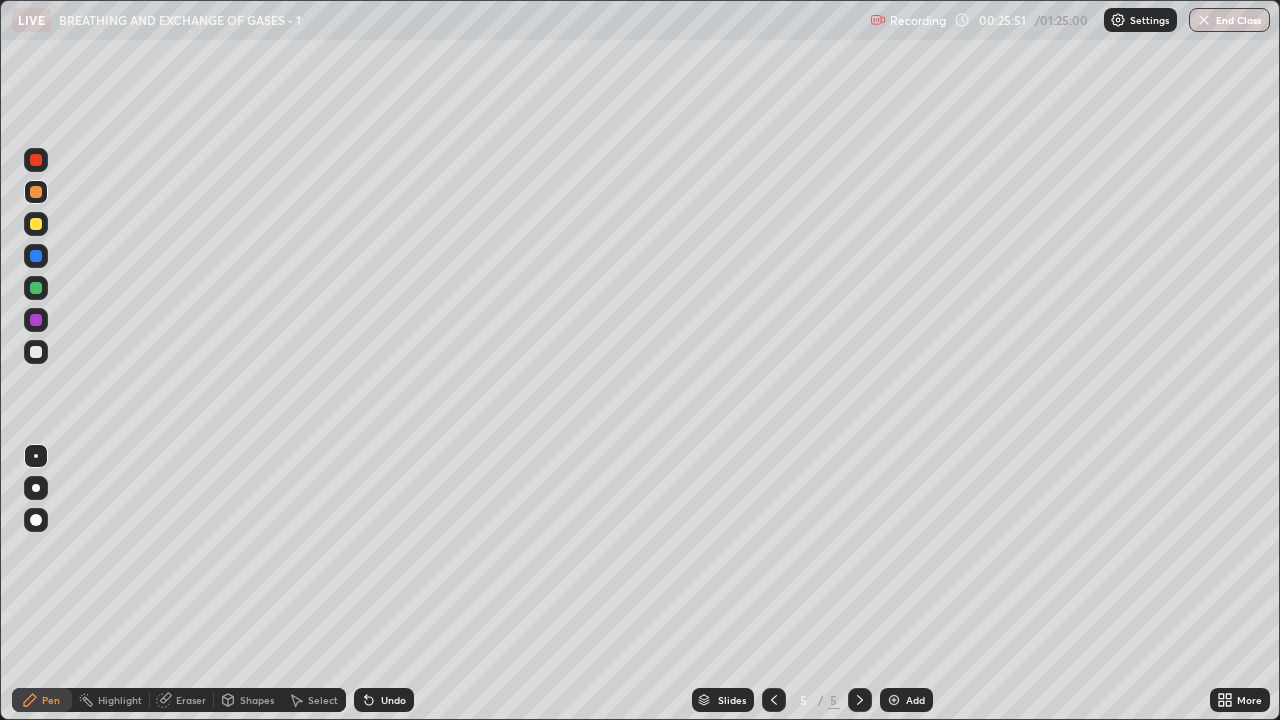 click at bounding box center (36, 352) 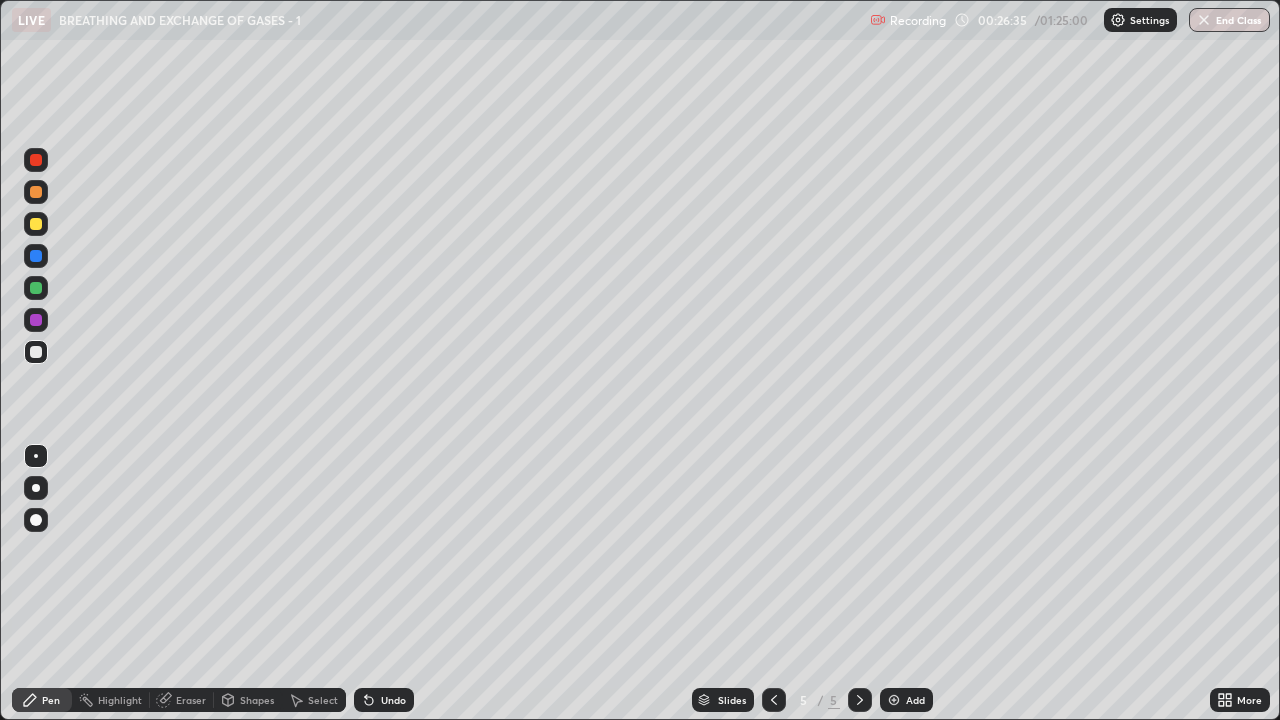 click at bounding box center (36, 288) 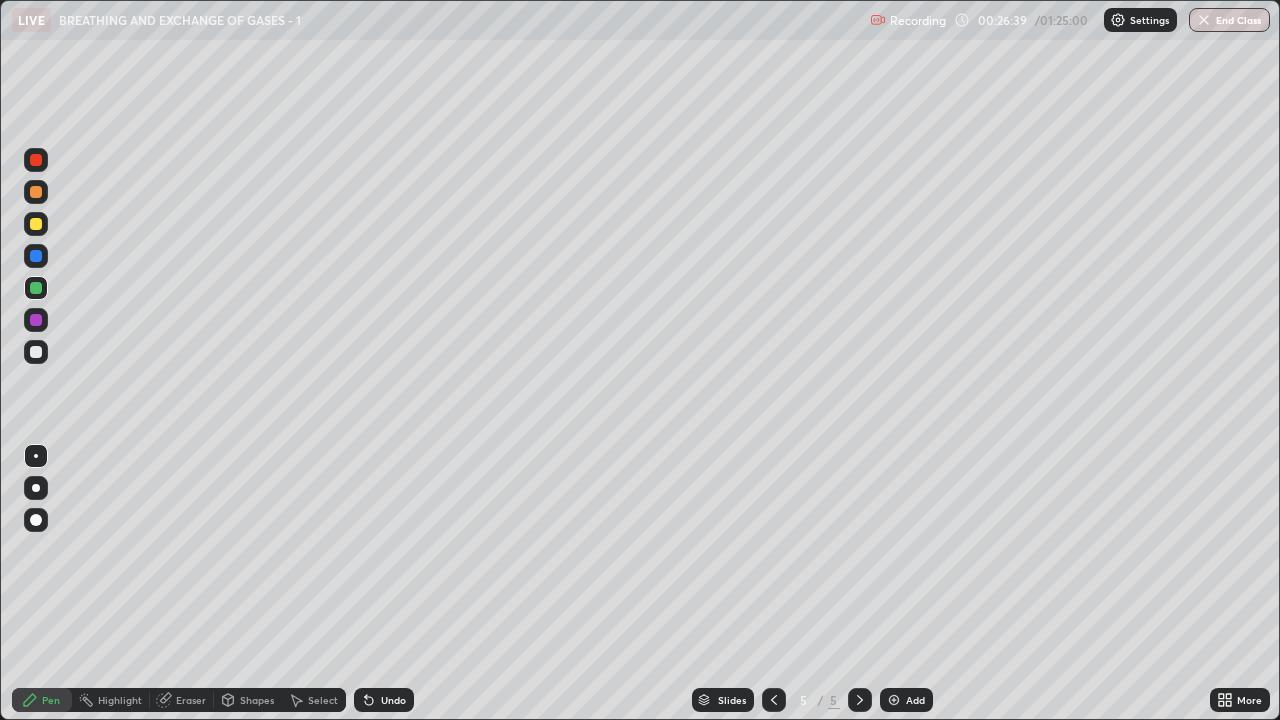 click at bounding box center (36, 192) 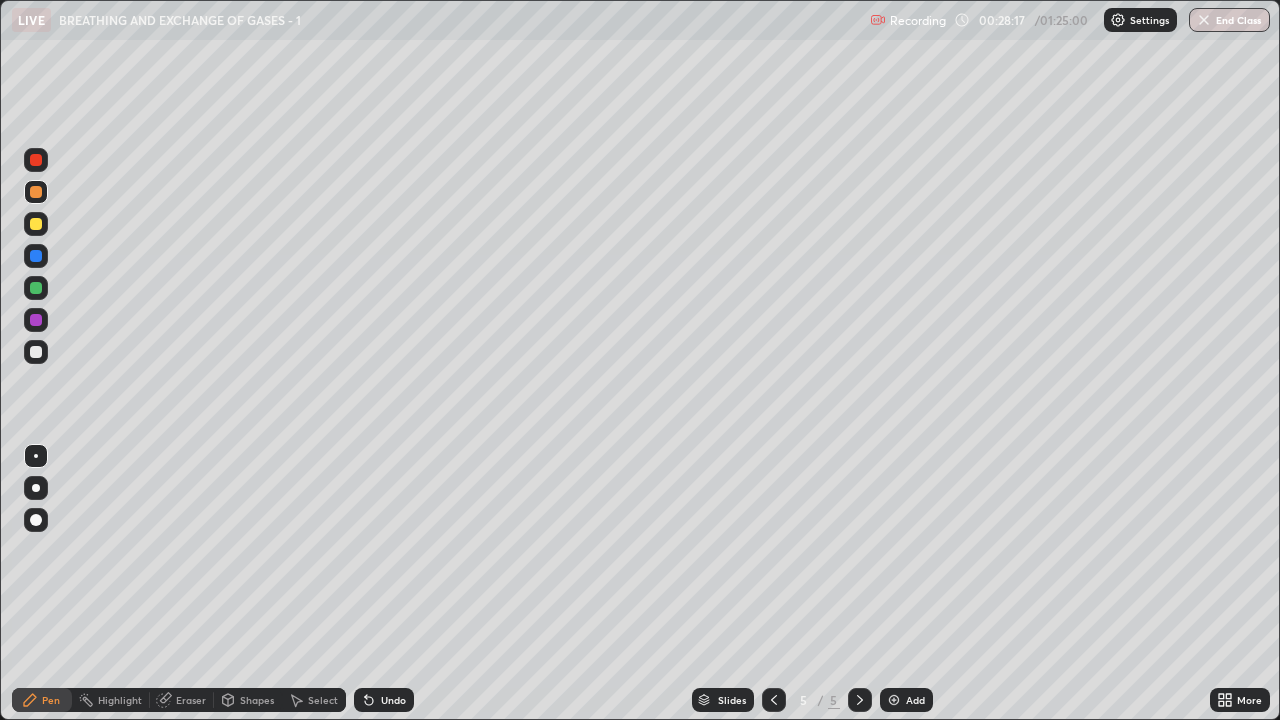 click at bounding box center [36, 352] 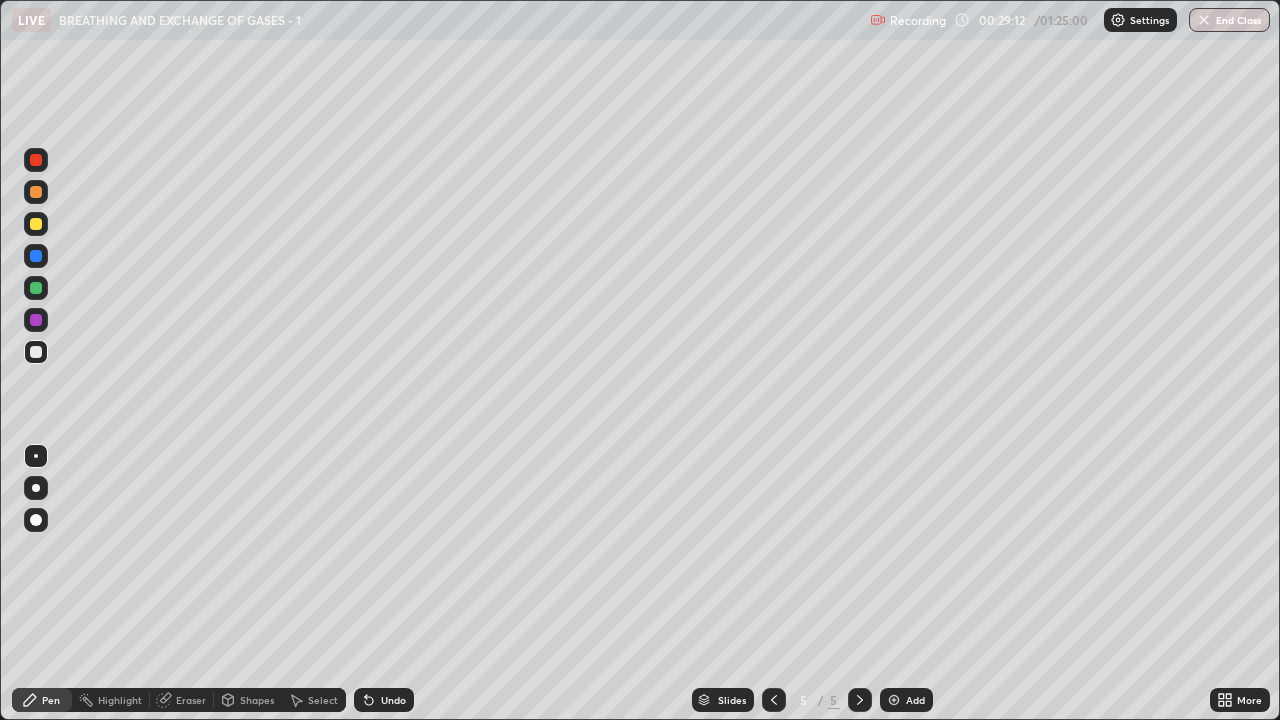 click at bounding box center [36, 288] 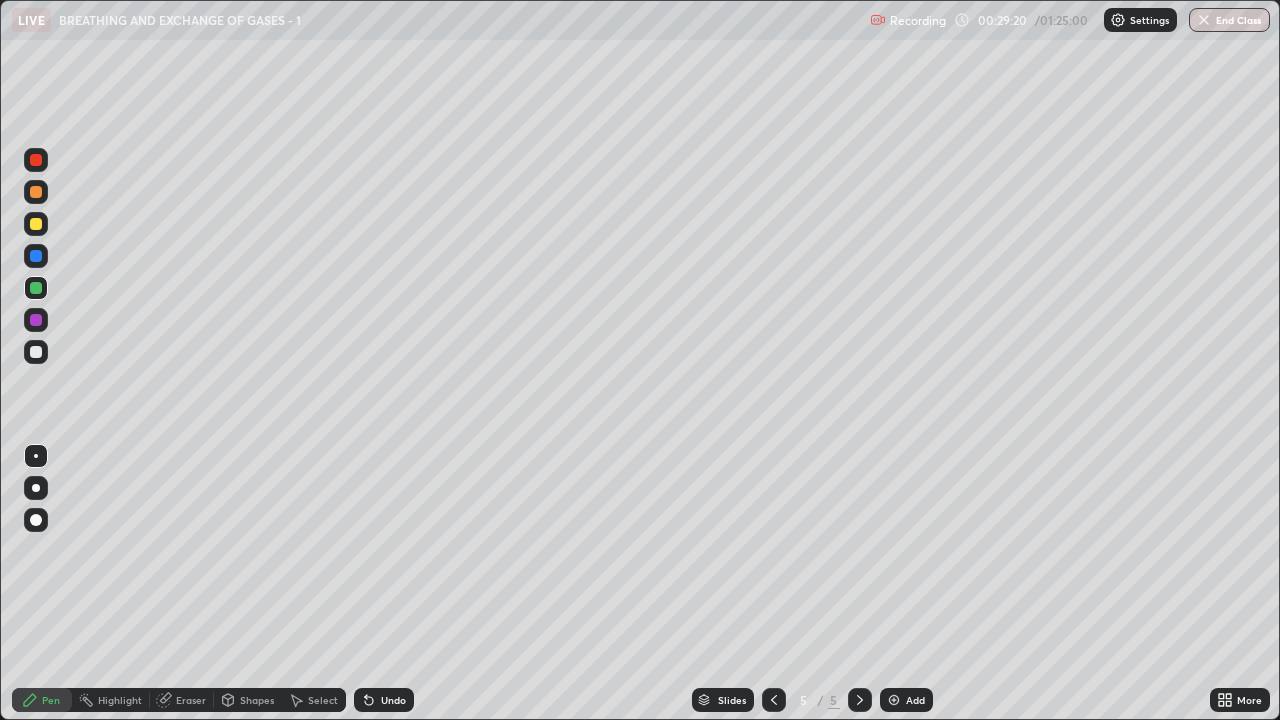 click at bounding box center (36, 352) 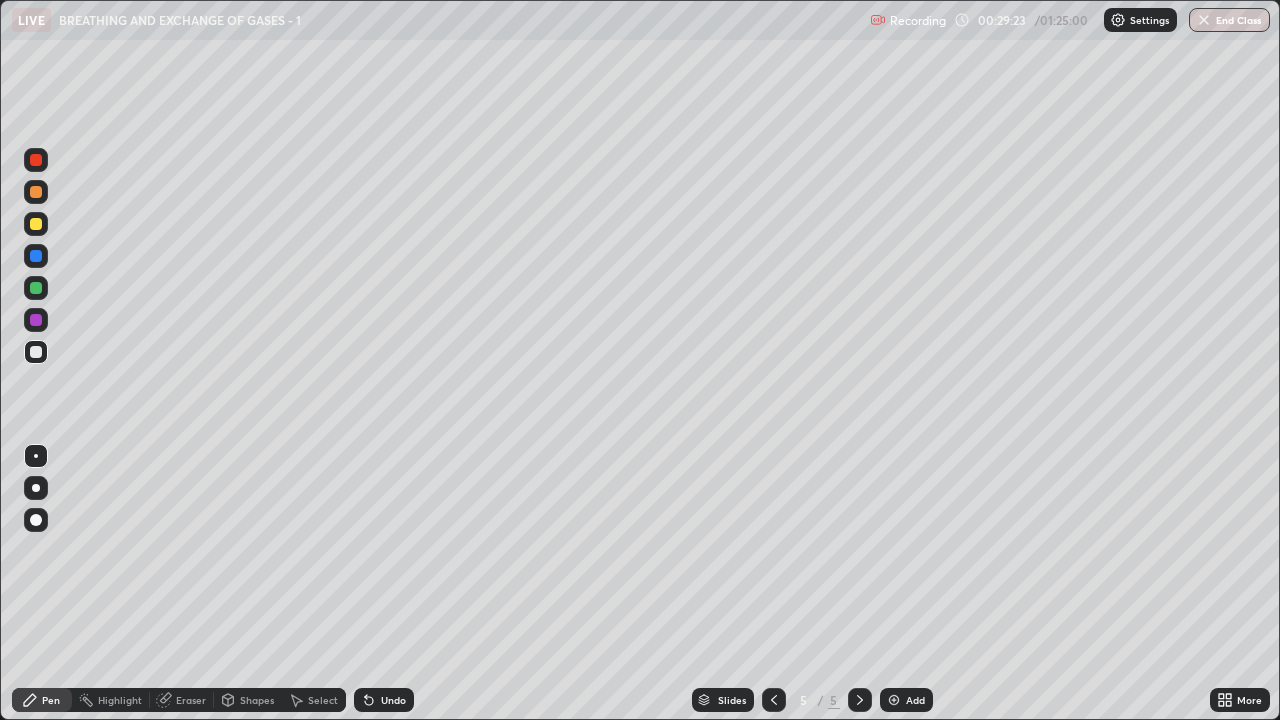 click at bounding box center (36, 192) 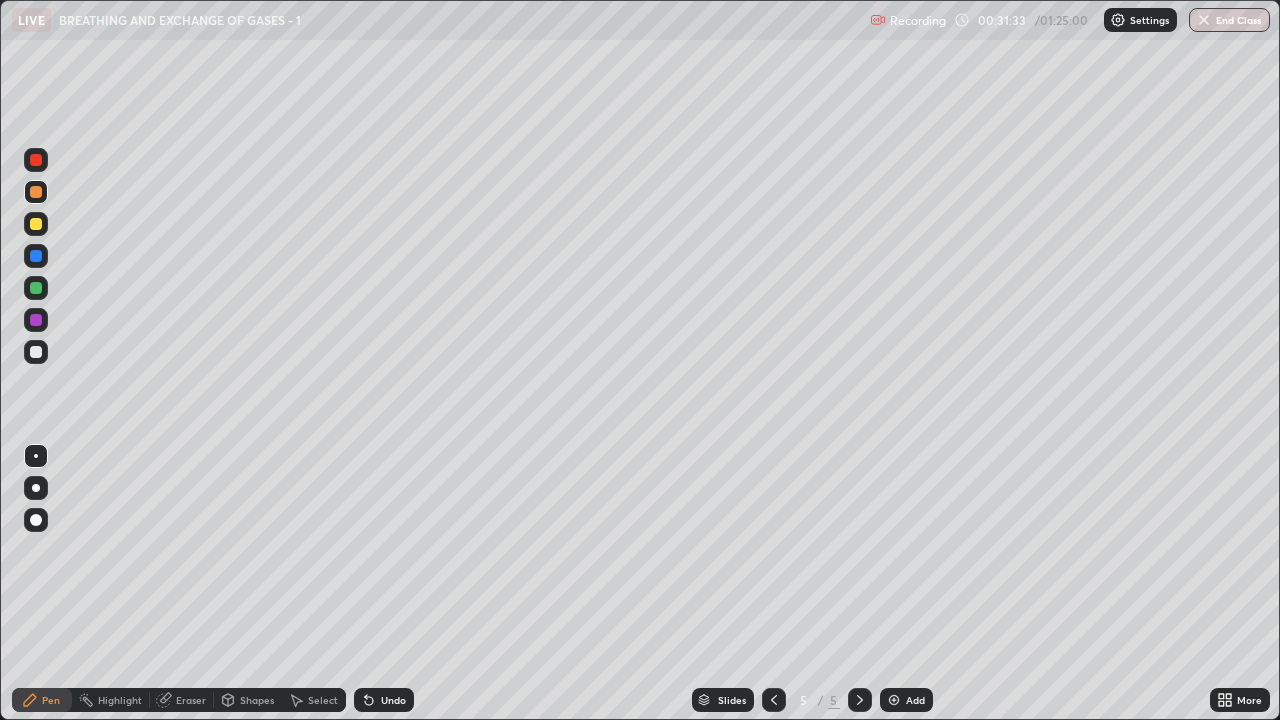 click at bounding box center [36, 352] 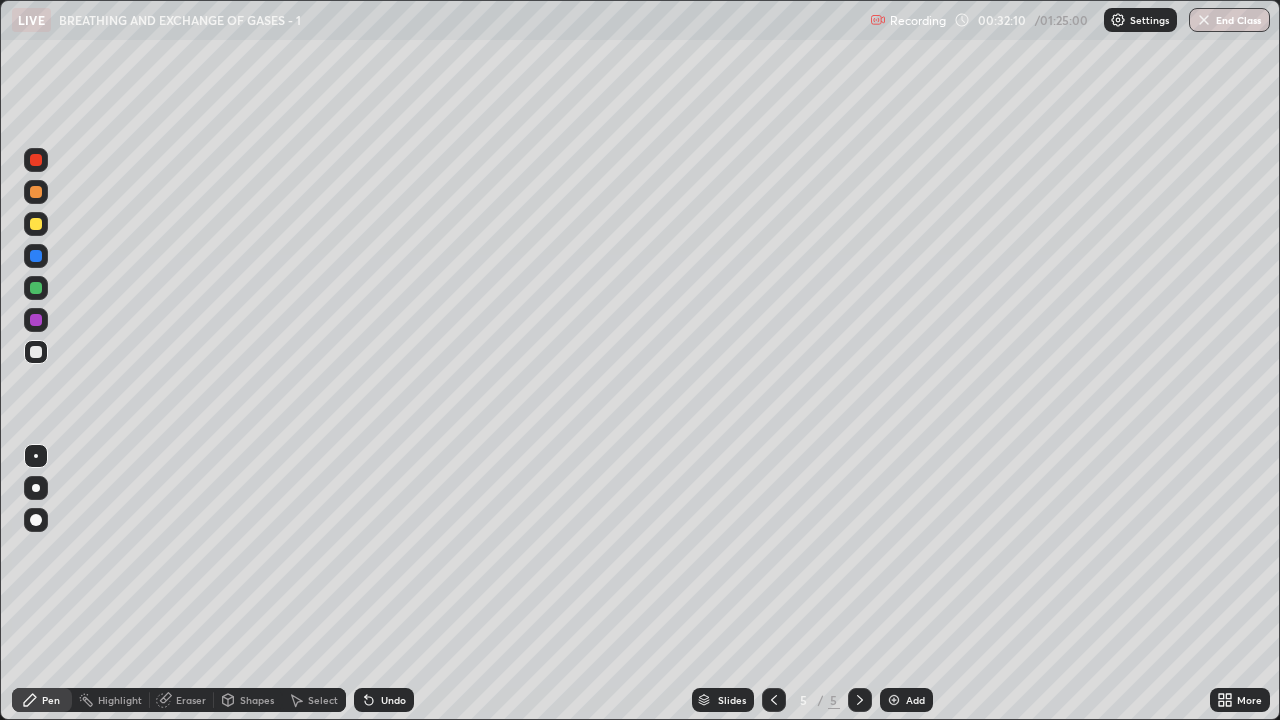 click at bounding box center [36, 224] 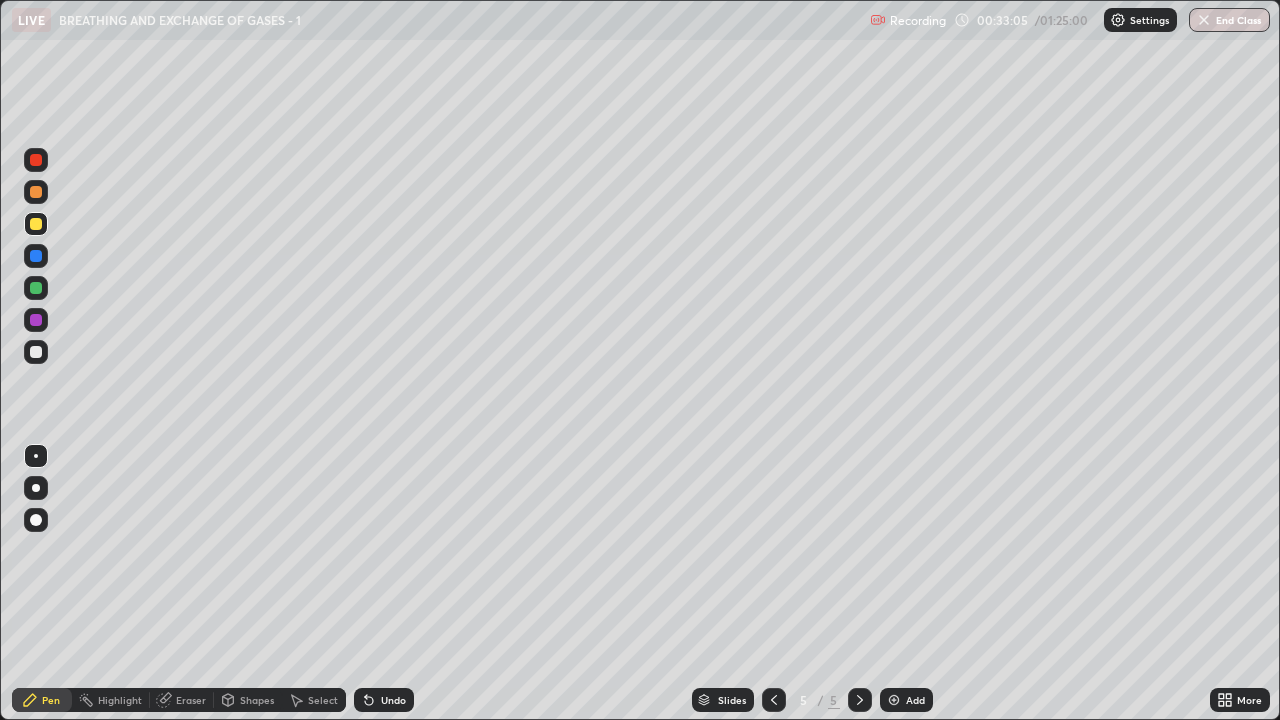 click 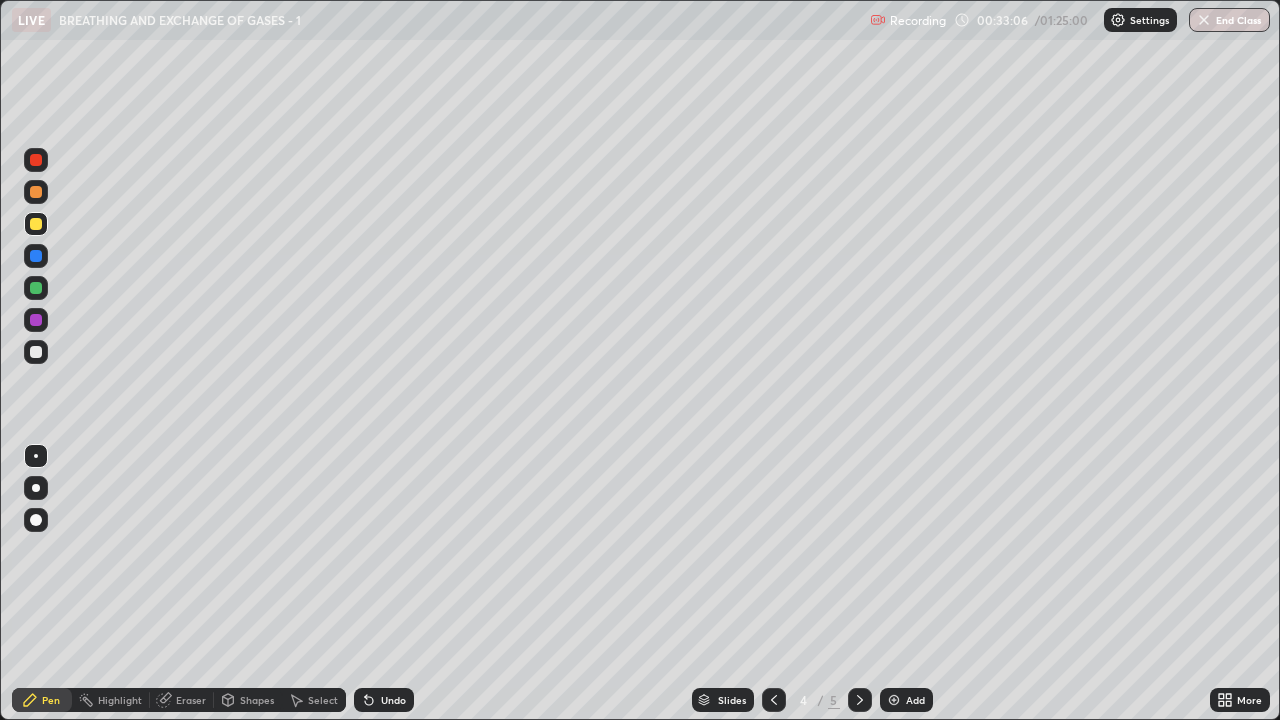 click 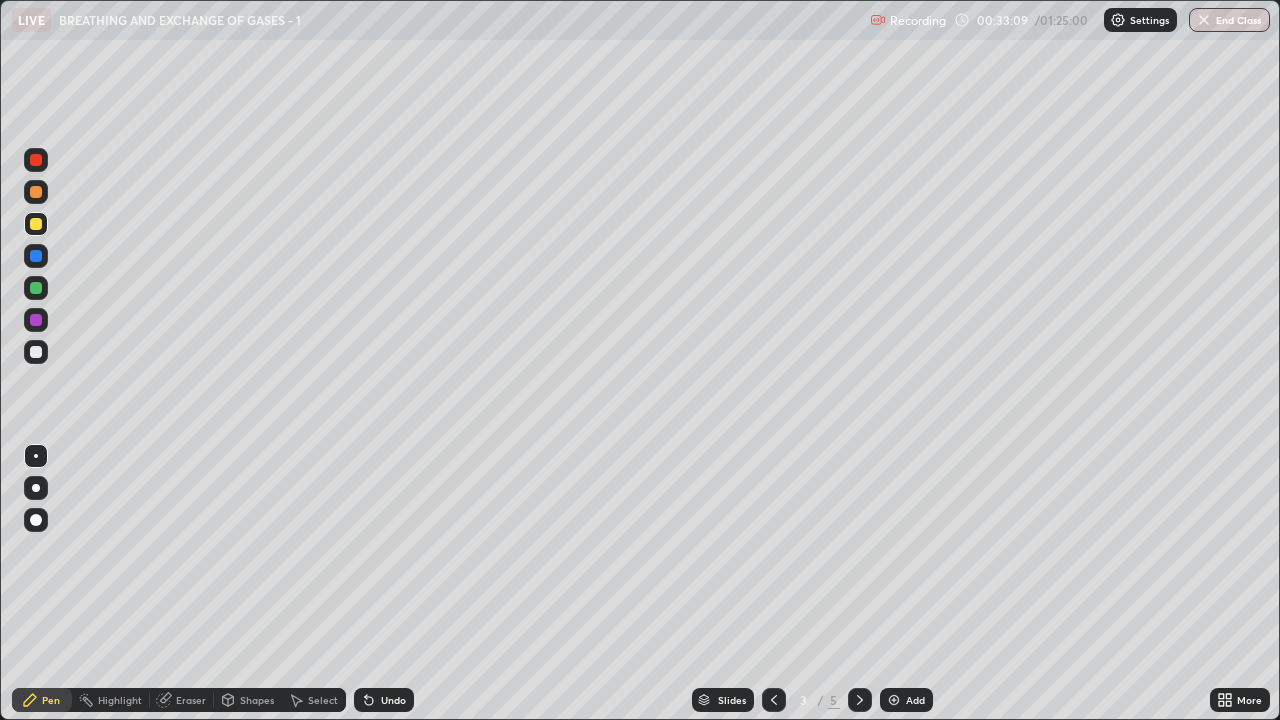 click at bounding box center [774, 700] 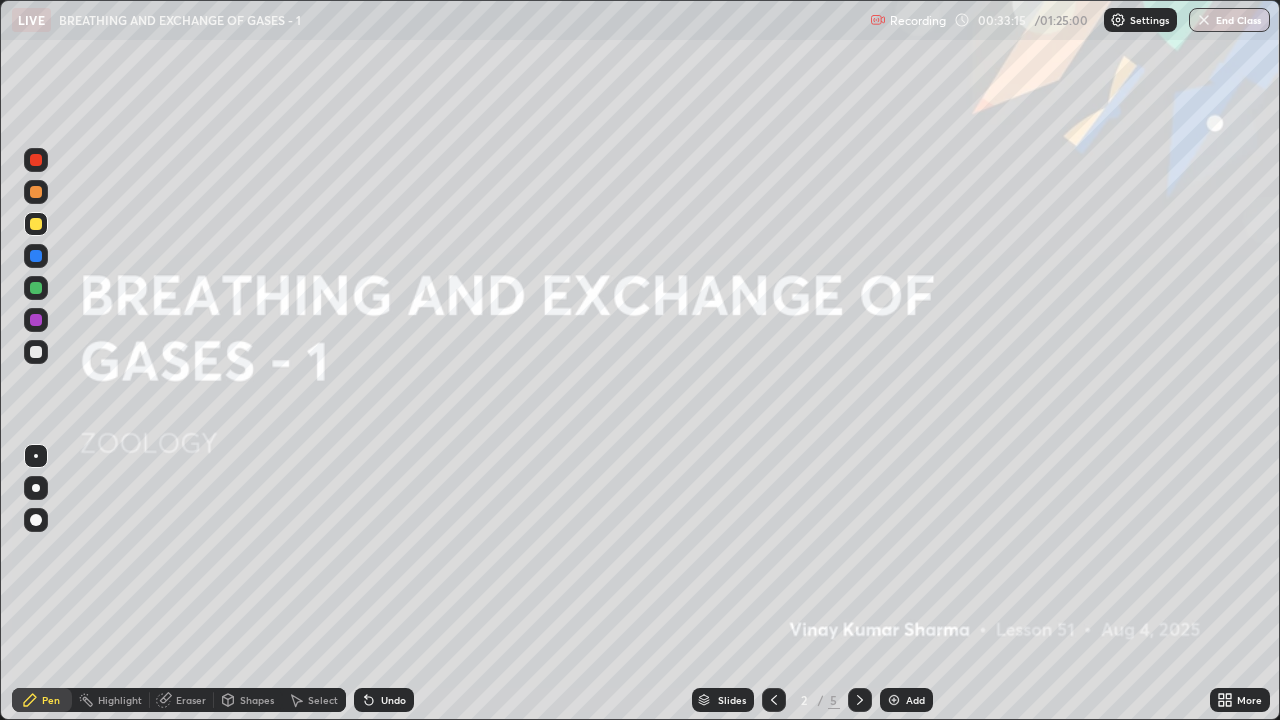 click 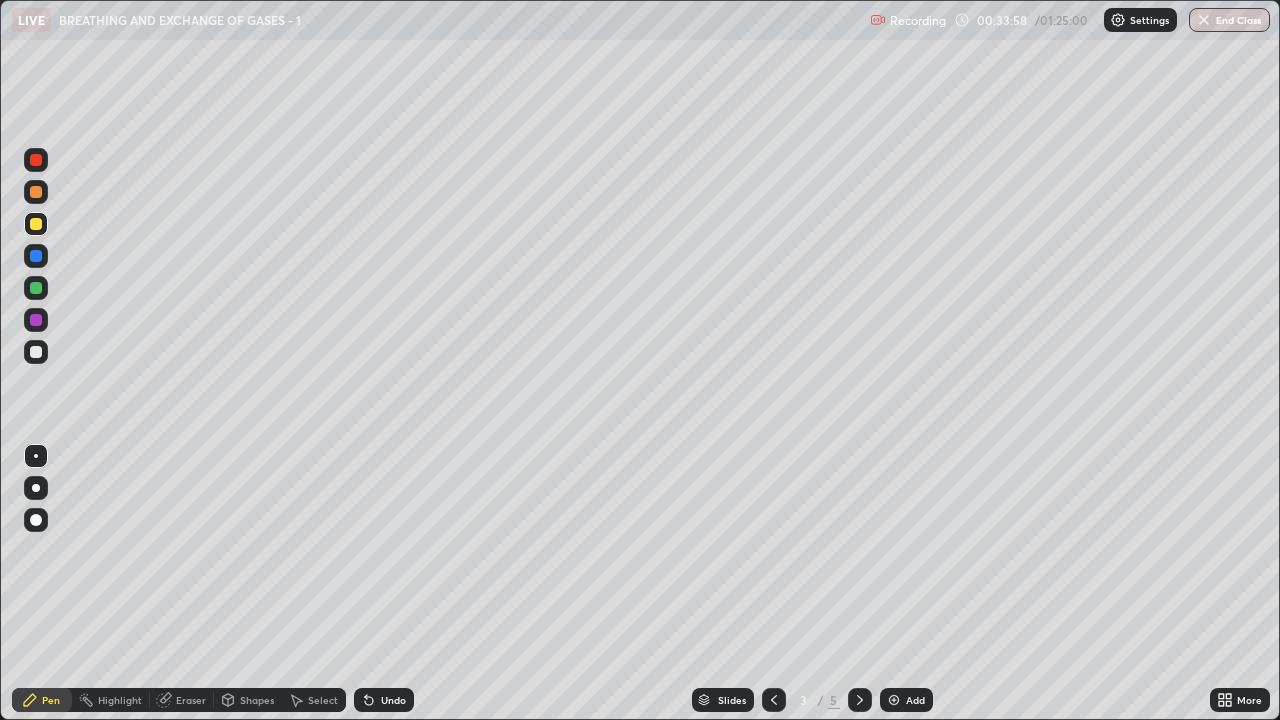 click at bounding box center (36, 192) 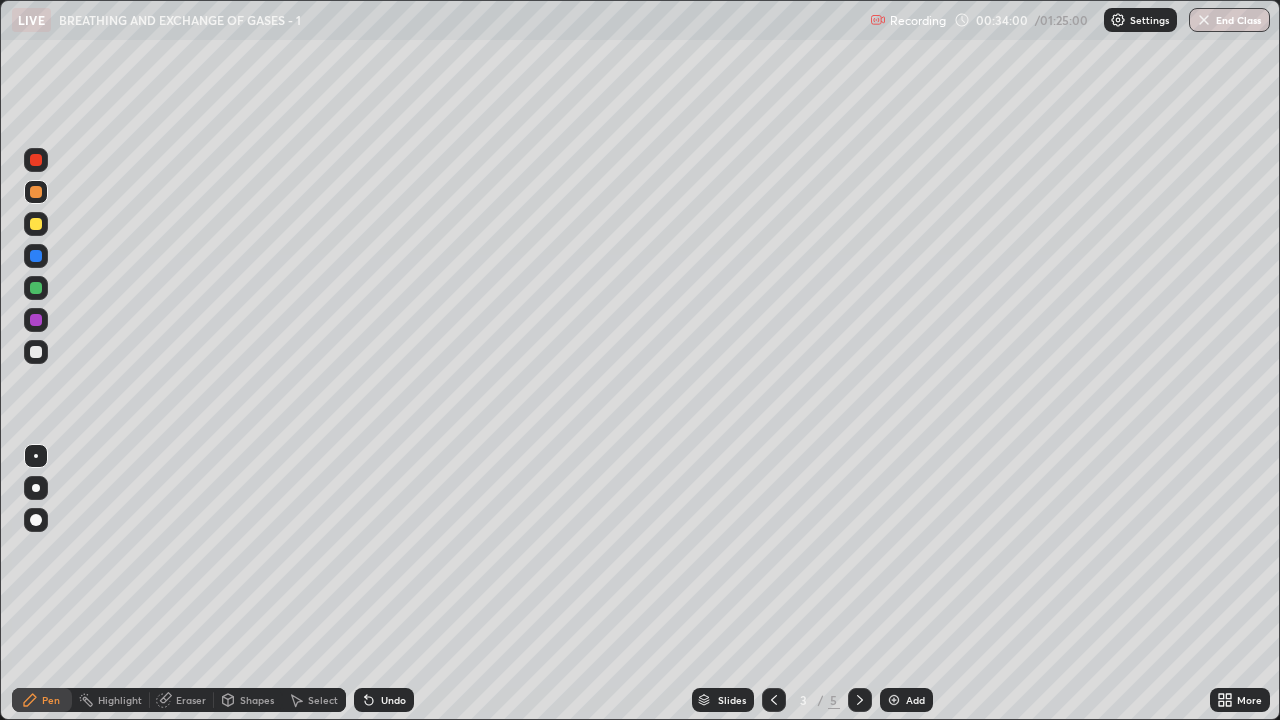 click at bounding box center [36, 224] 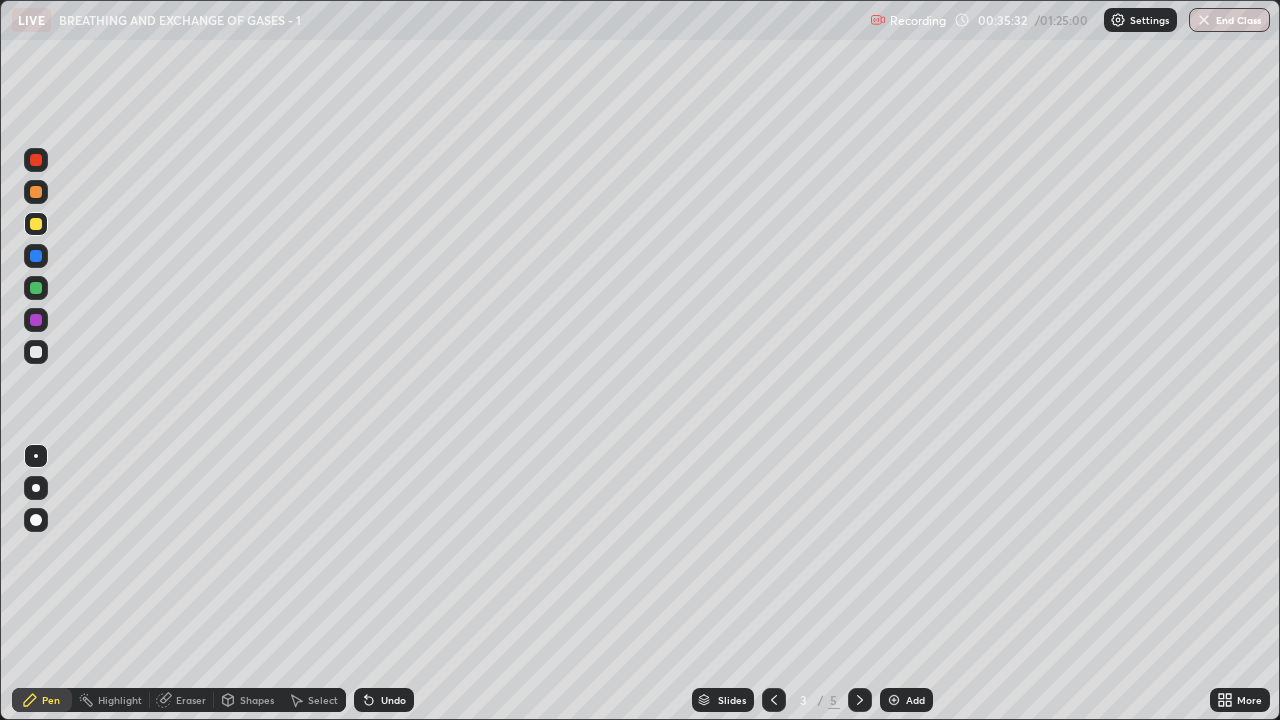 click 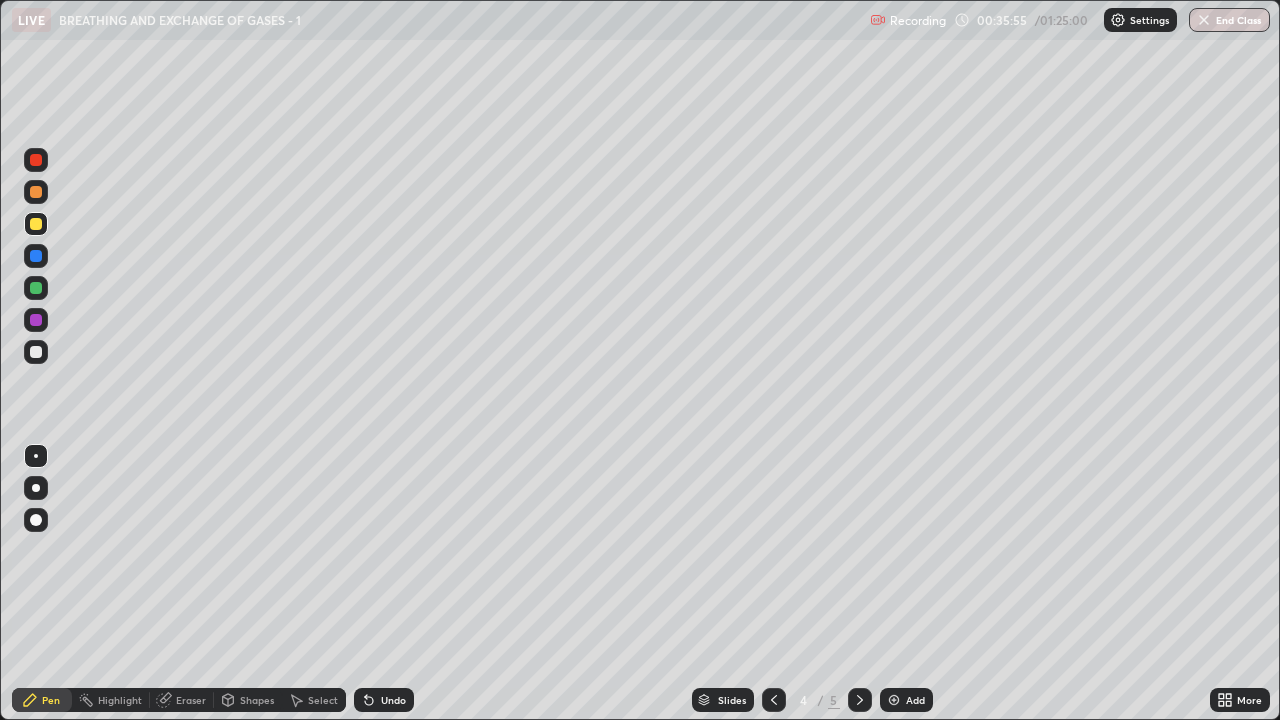 click 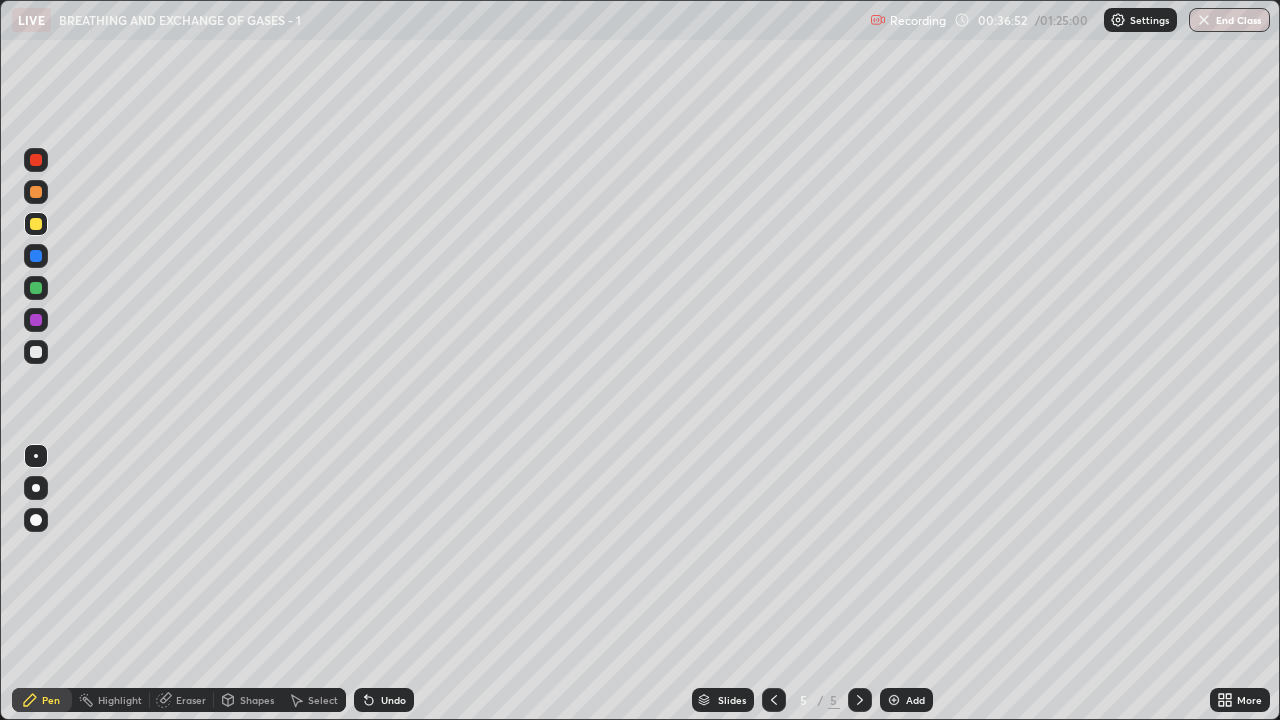 click at bounding box center [894, 700] 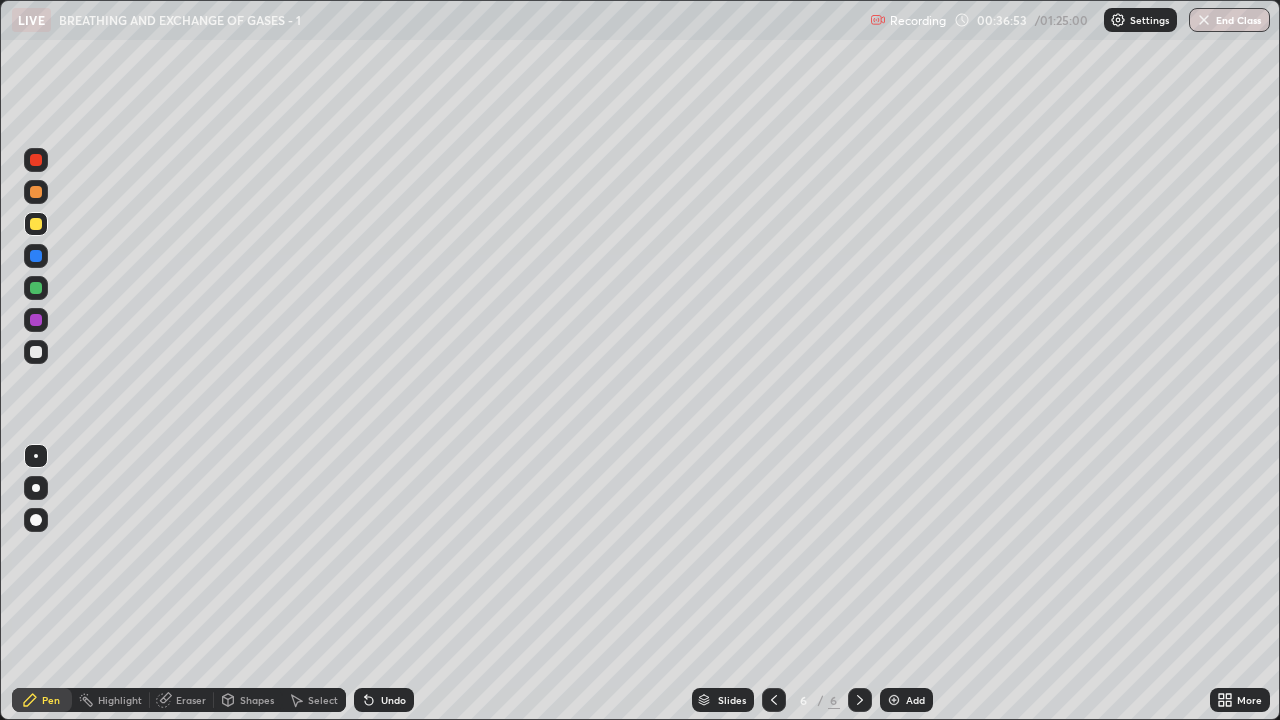 click at bounding box center (36, 352) 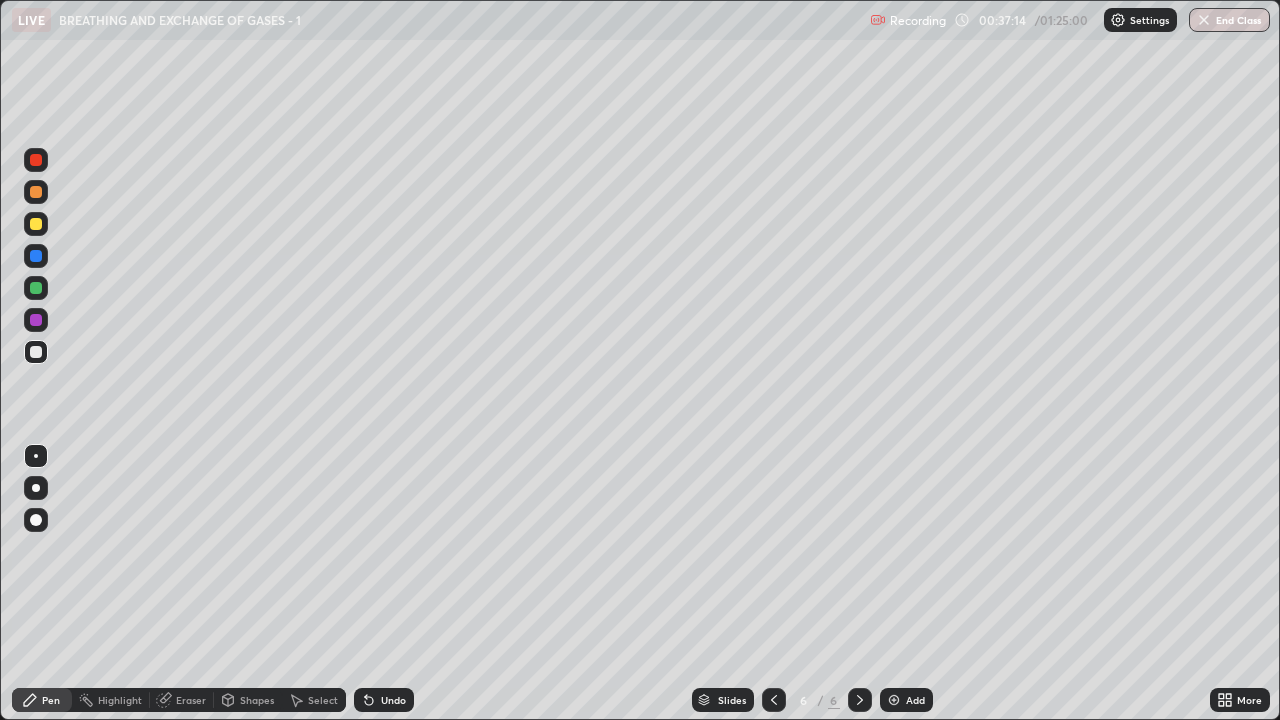 click 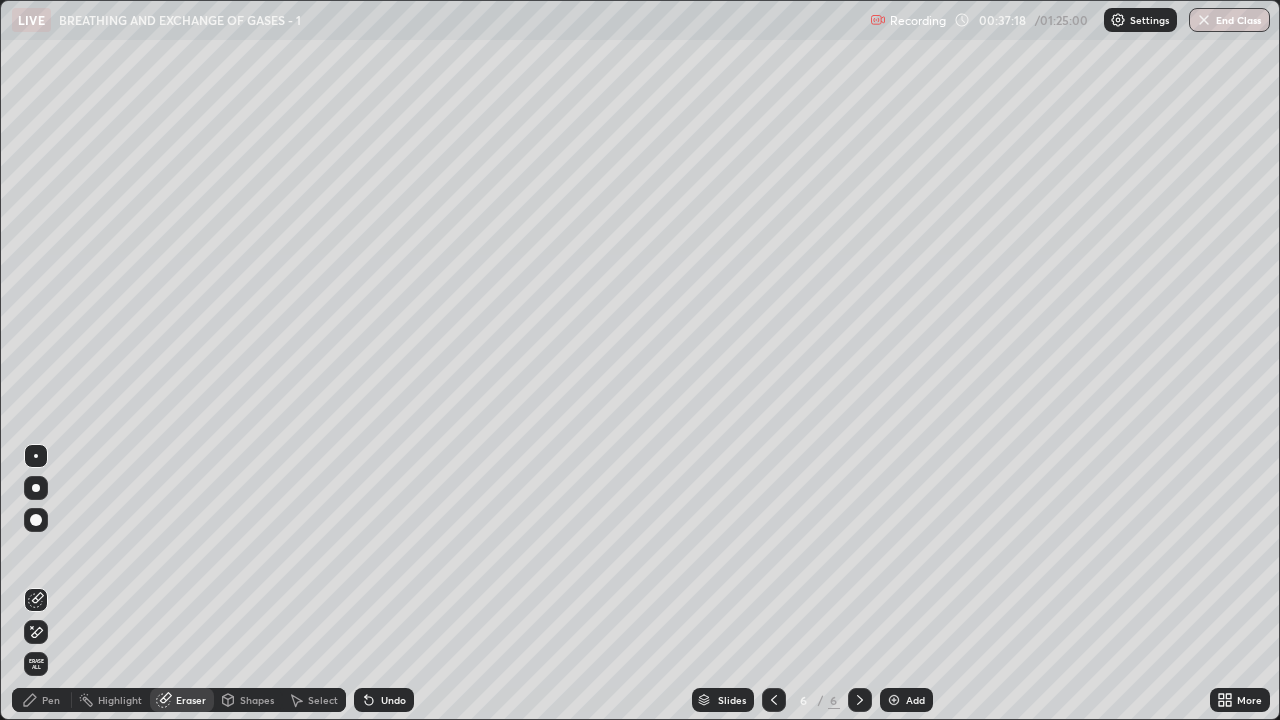 click 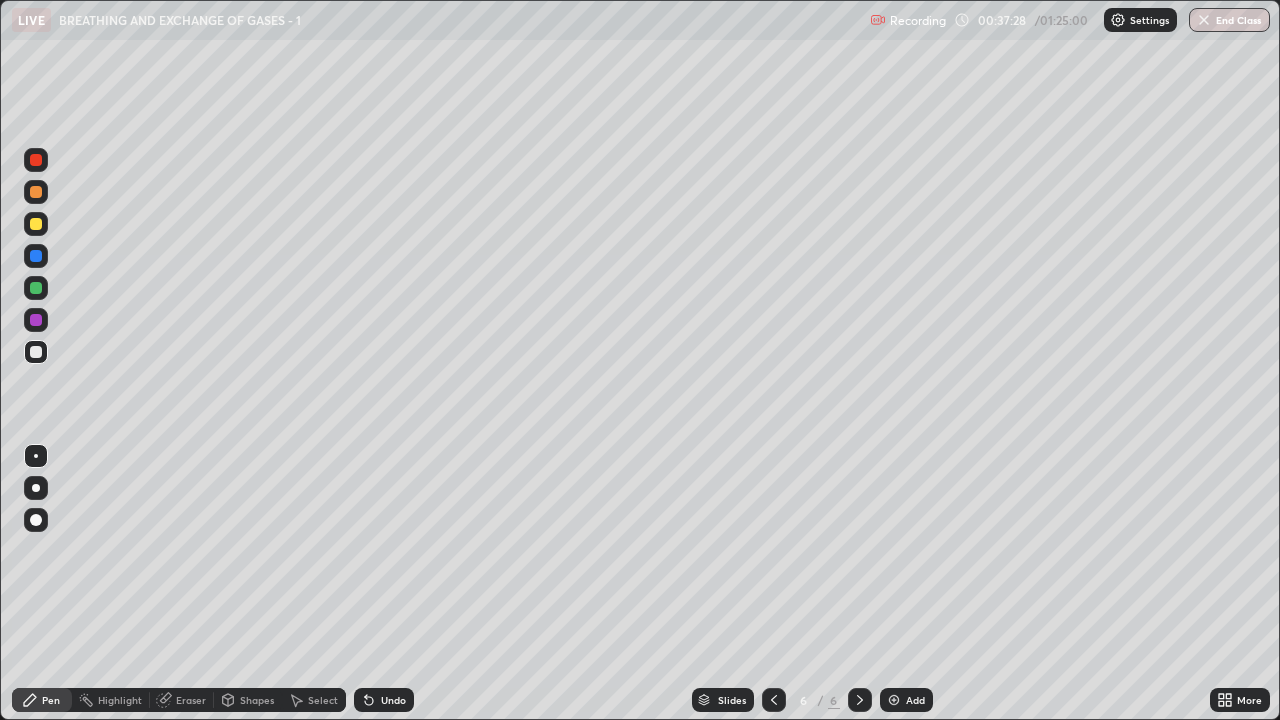 click at bounding box center (36, 224) 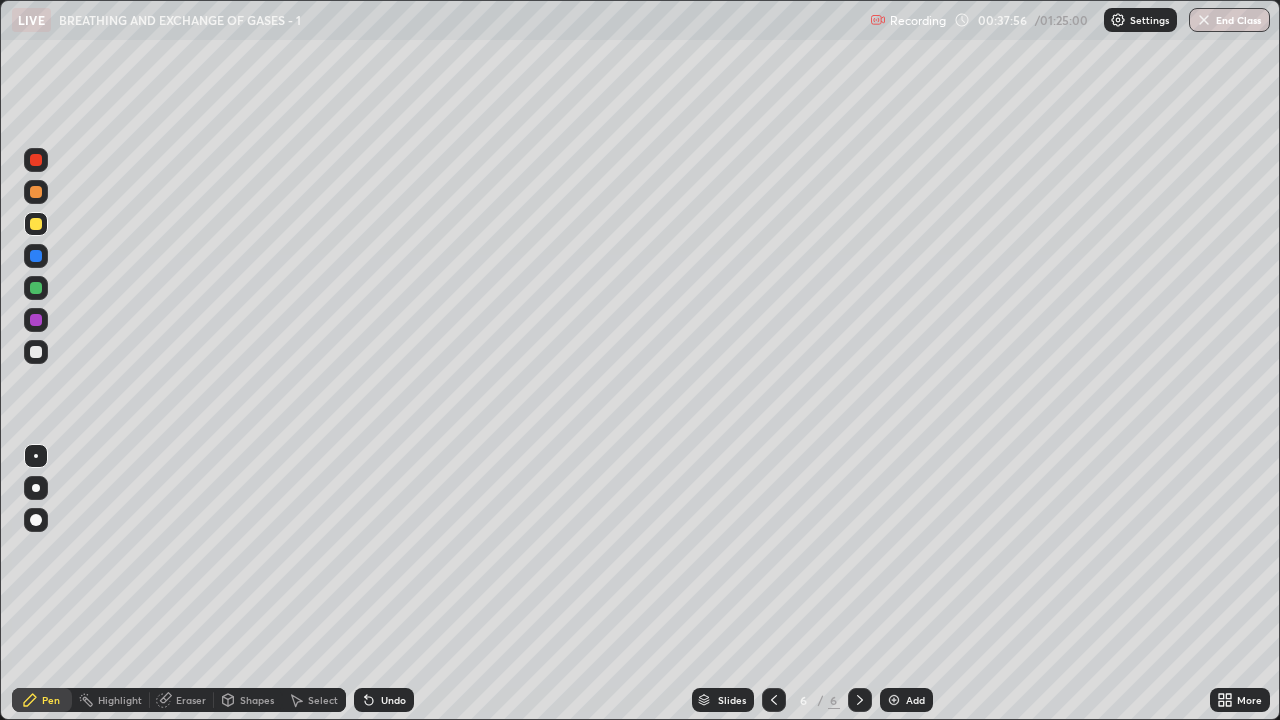 click 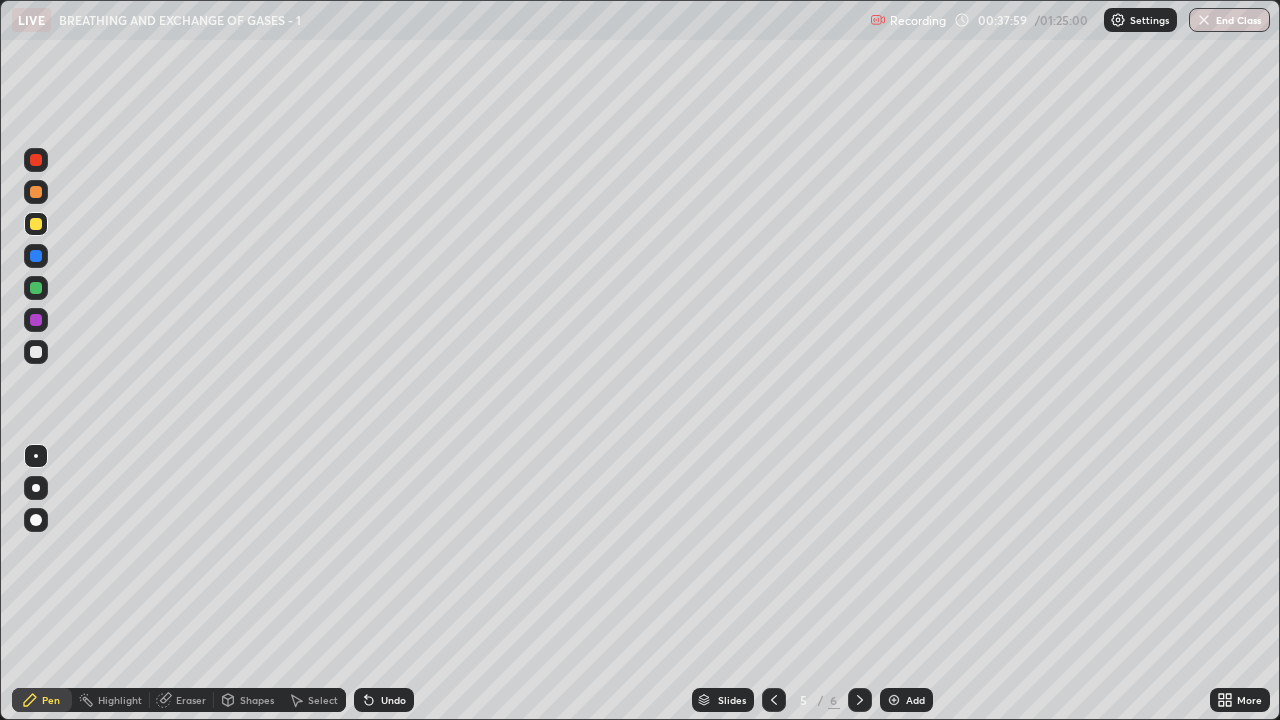 click at bounding box center (36, 192) 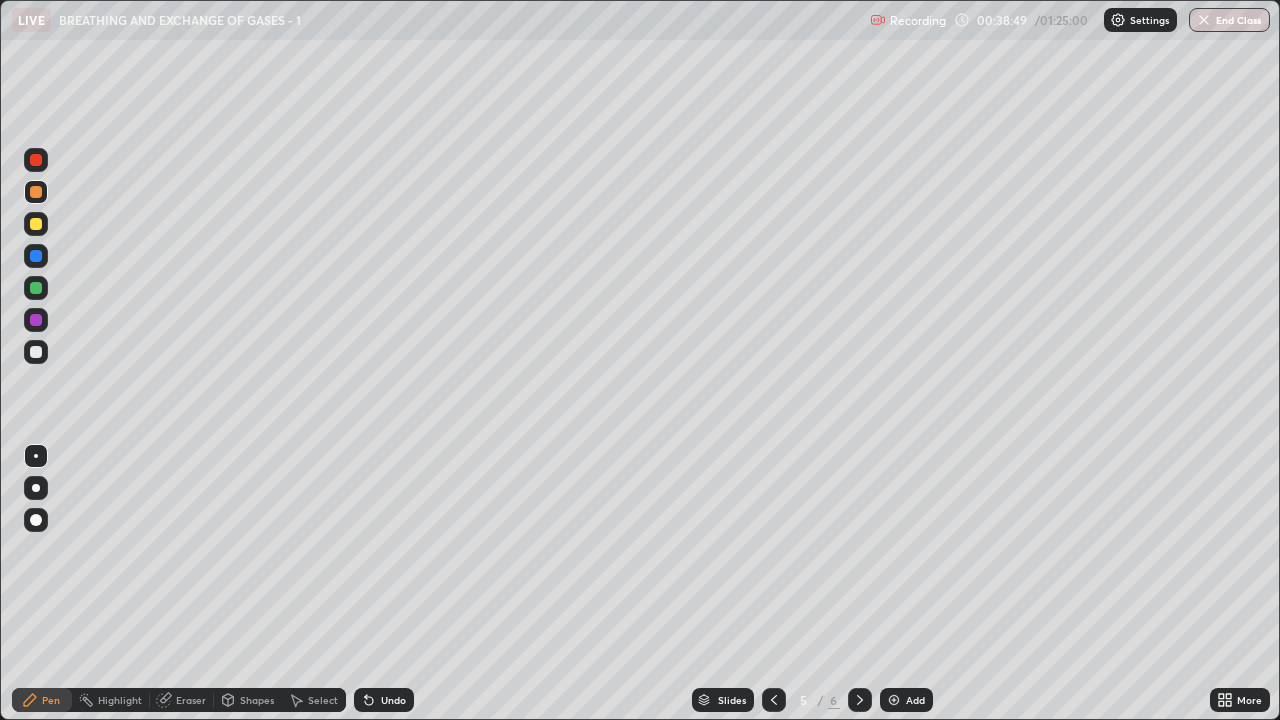 click at bounding box center [36, 352] 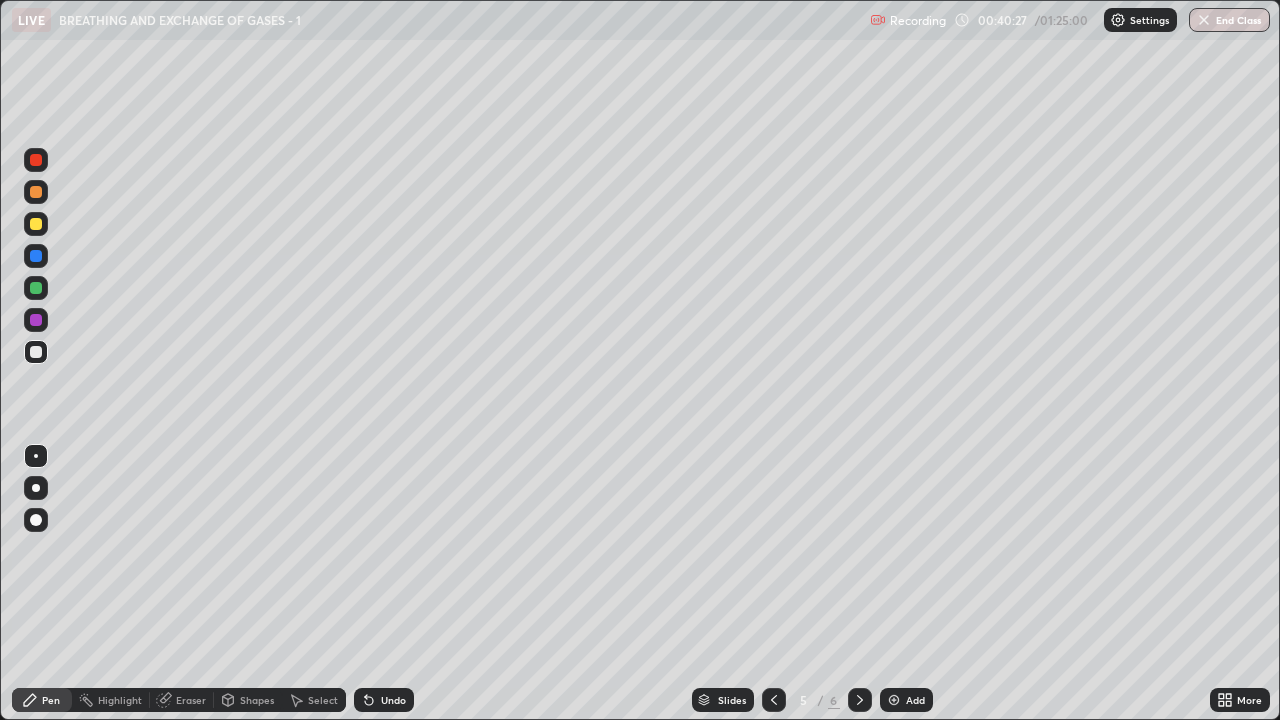 click 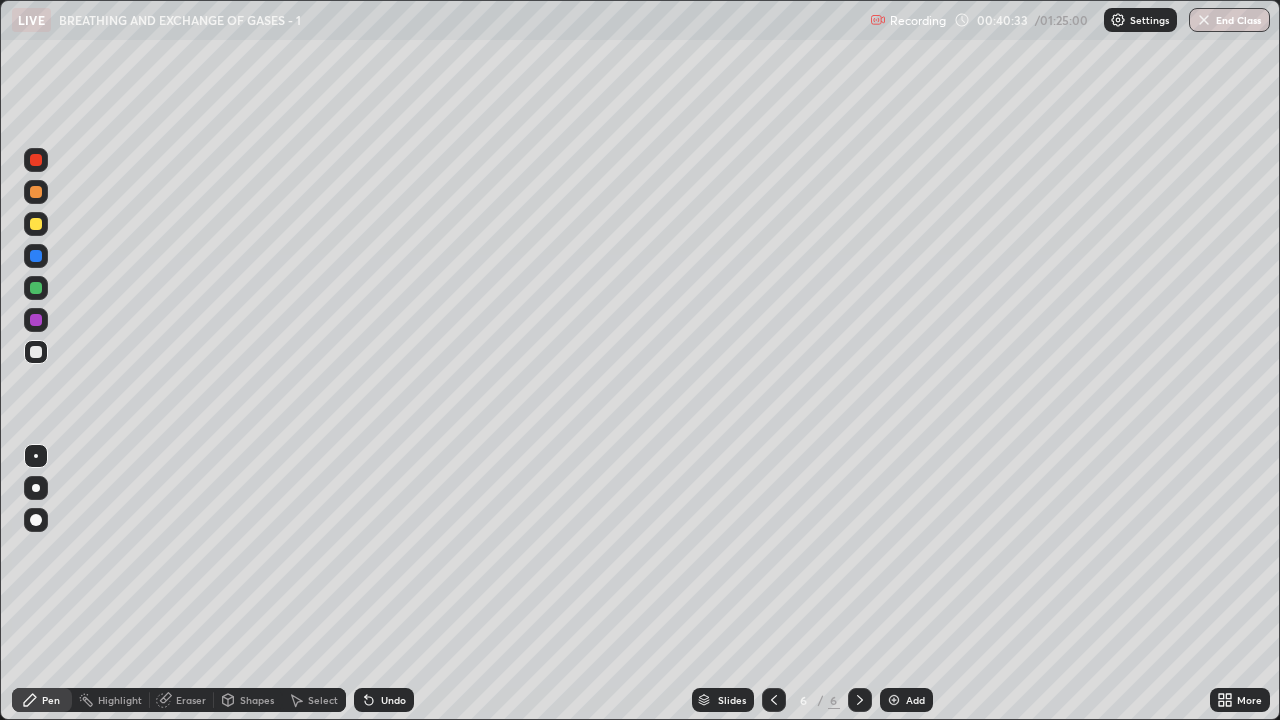 click at bounding box center (36, 288) 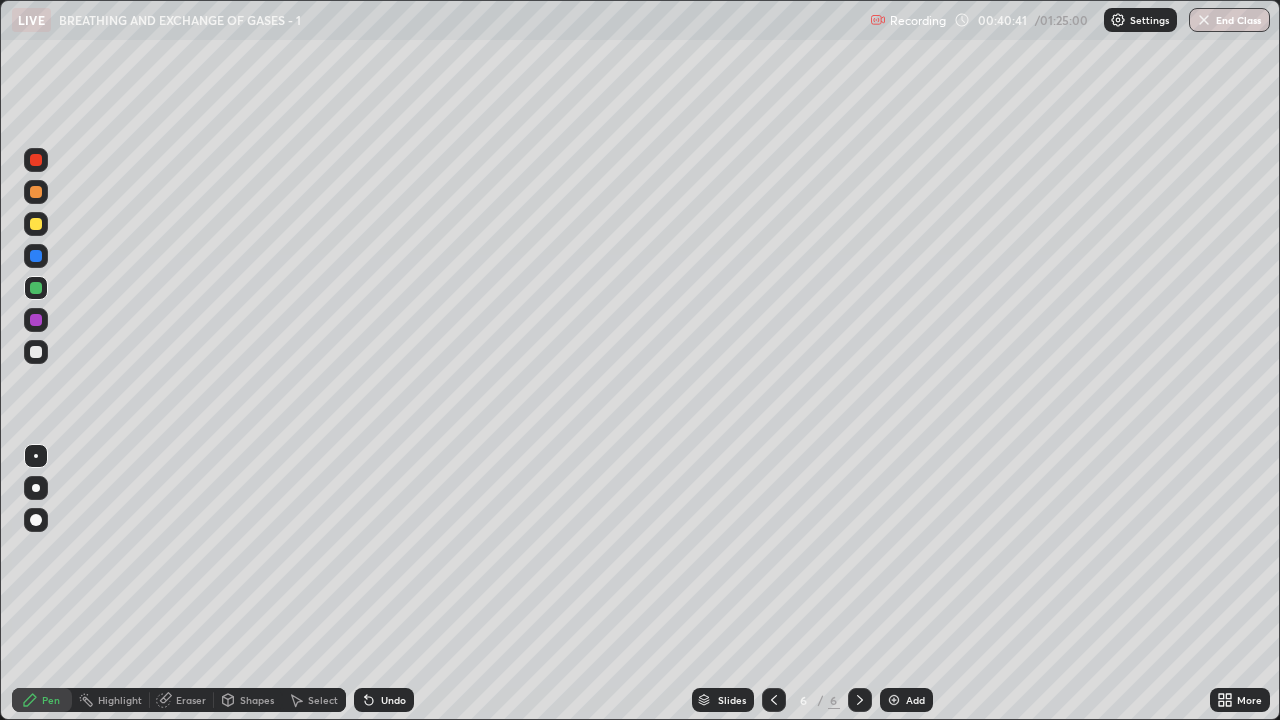 click at bounding box center [36, 352] 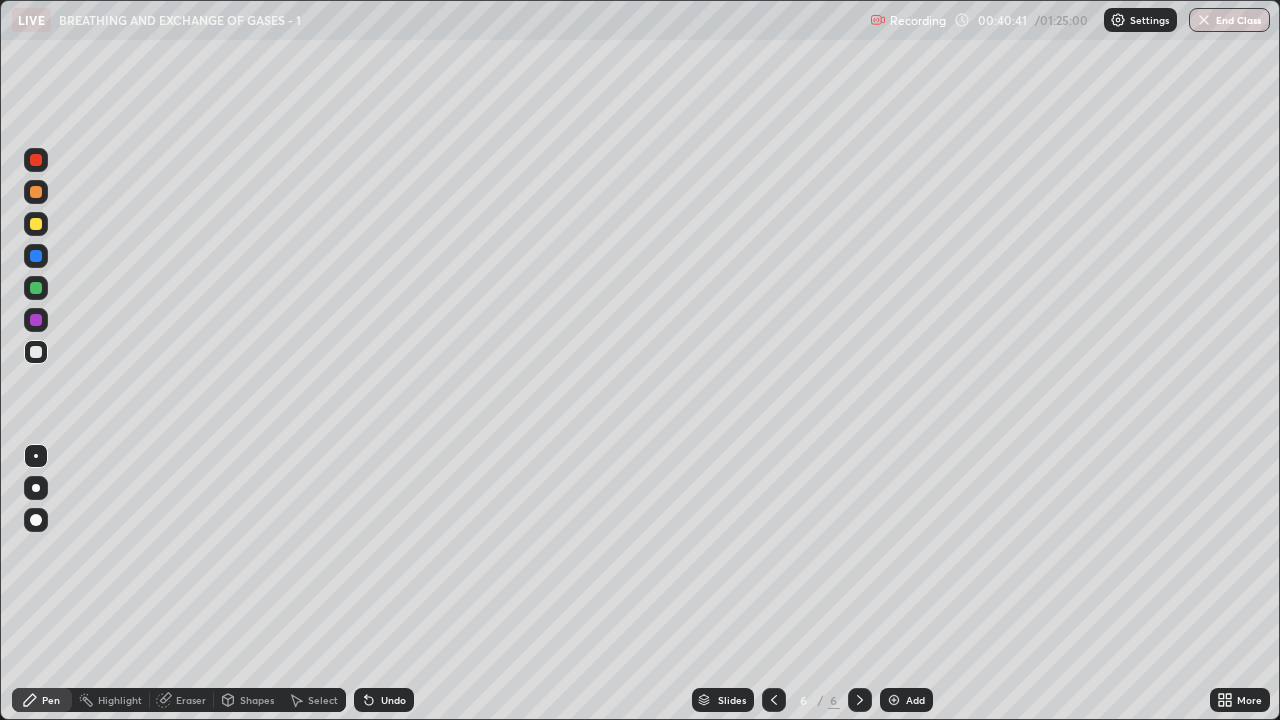click at bounding box center (36, 352) 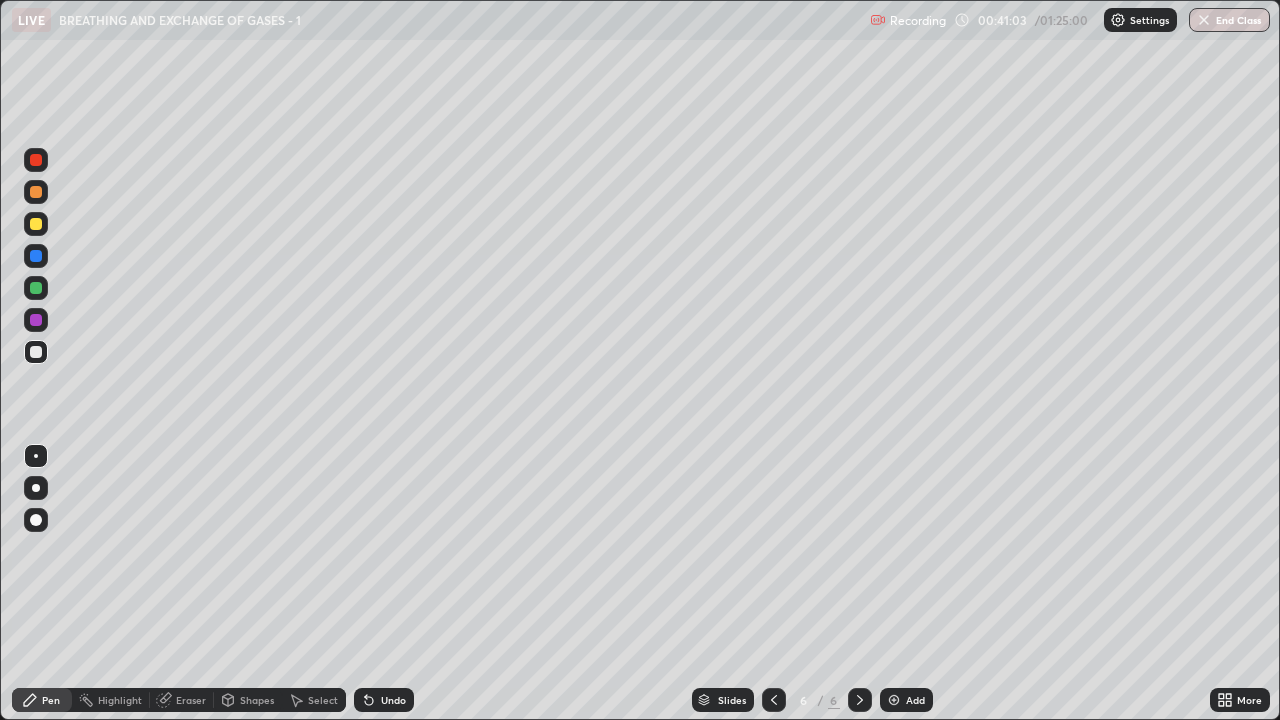 click 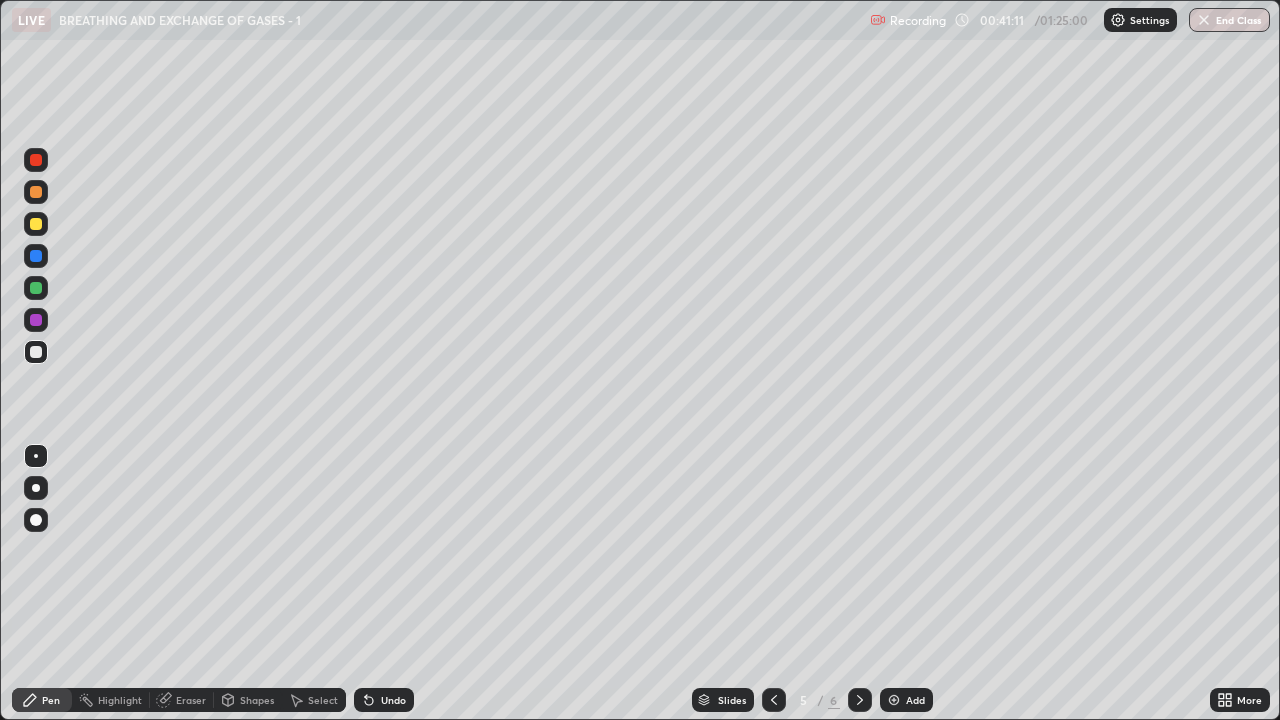 click 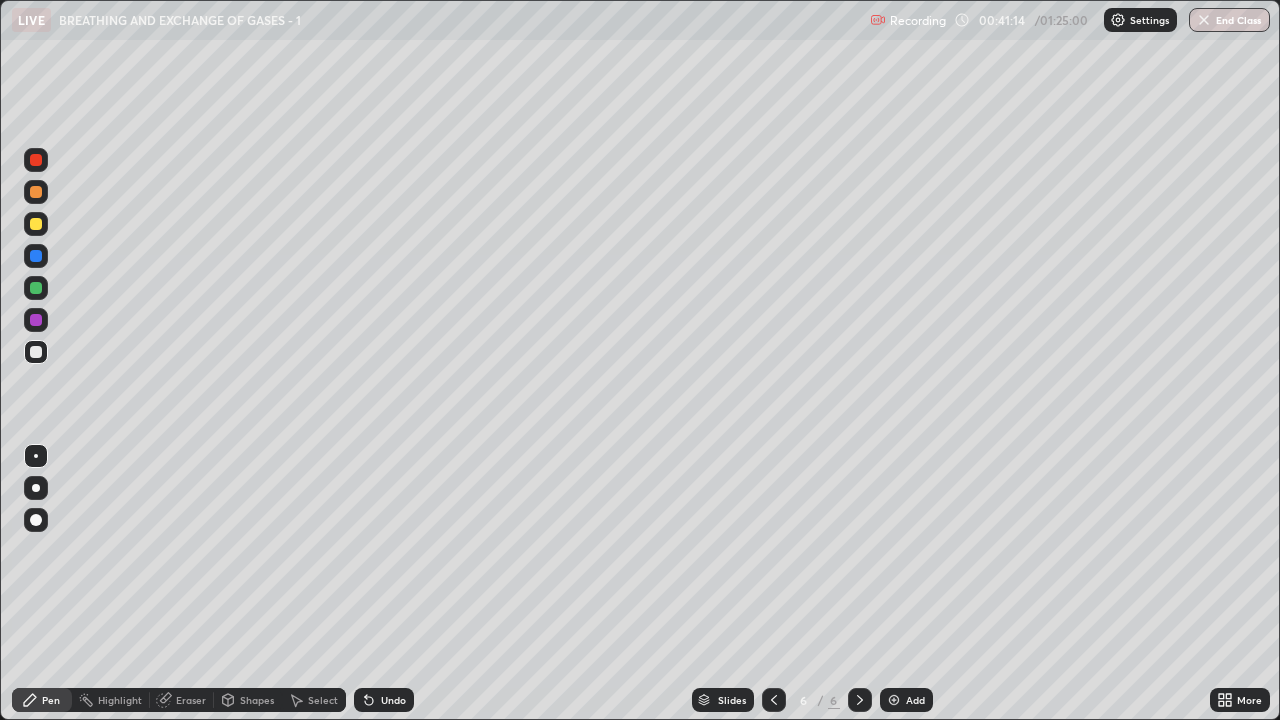 click at bounding box center [36, 320] 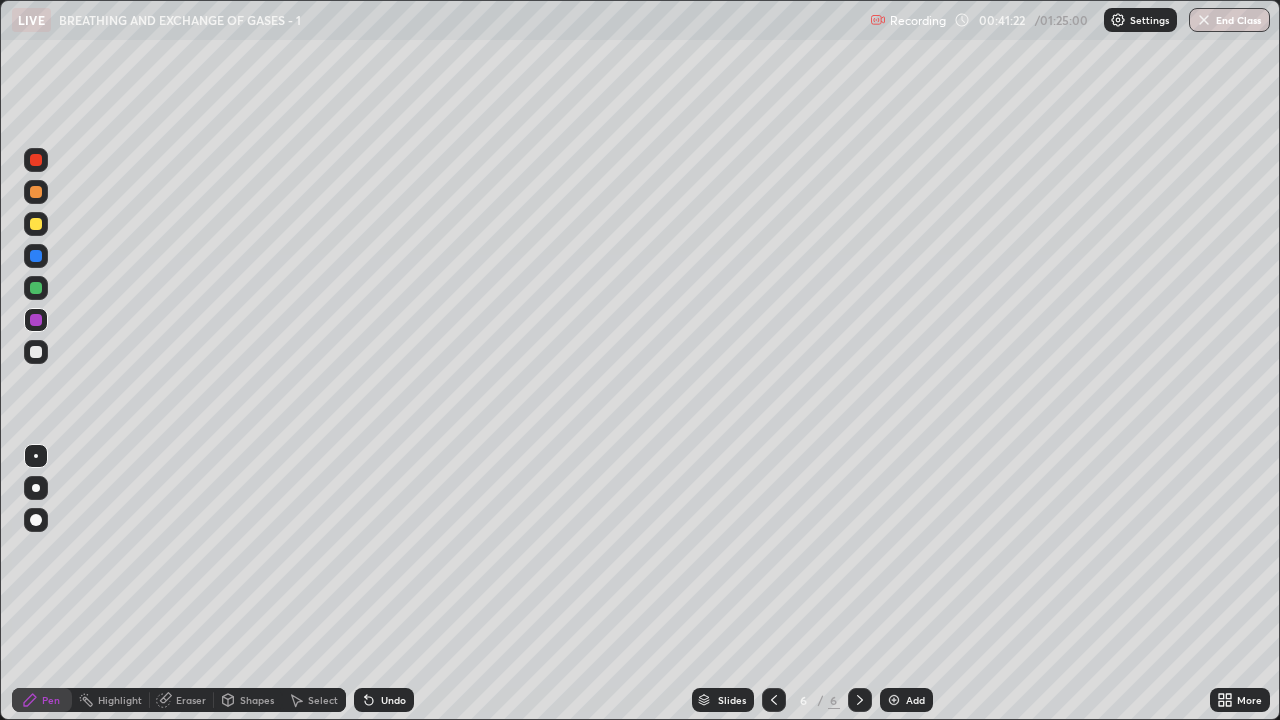 click at bounding box center (36, 352) 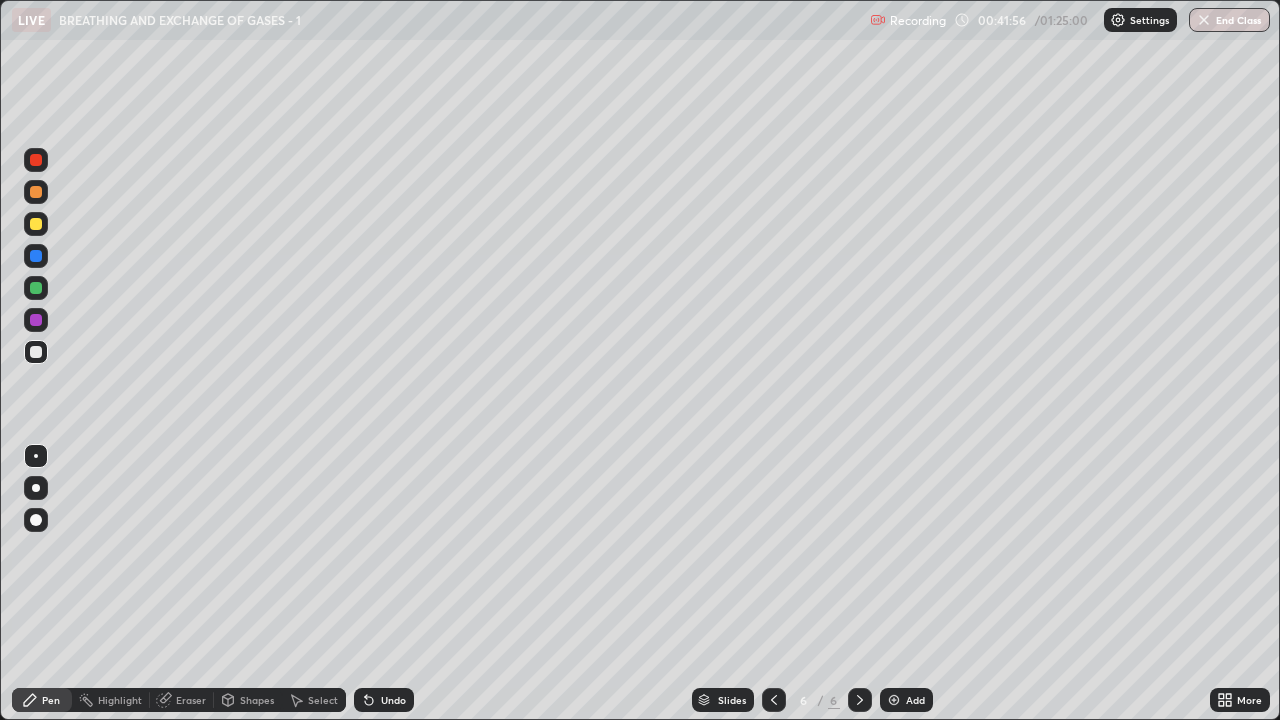 click at bounding box center [36, 288] 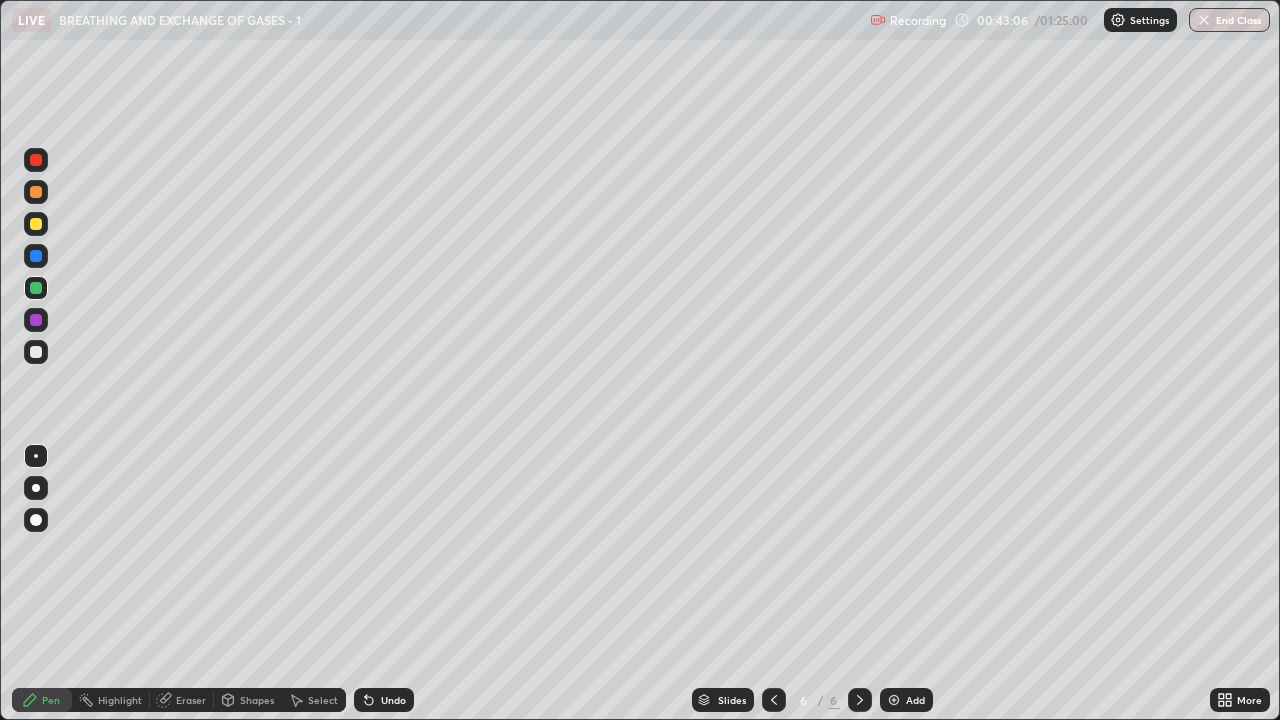 click at bounding box center (36, 288) 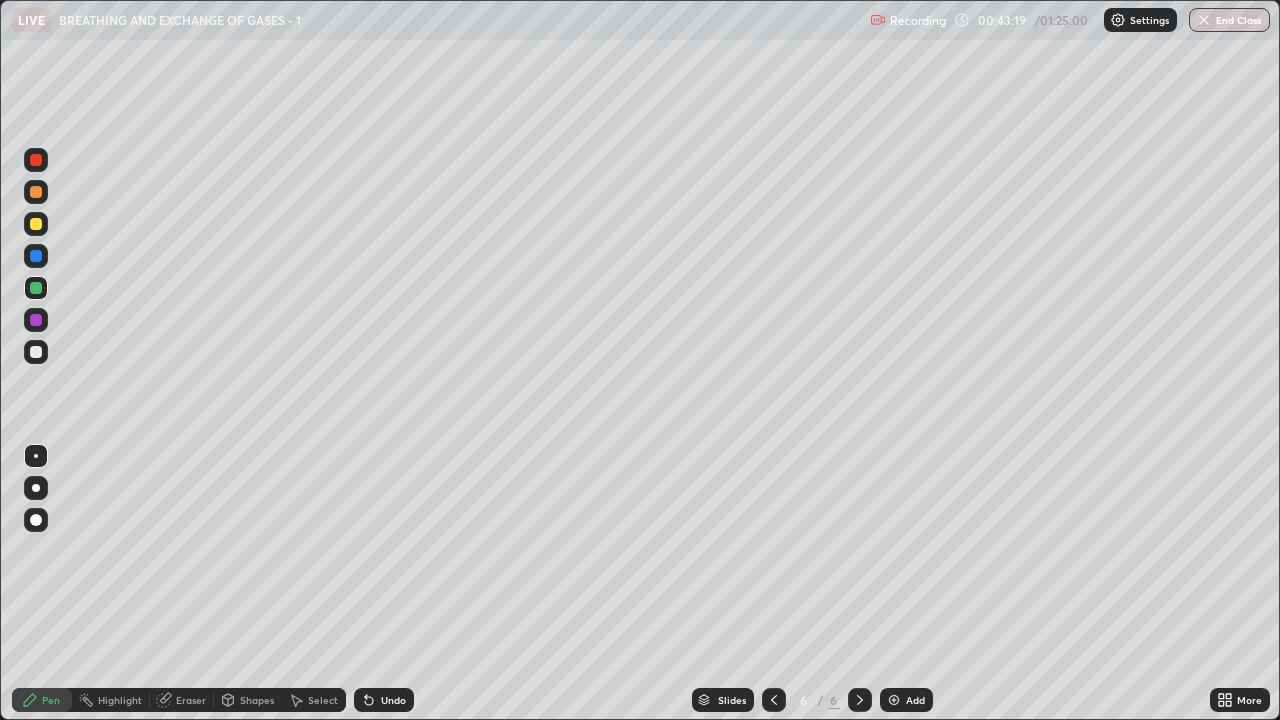 click at bounding box center [36, 352] 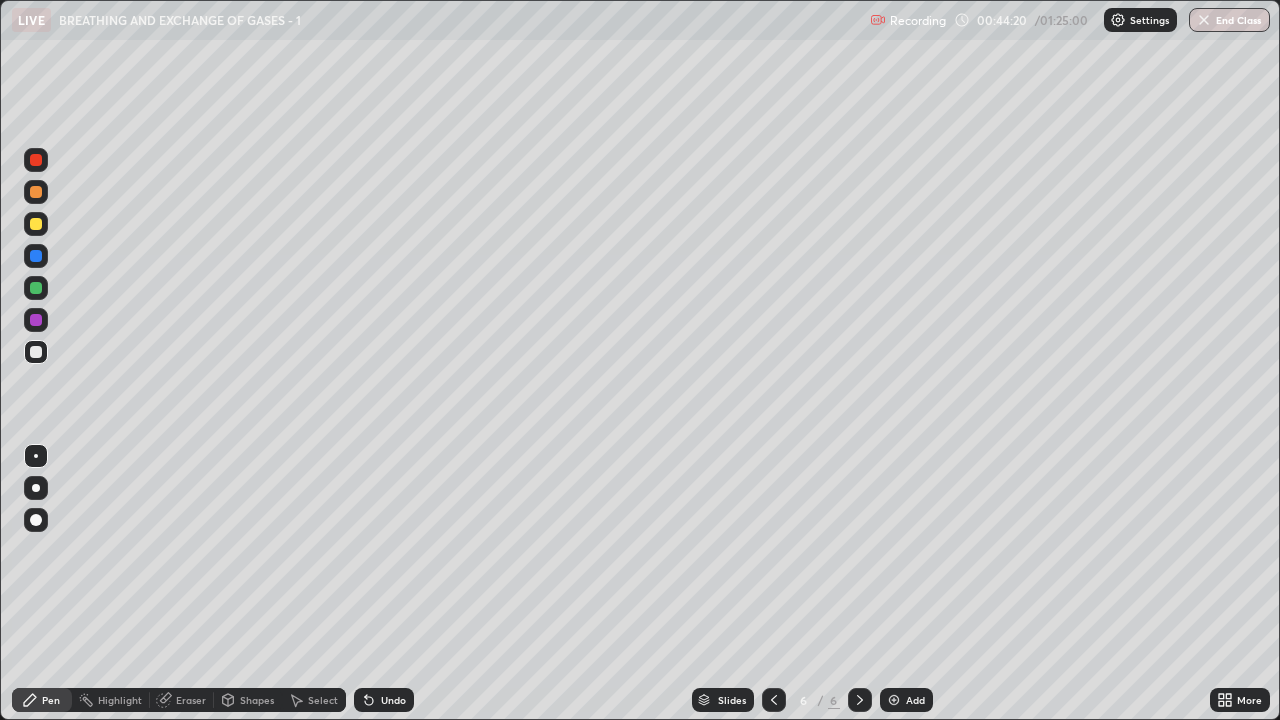 click at bounding box center [36, 224] 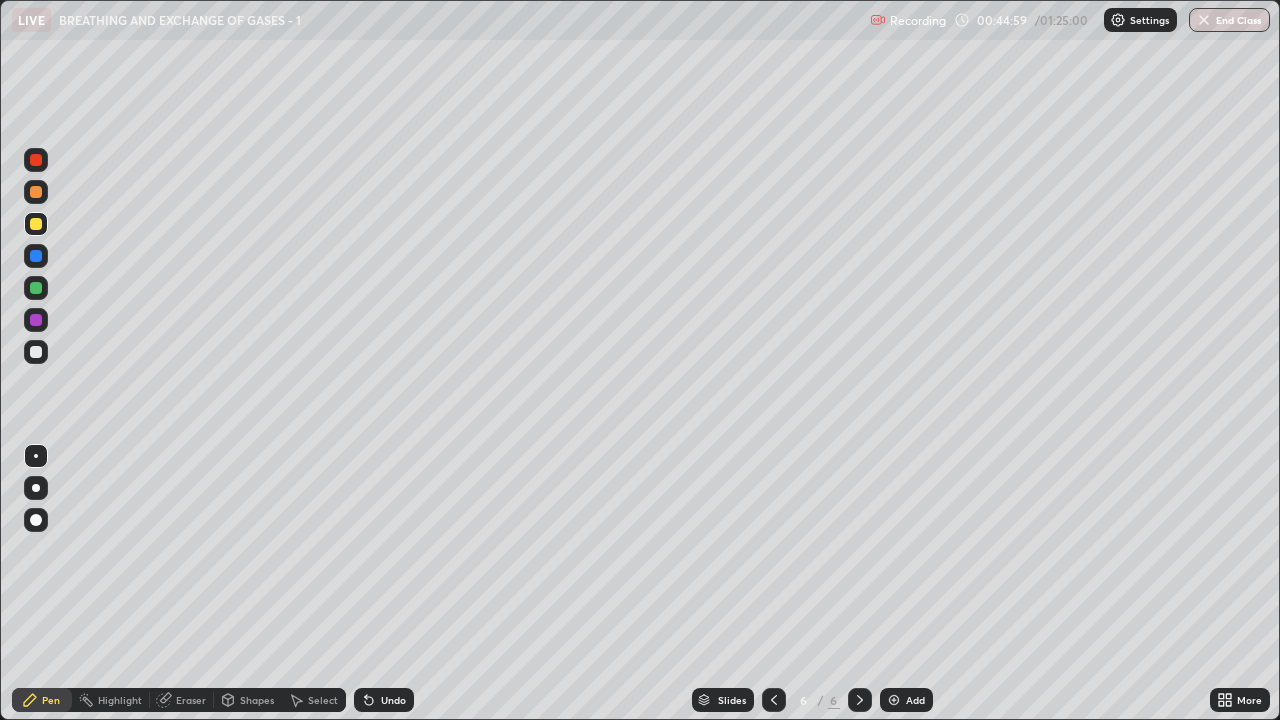 click at bounding box center (36, 352) 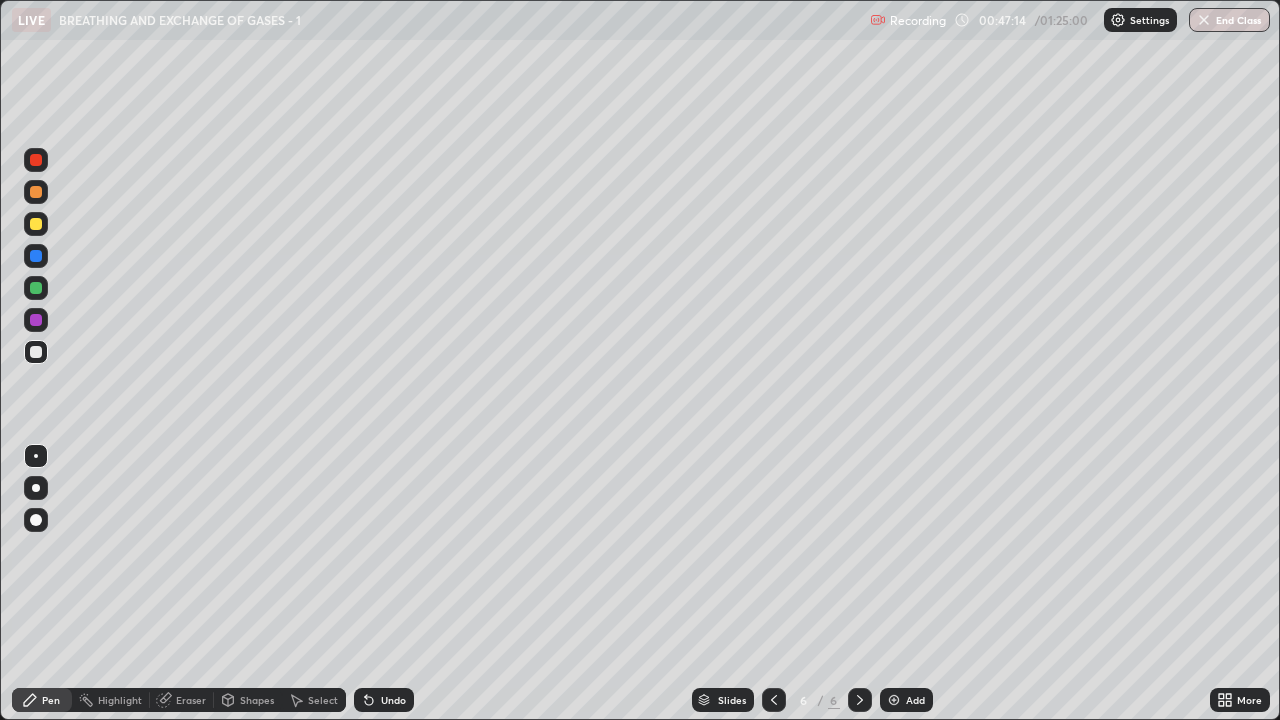 click at bounding box center (36, 352) 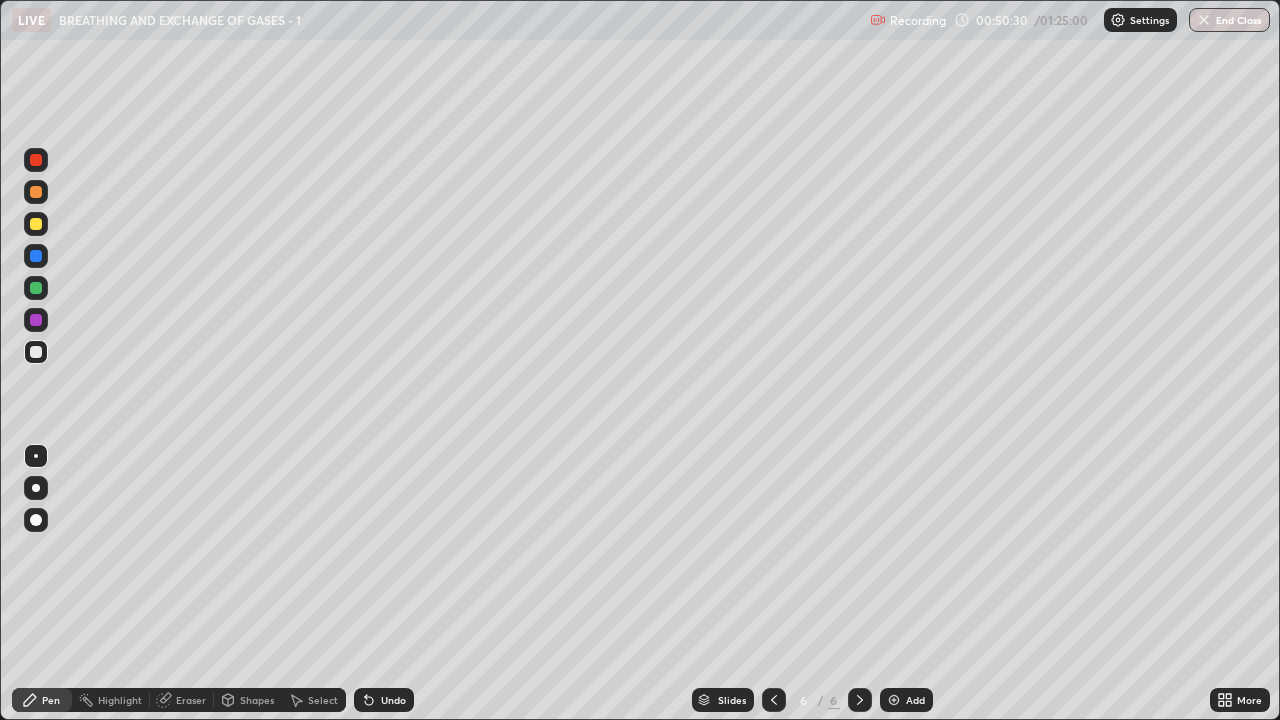 click at bounding box center (894, 700) 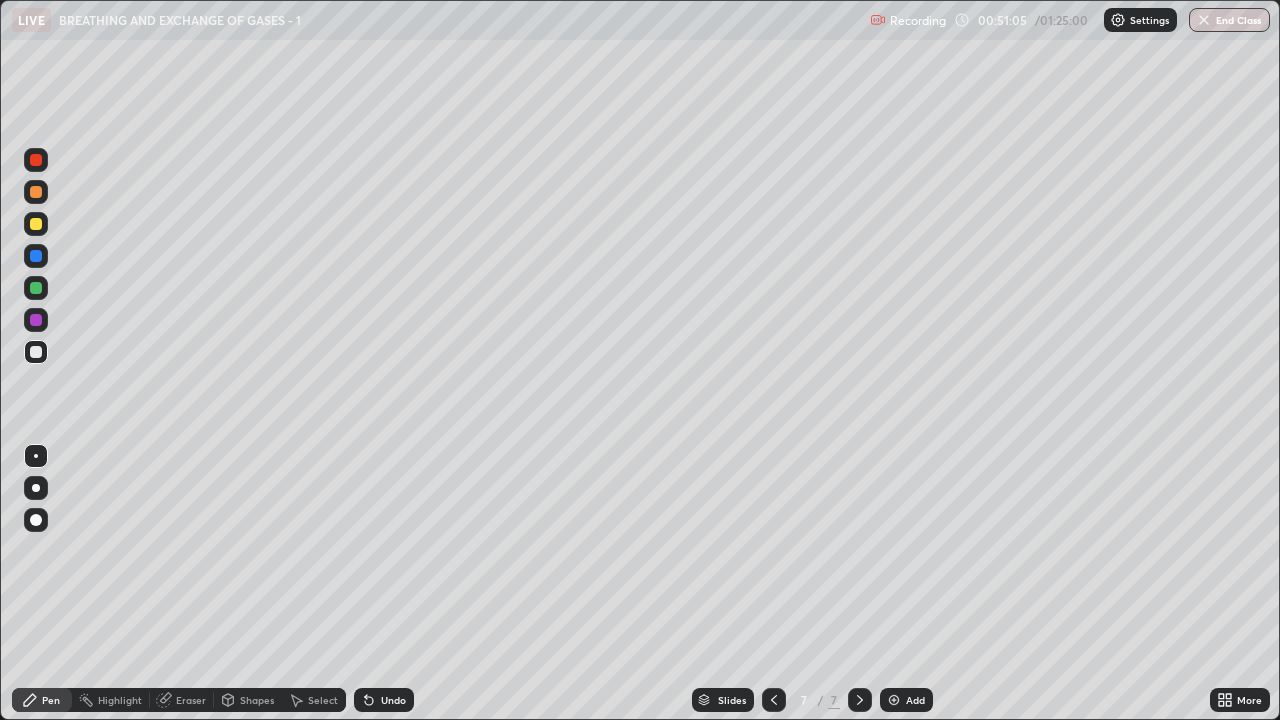 click at bounding box center [36, 288] 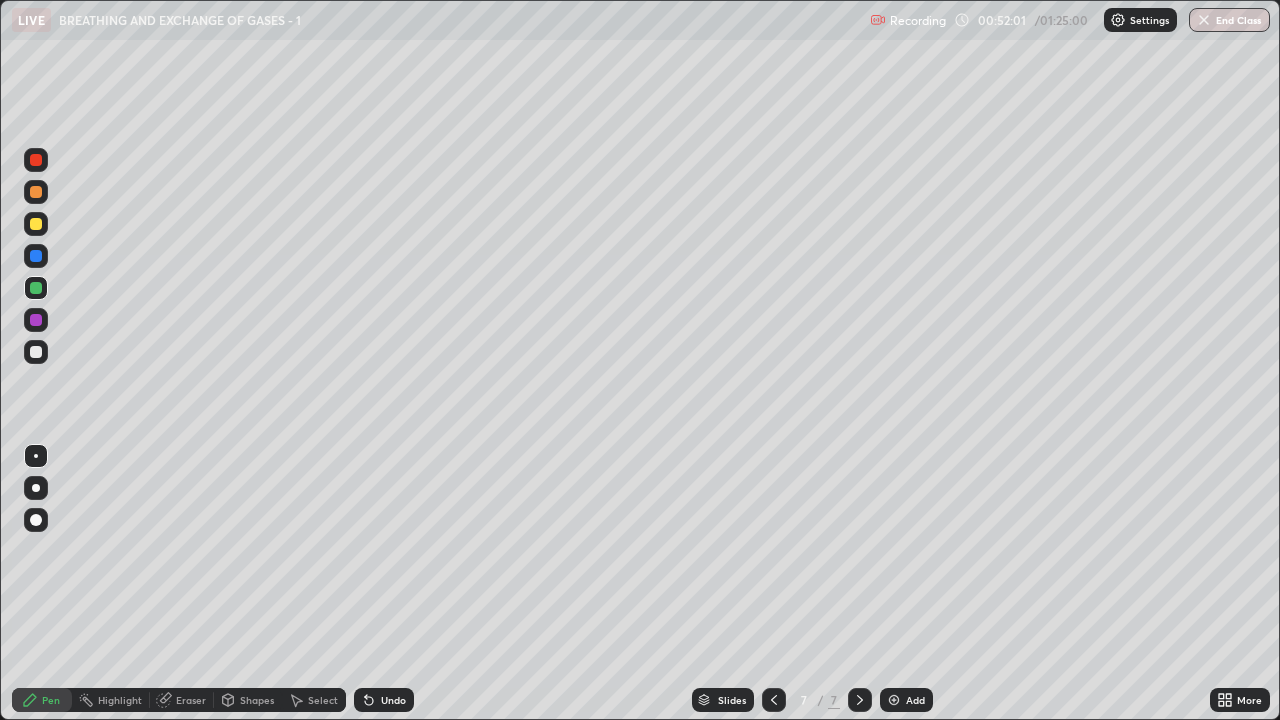 click at bounding box center (36, 352) 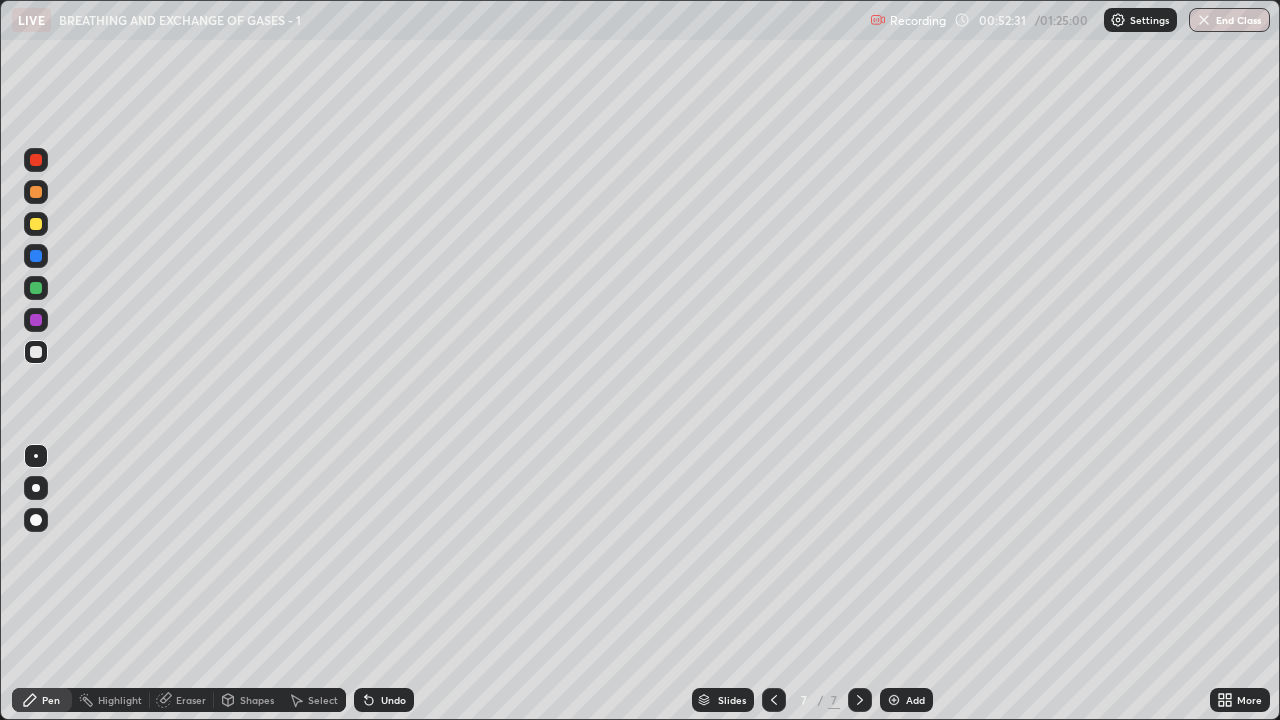 click at bounding box center (36, 224) 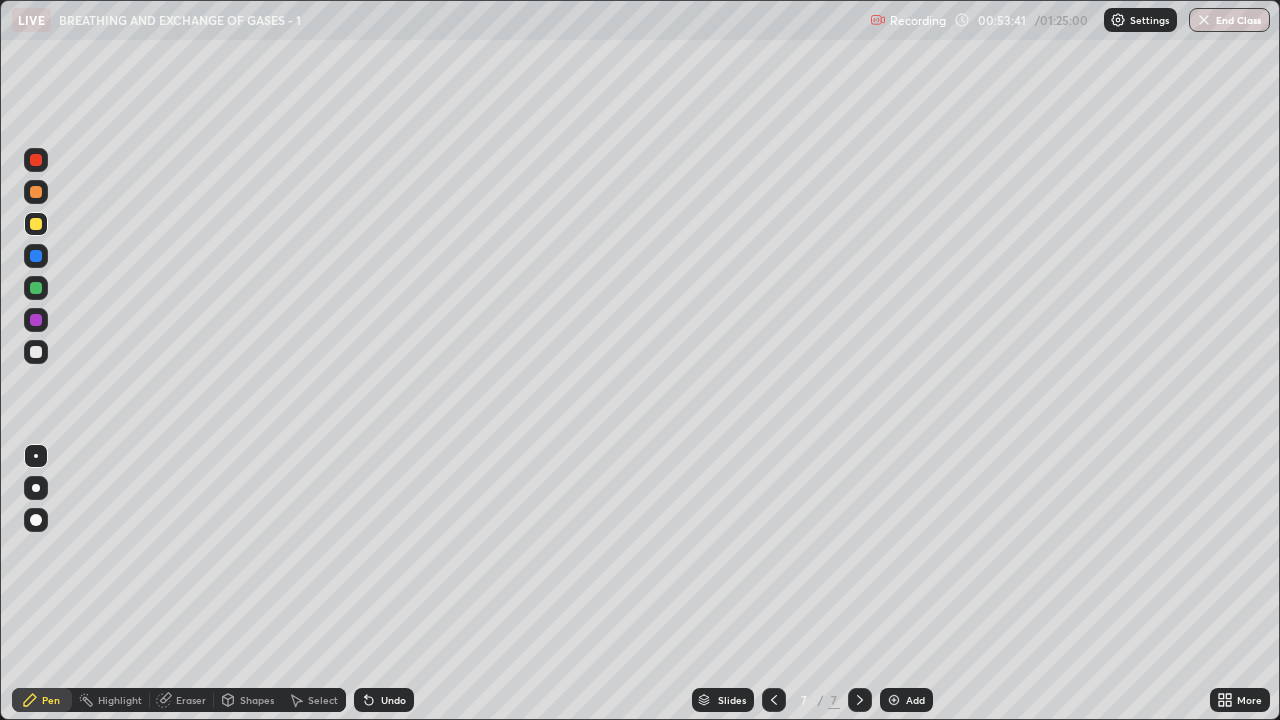 click at bounding box center (36, 352) 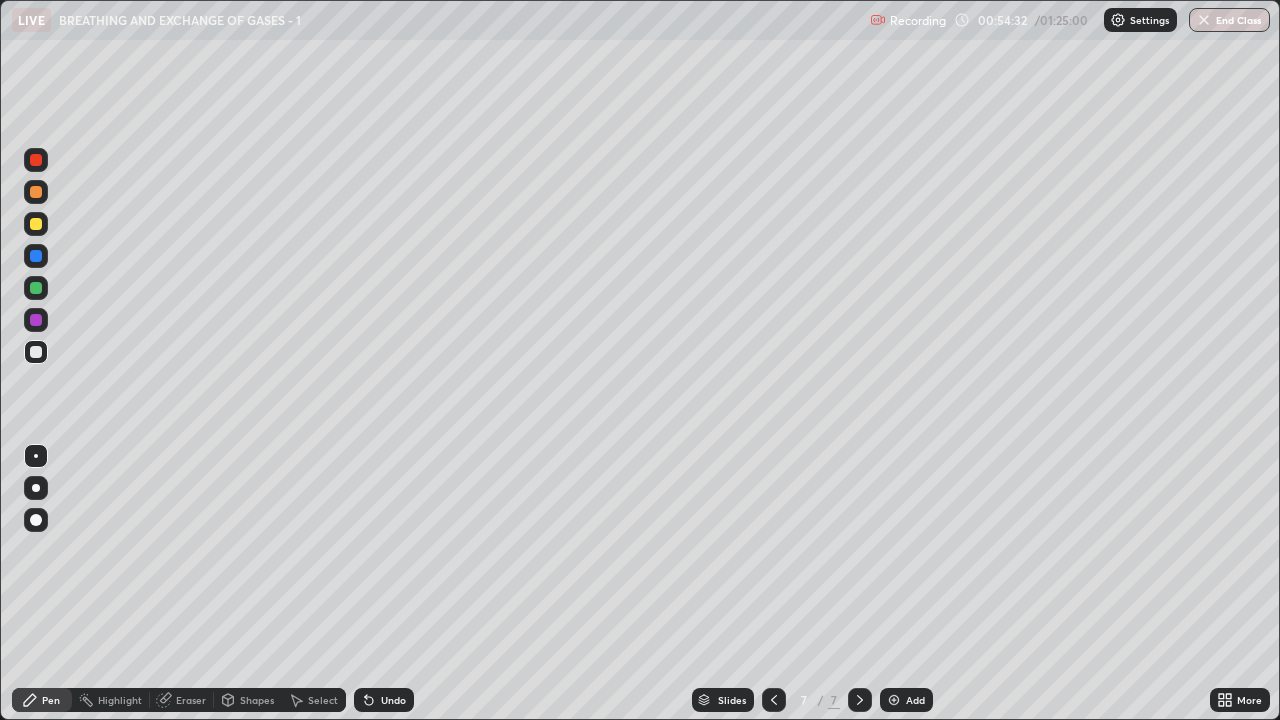 click at bounding box center (36, 224) 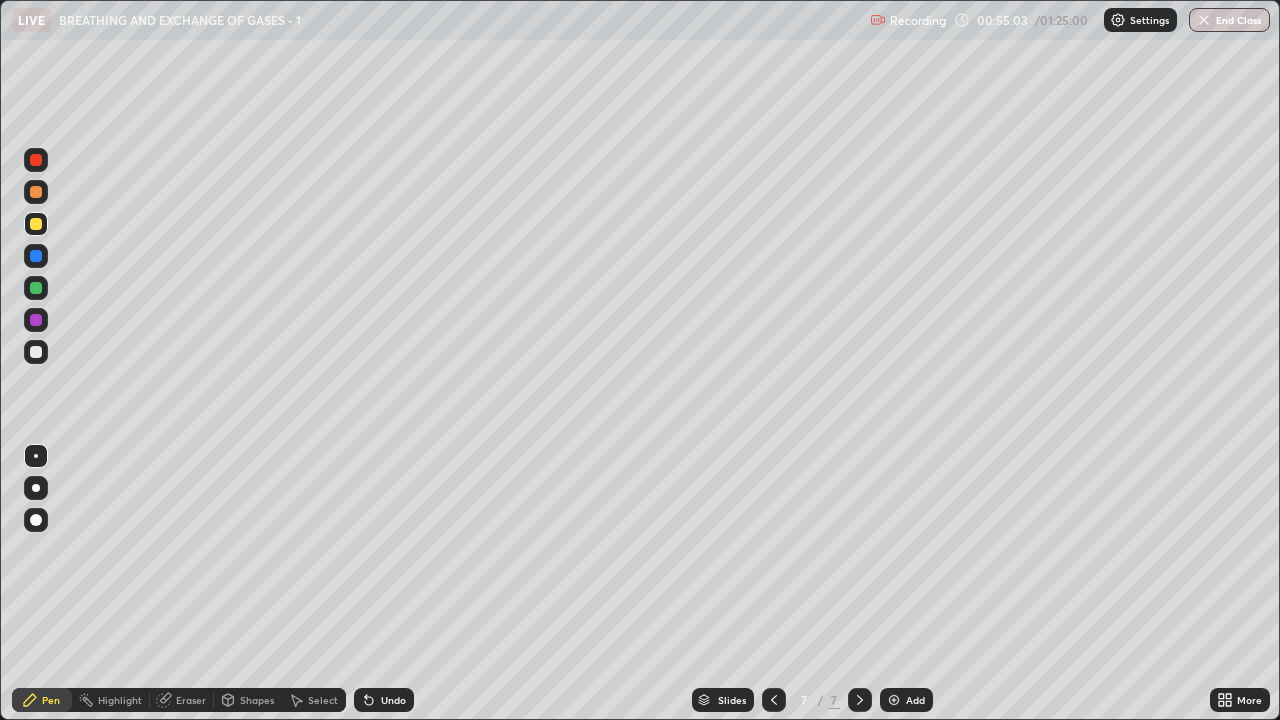 click at bounding box center [36, 352] 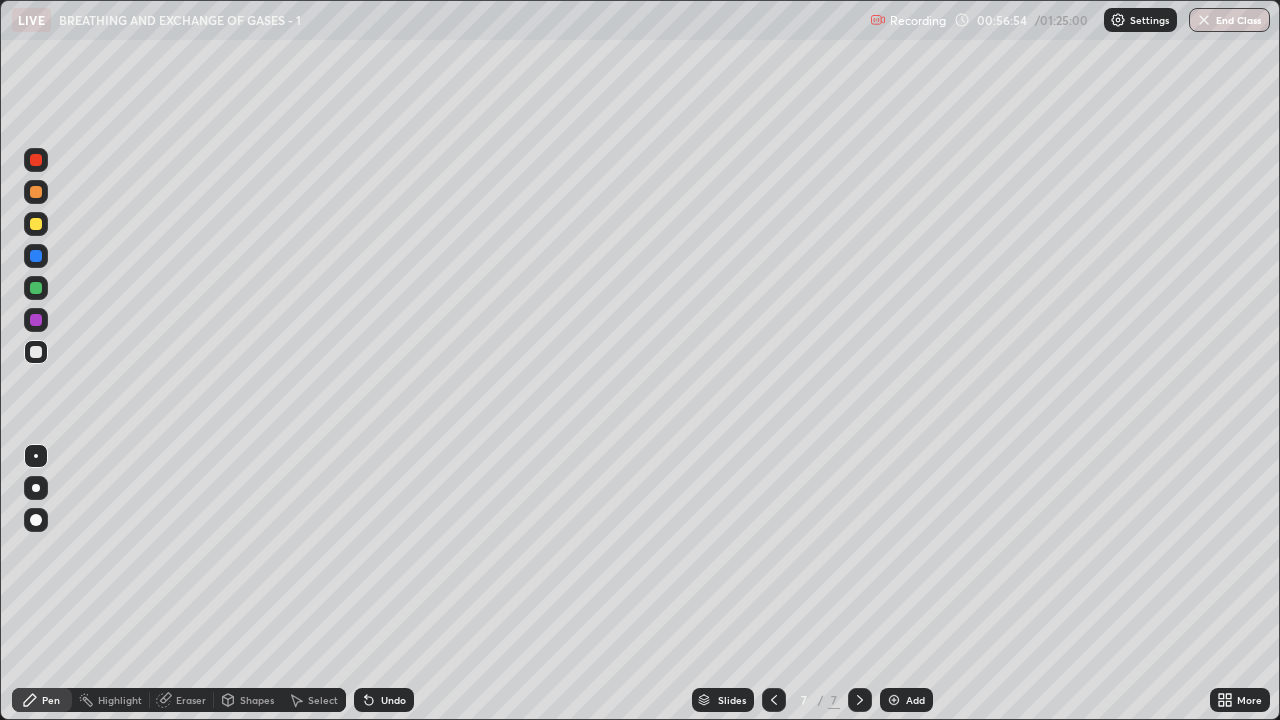 click at bounding box center [36, 224] 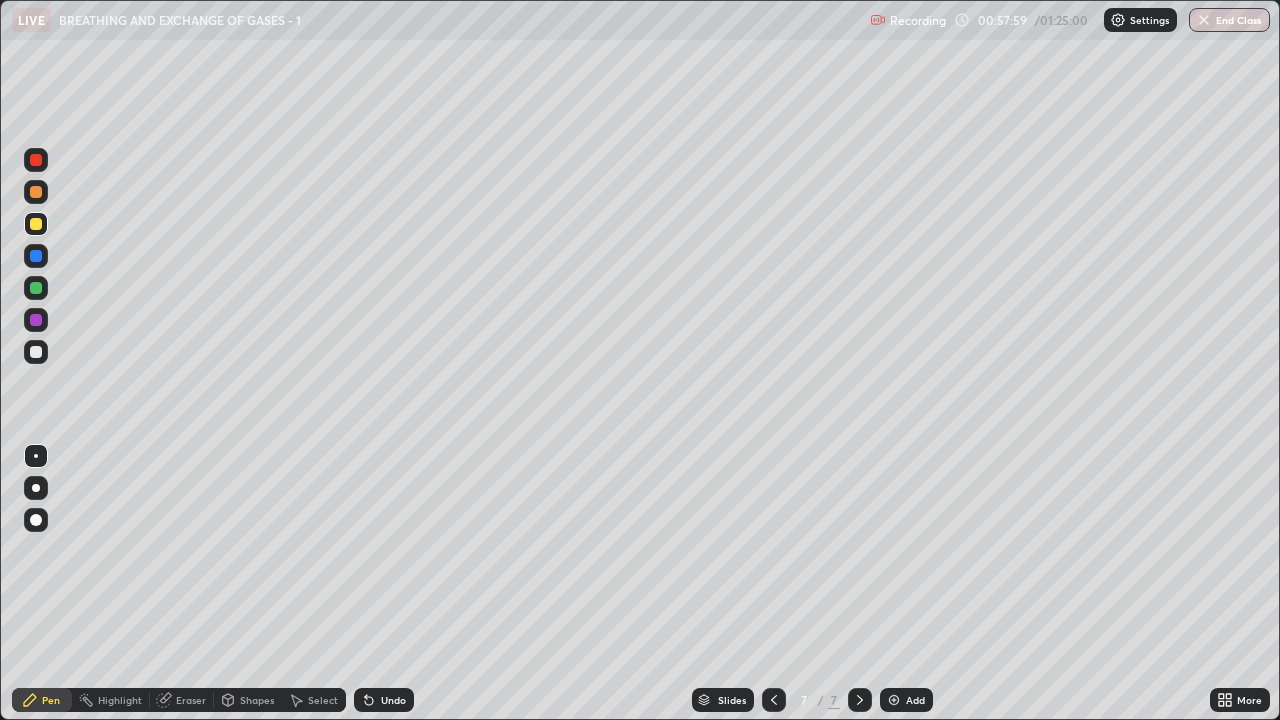 click 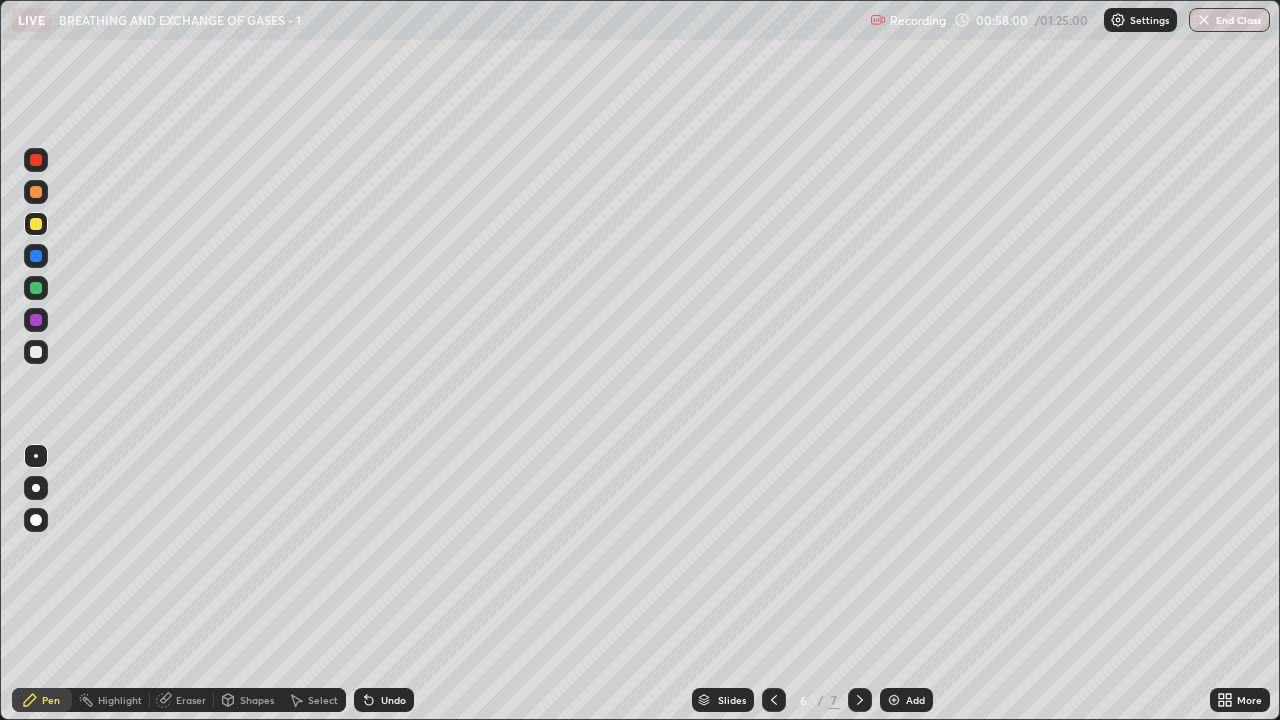 click 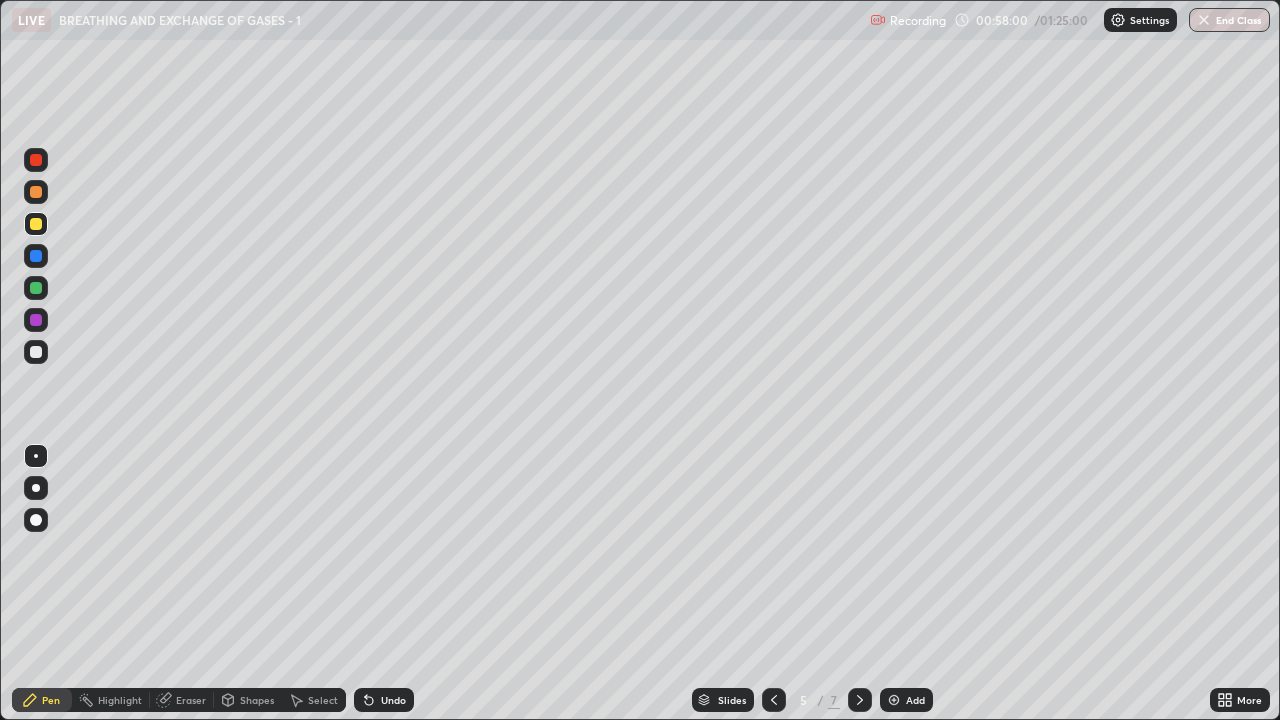click 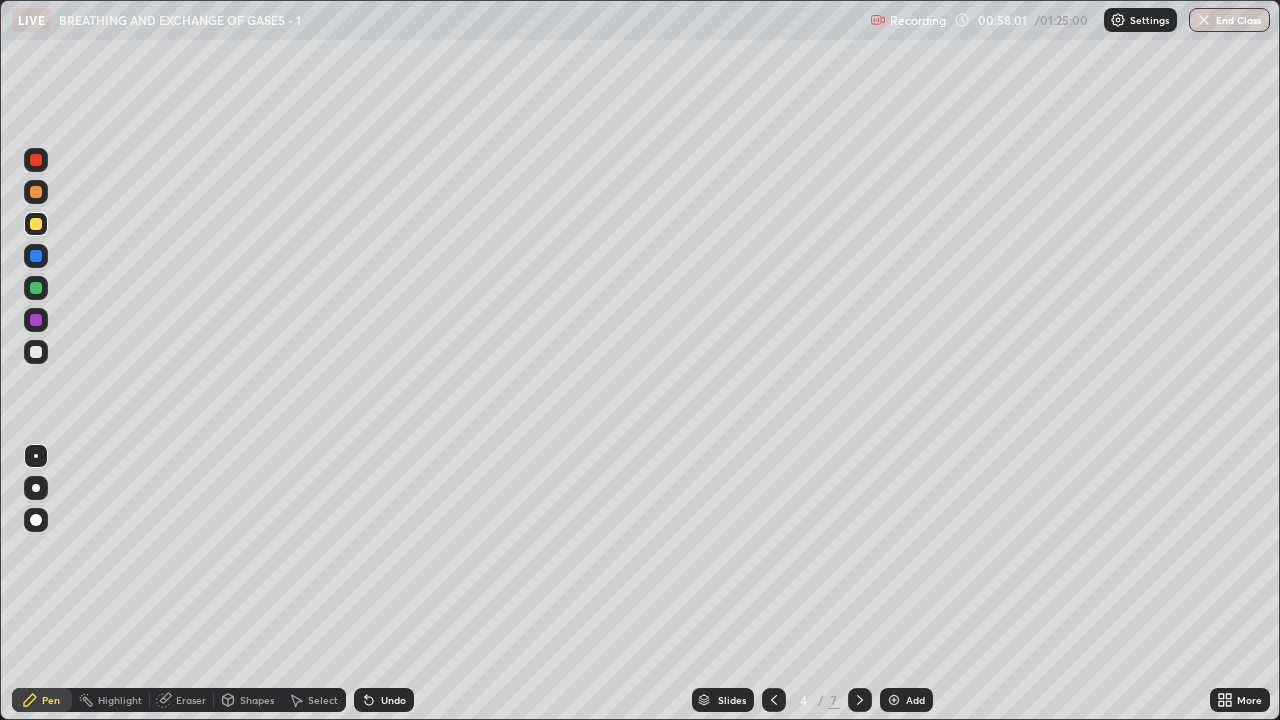 click 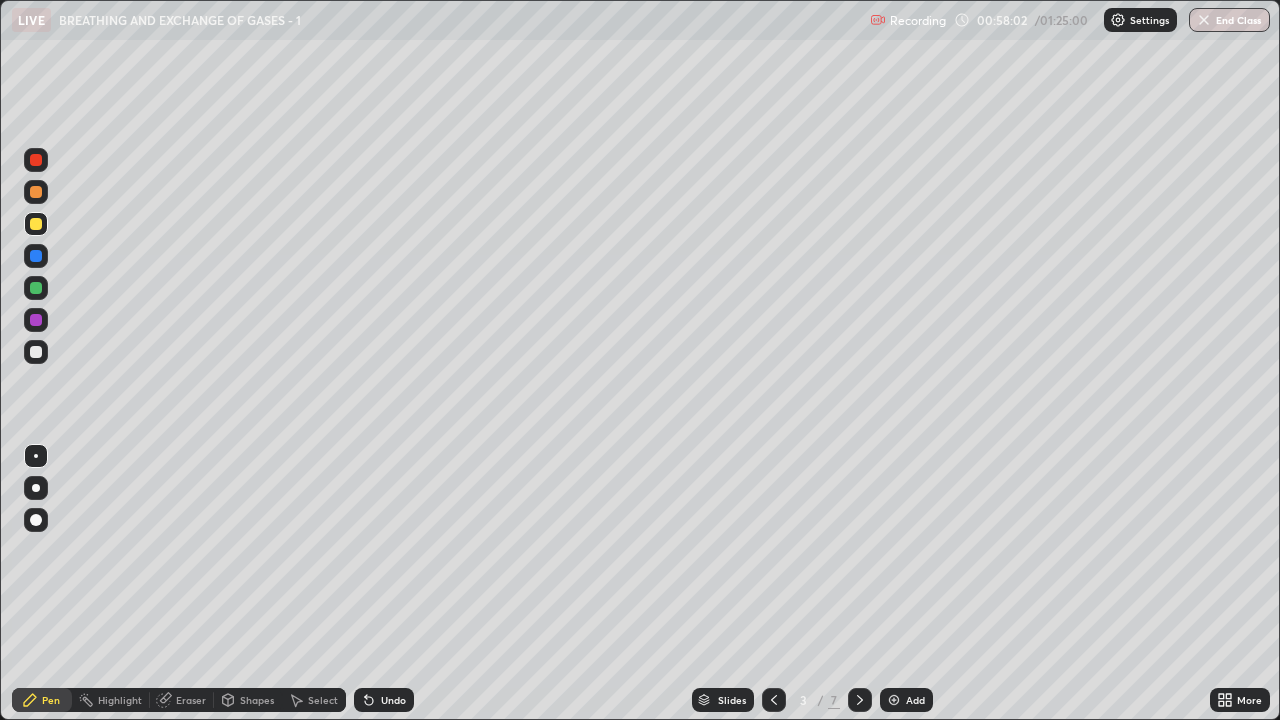 click 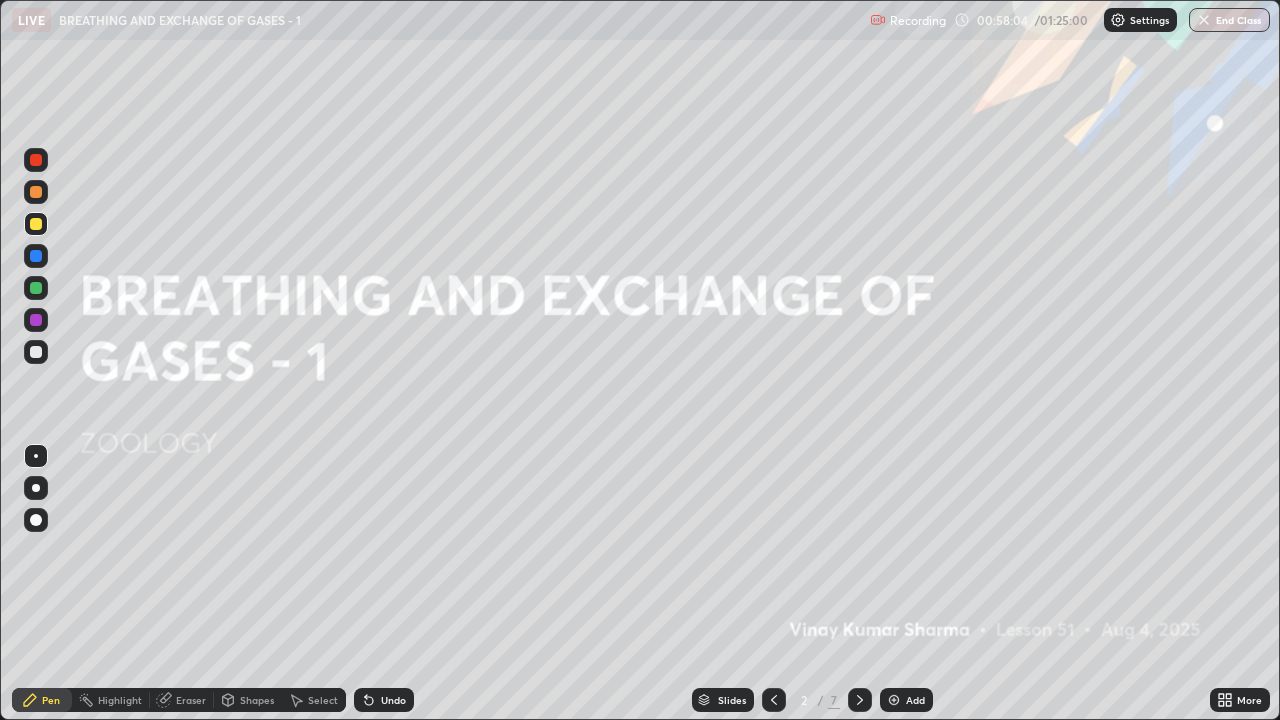 click 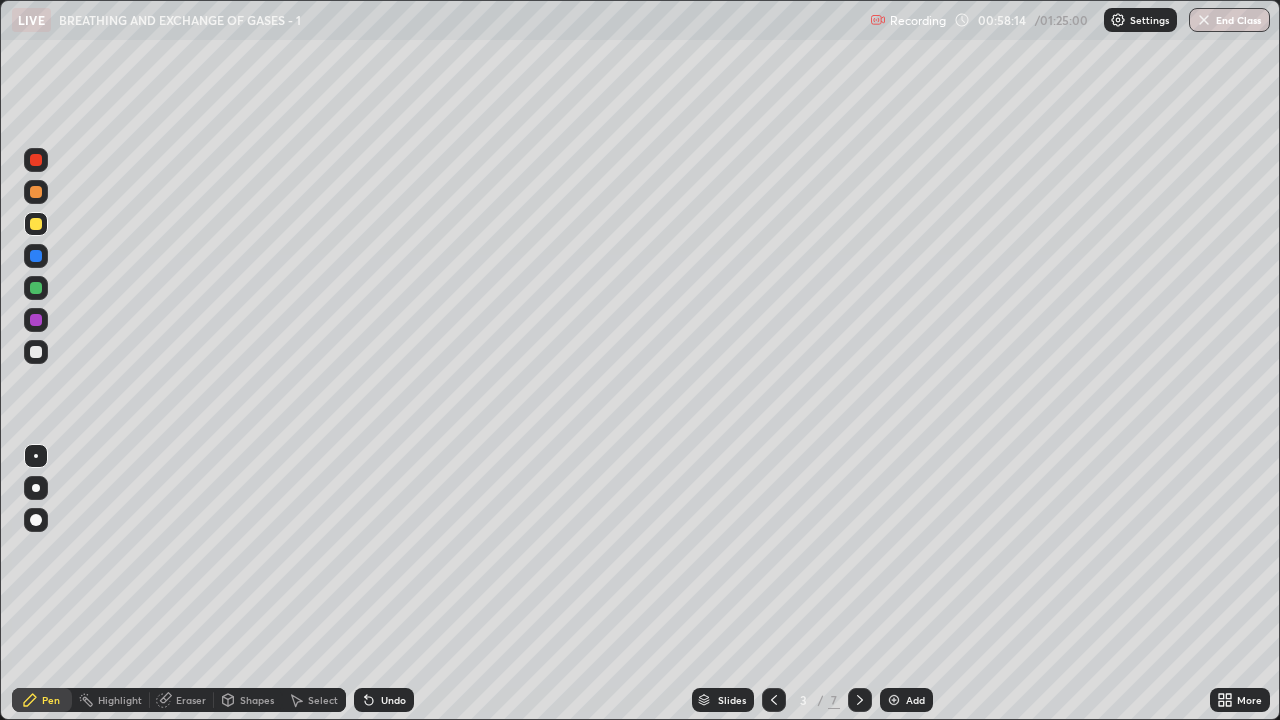 click 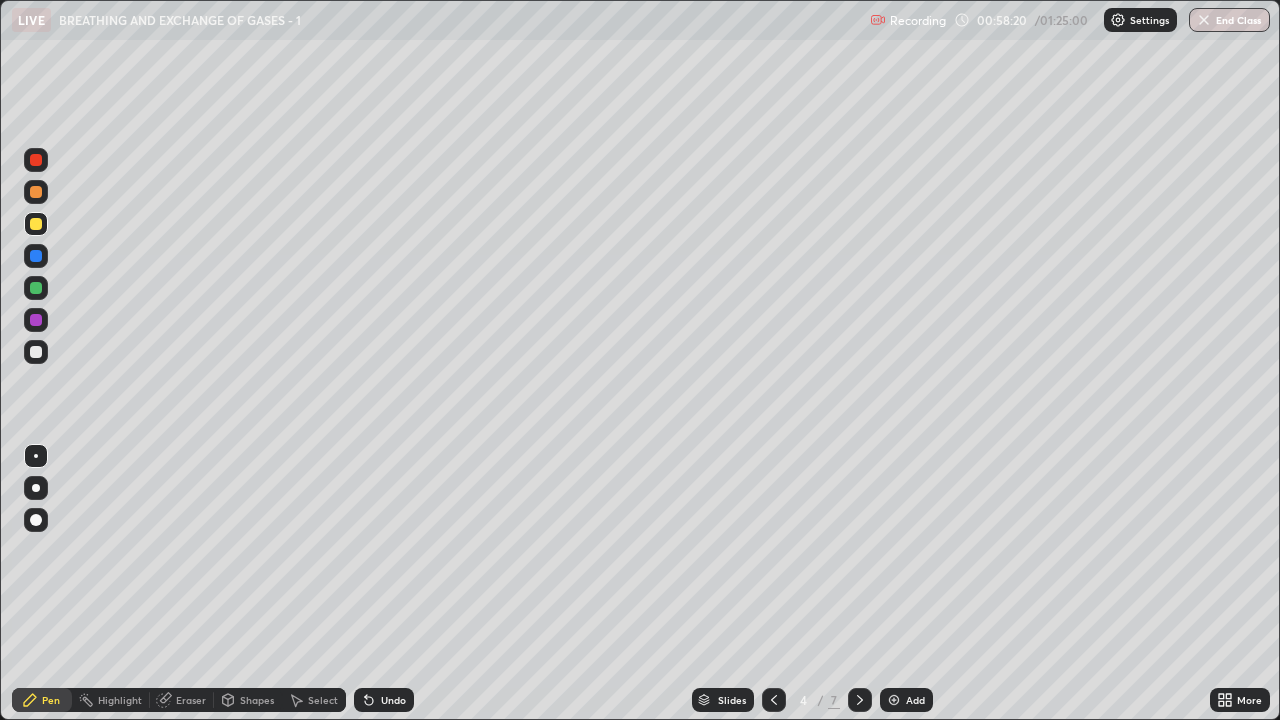 click 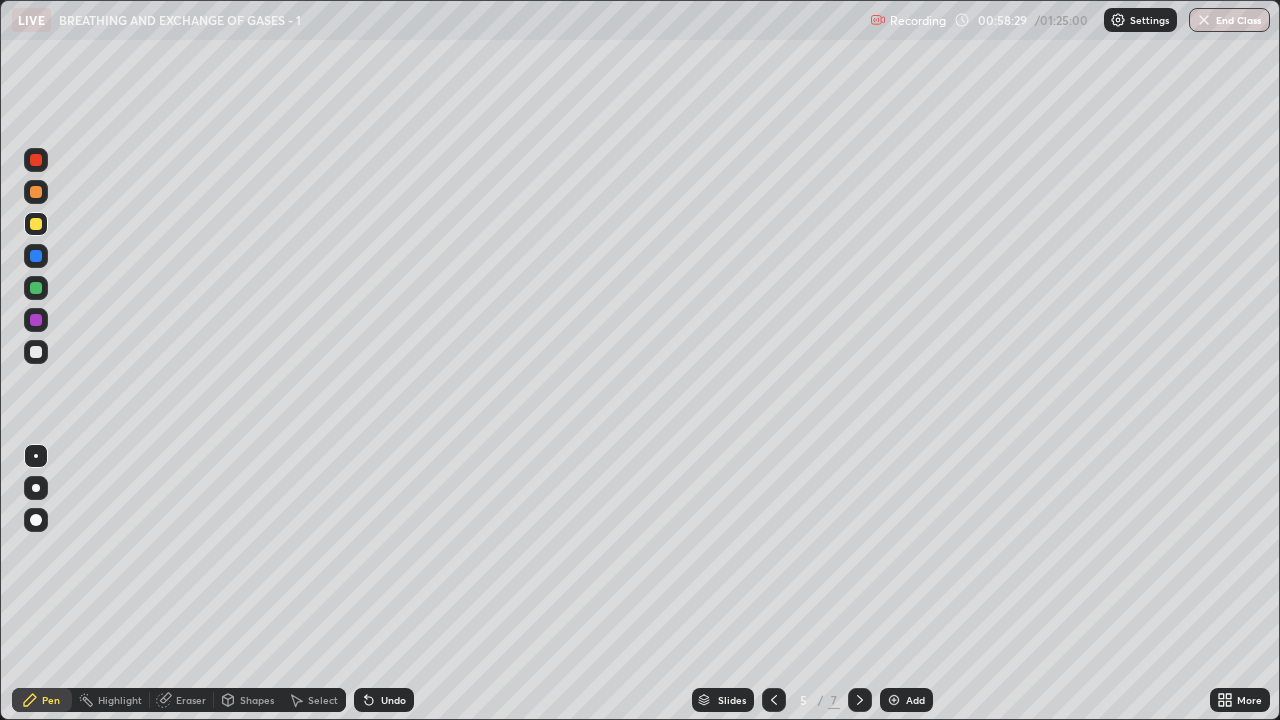 click 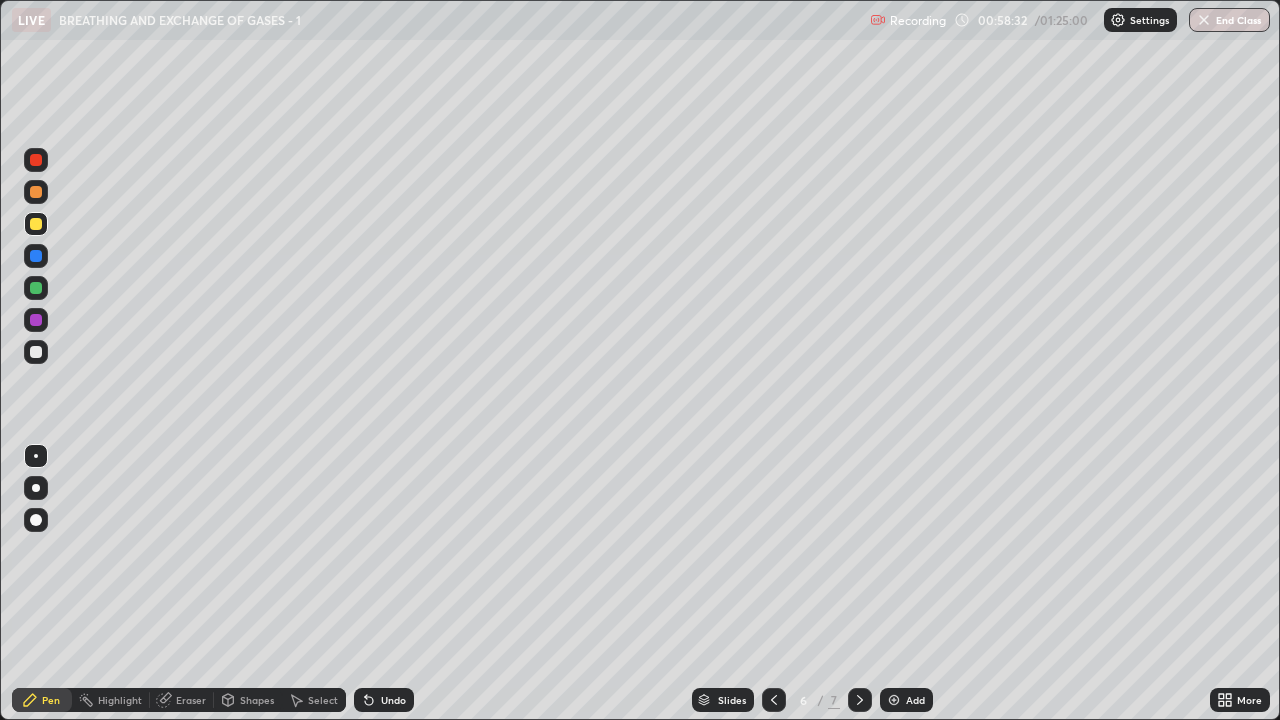 click 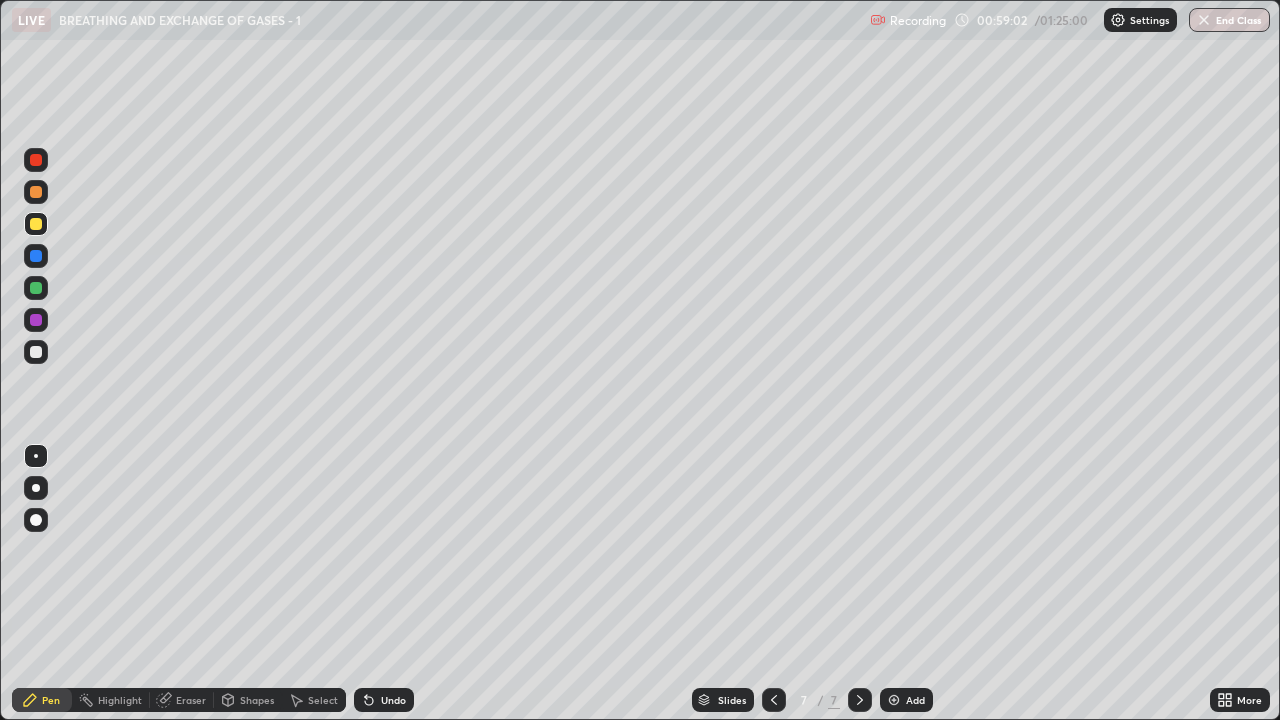 click on "Eraser" at bounding box center [191, 700] 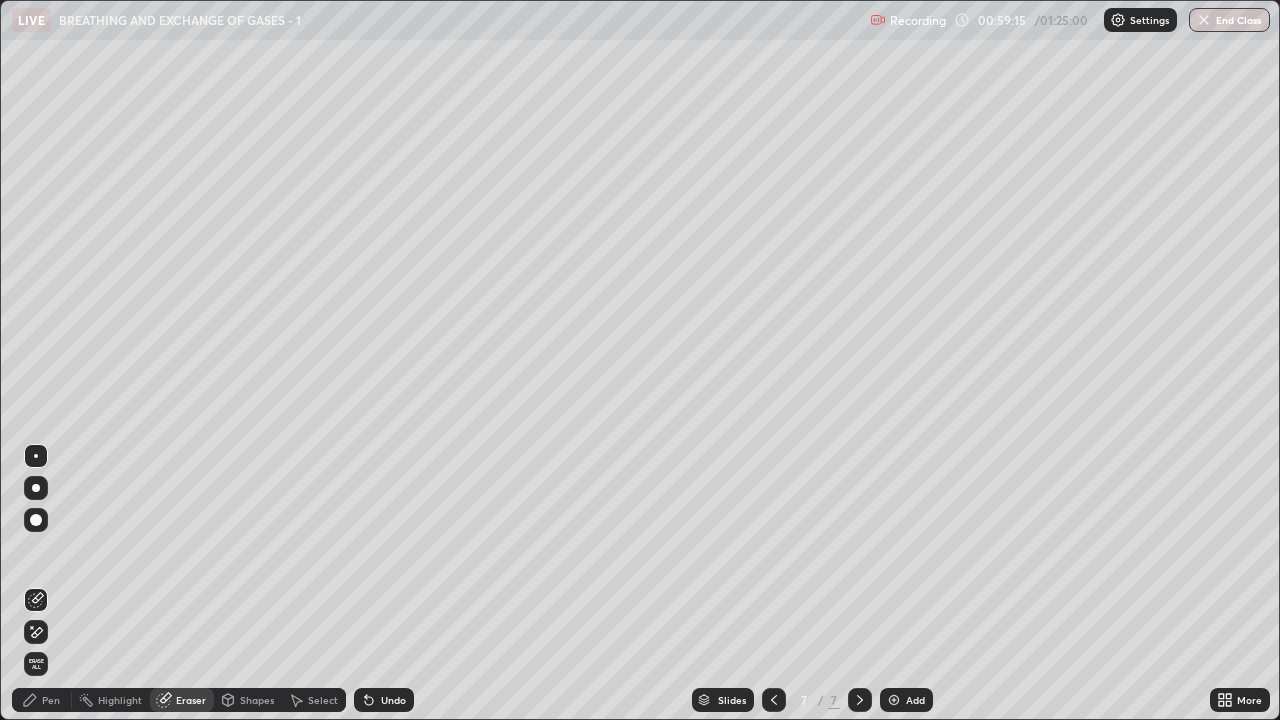 click on "Pen" at bounding box center (42, 700) 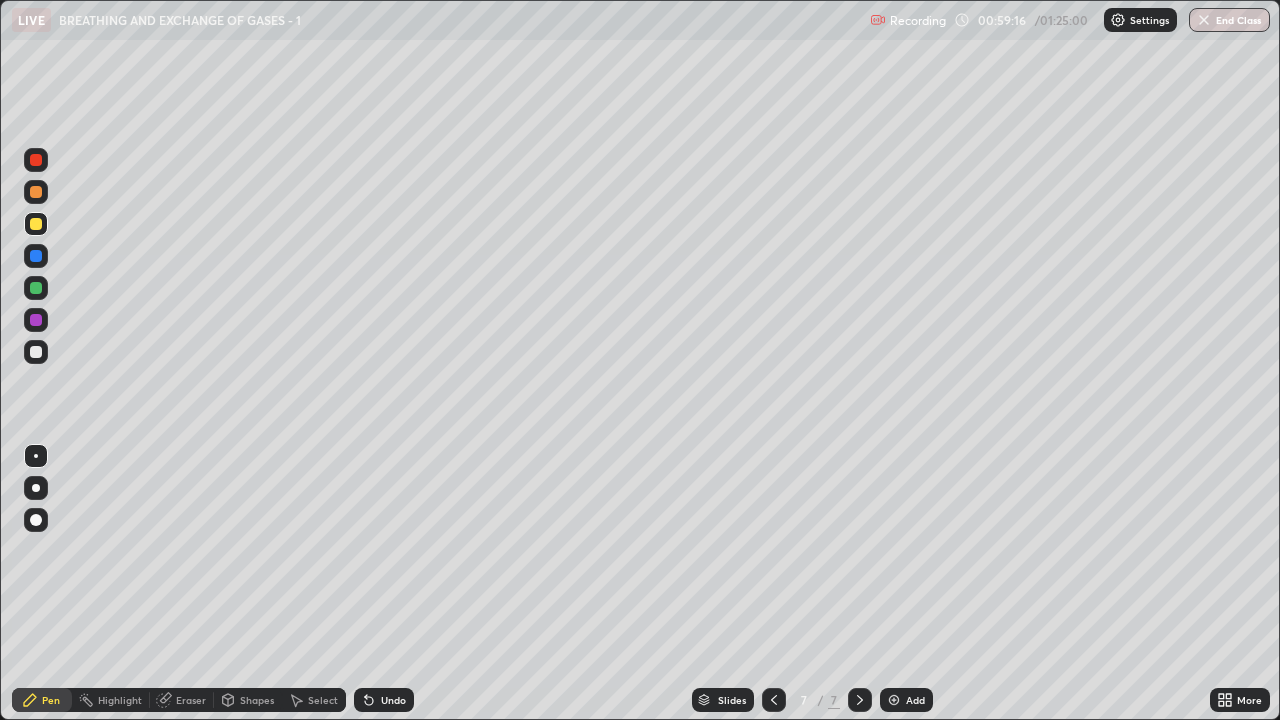 click at bounding box center [36, 192] 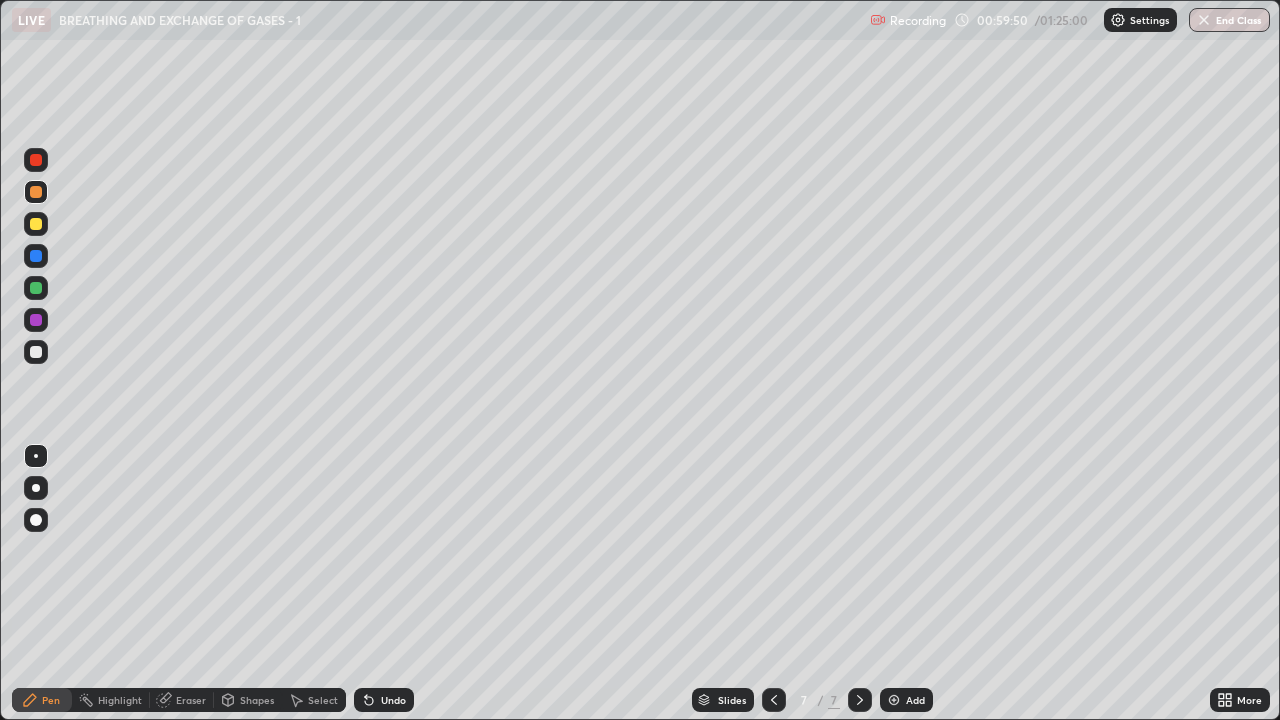 click on "Eraser" at bounding box center (191, 700) 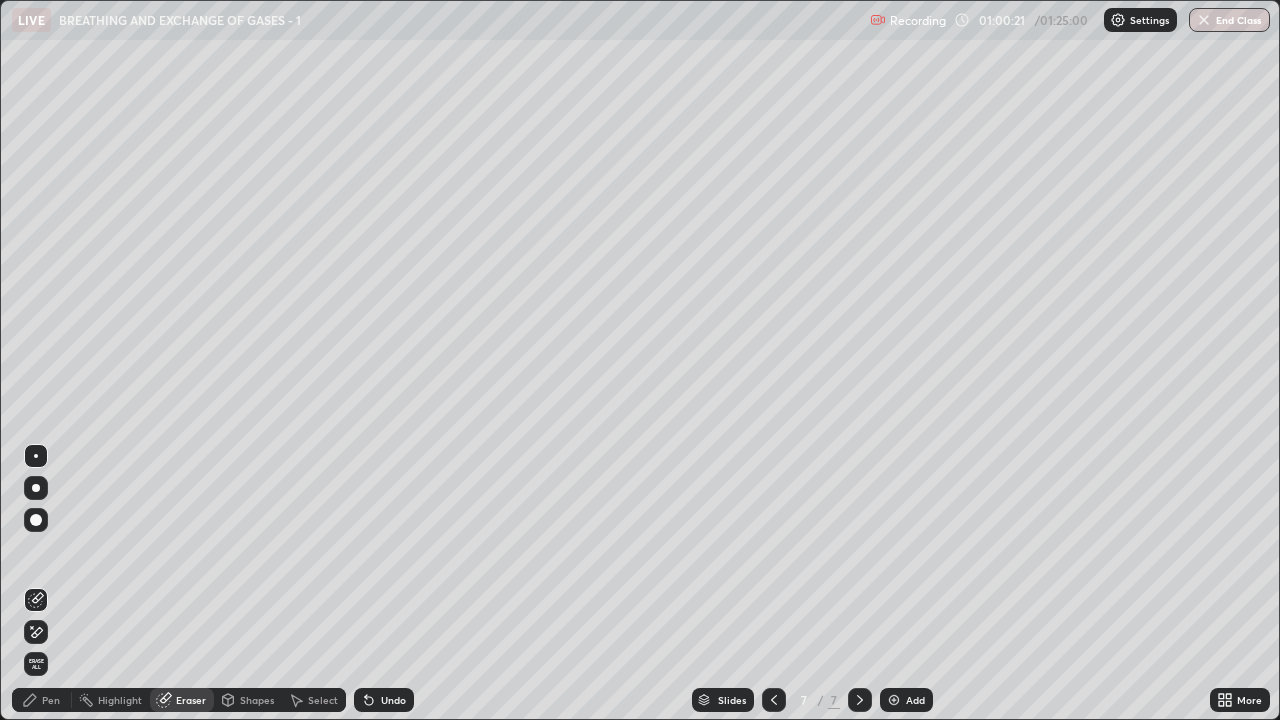 click at bounding box center [894, 700] 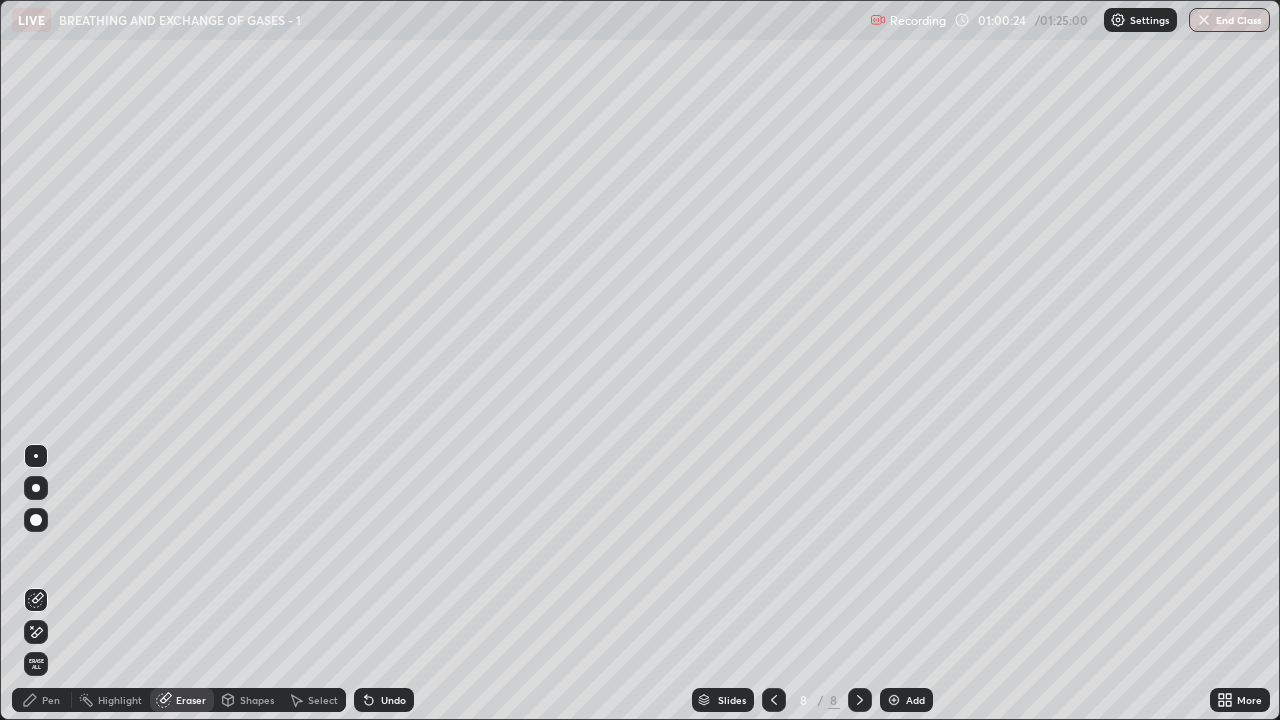 click on "Pen" at bounding box center (51, 700) 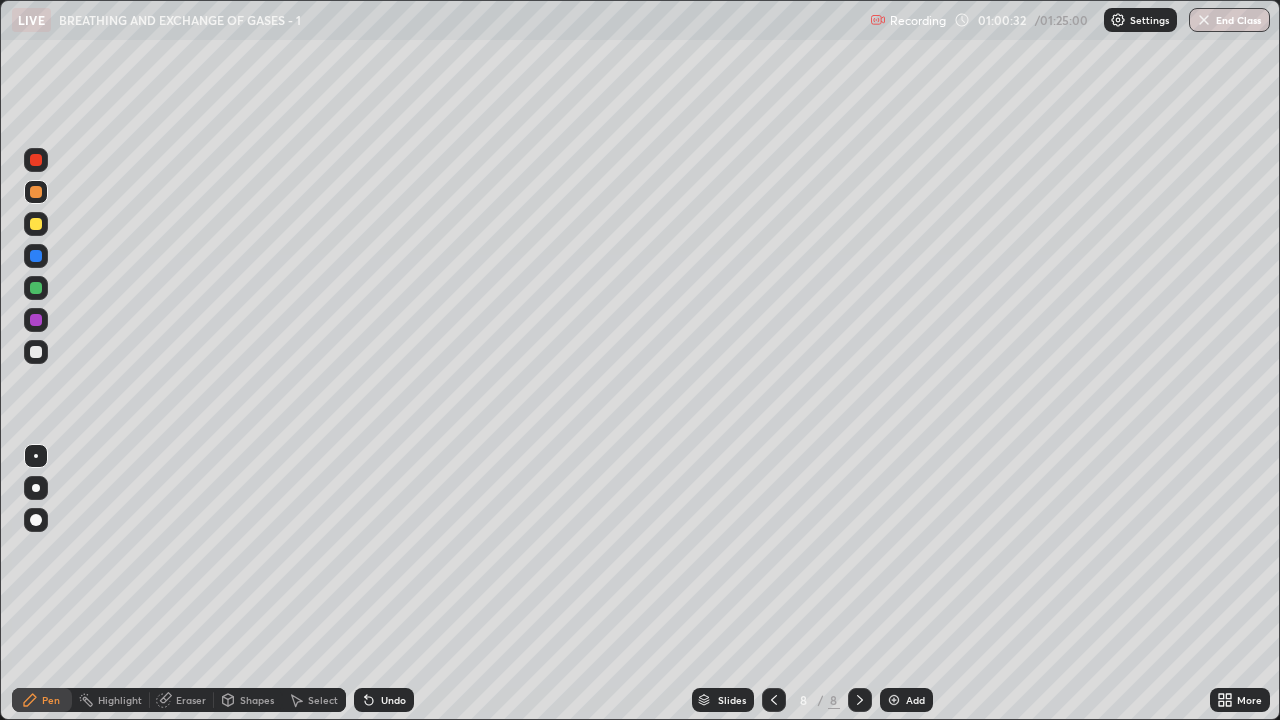 click at bounding box center (36, 352) 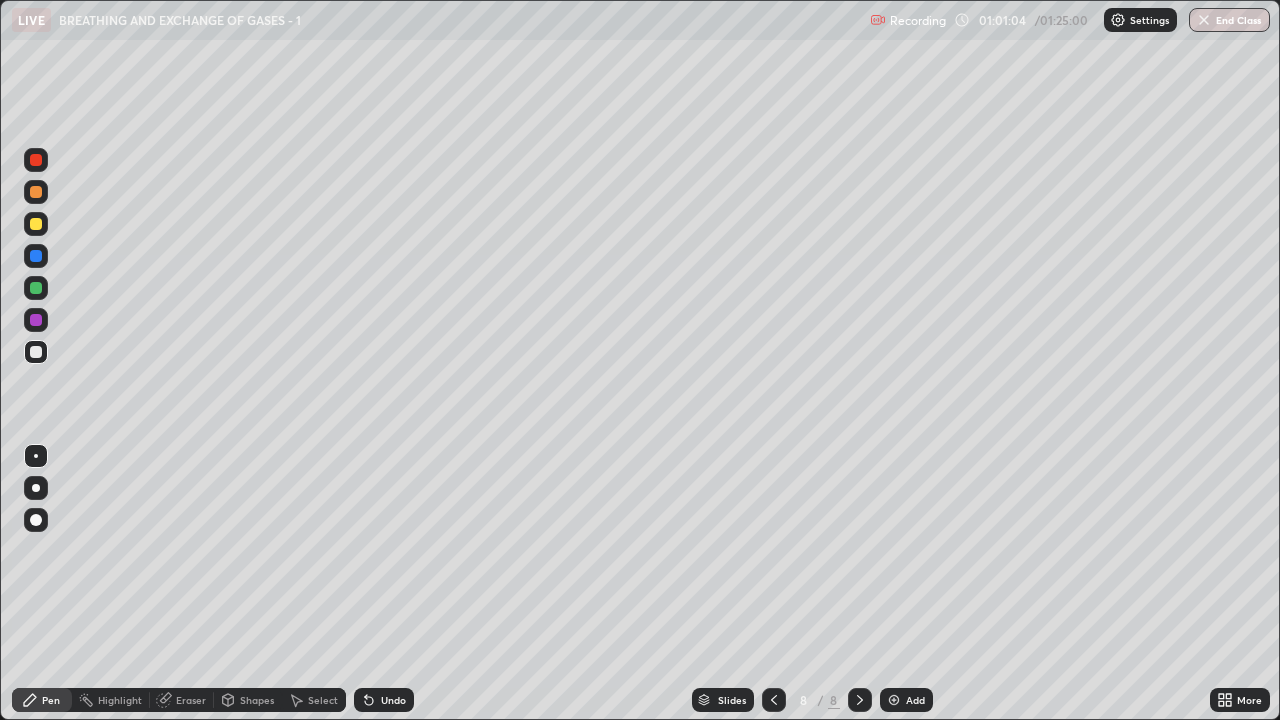 click at bounding box center [36, 224] 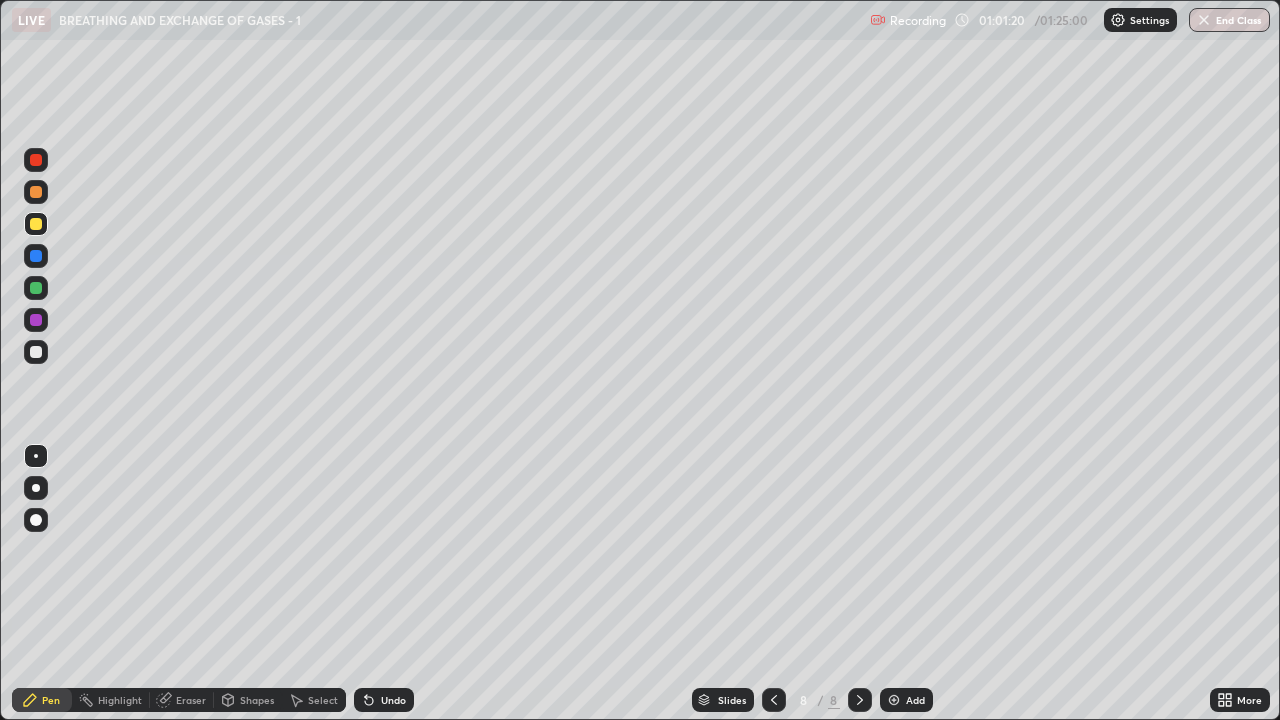click at bounding box center [36, 192] 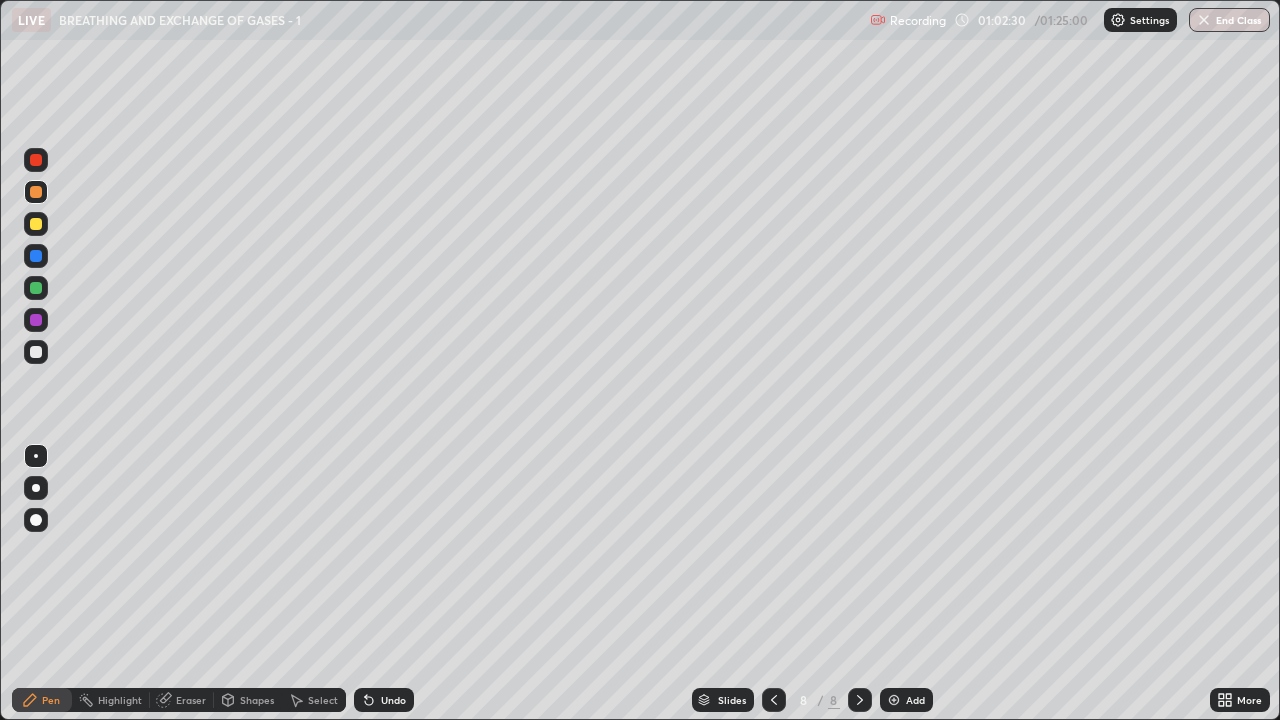 click at bounding box center (36, 224) 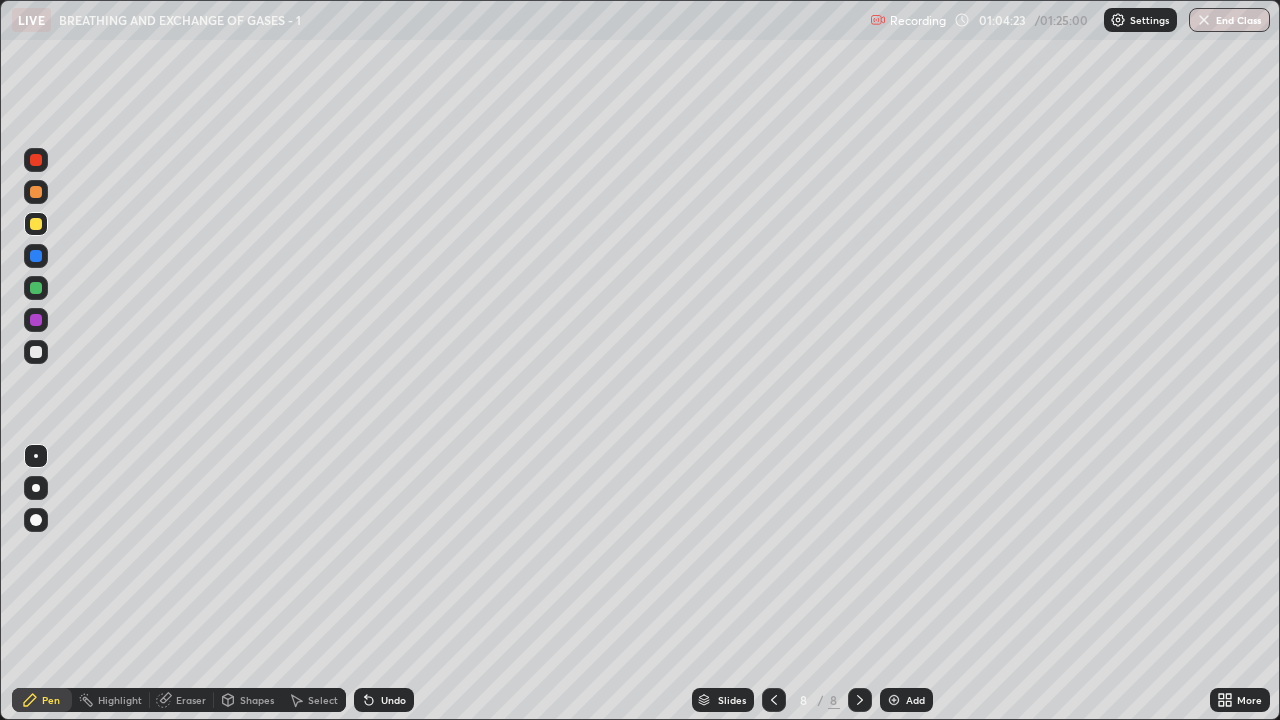 click on "Eraser" at bounding box center [191, 700] 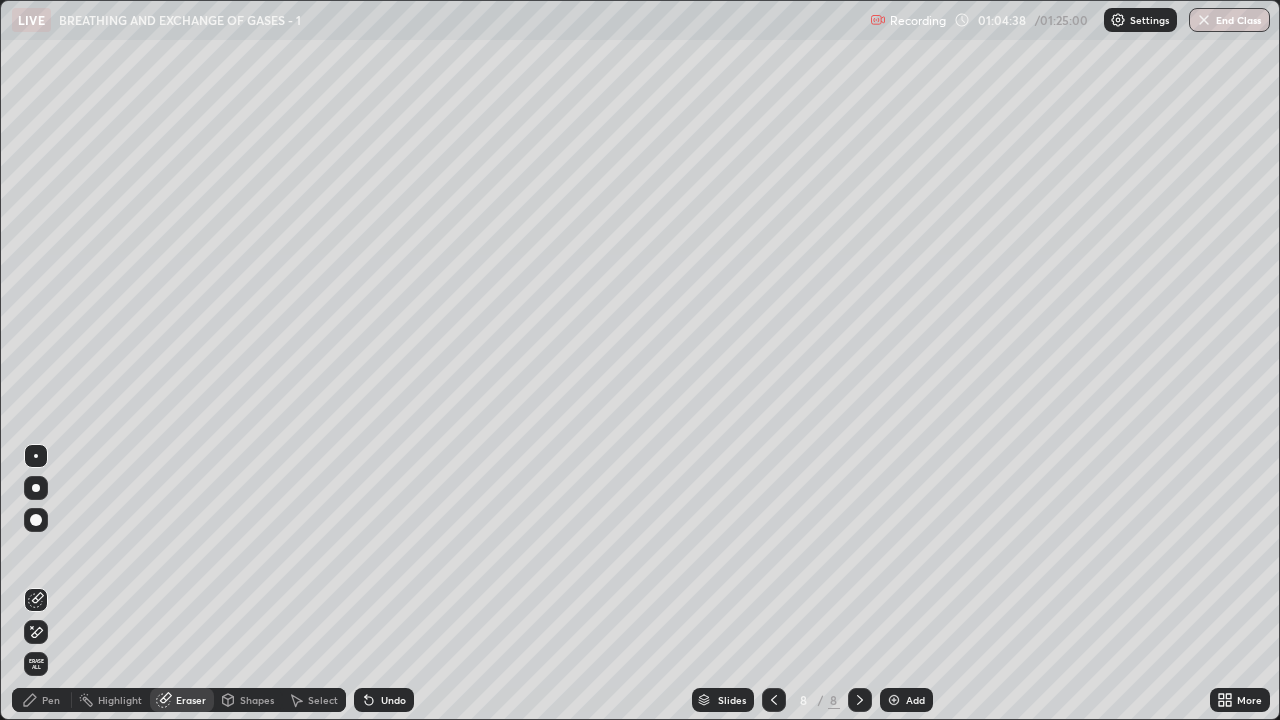 click 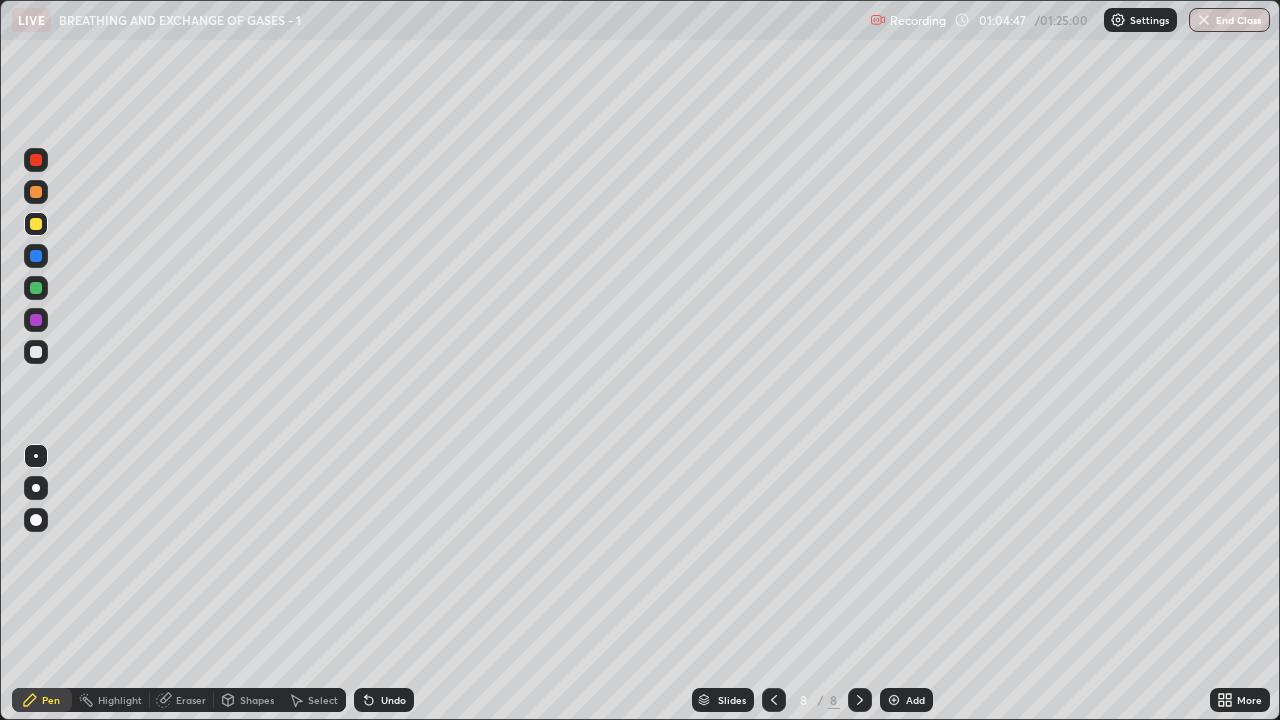 click at bounding box center [36, 224] 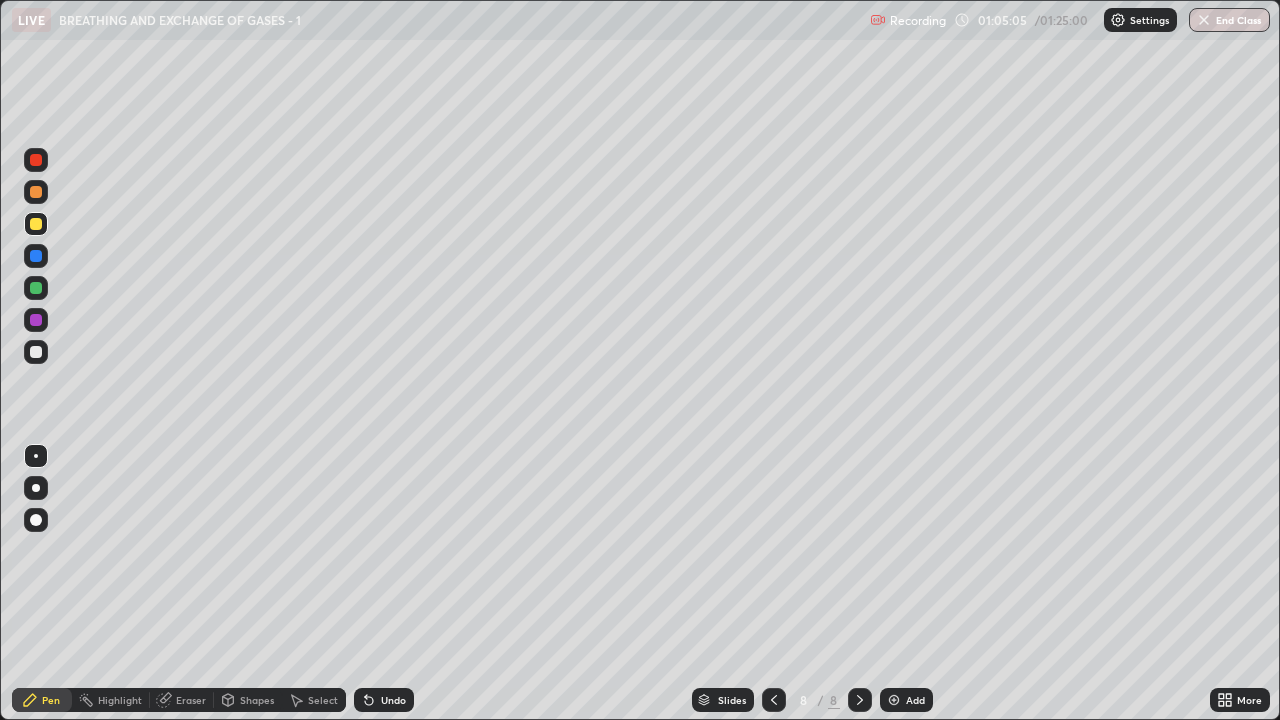 click at bounding box center (36, 288) 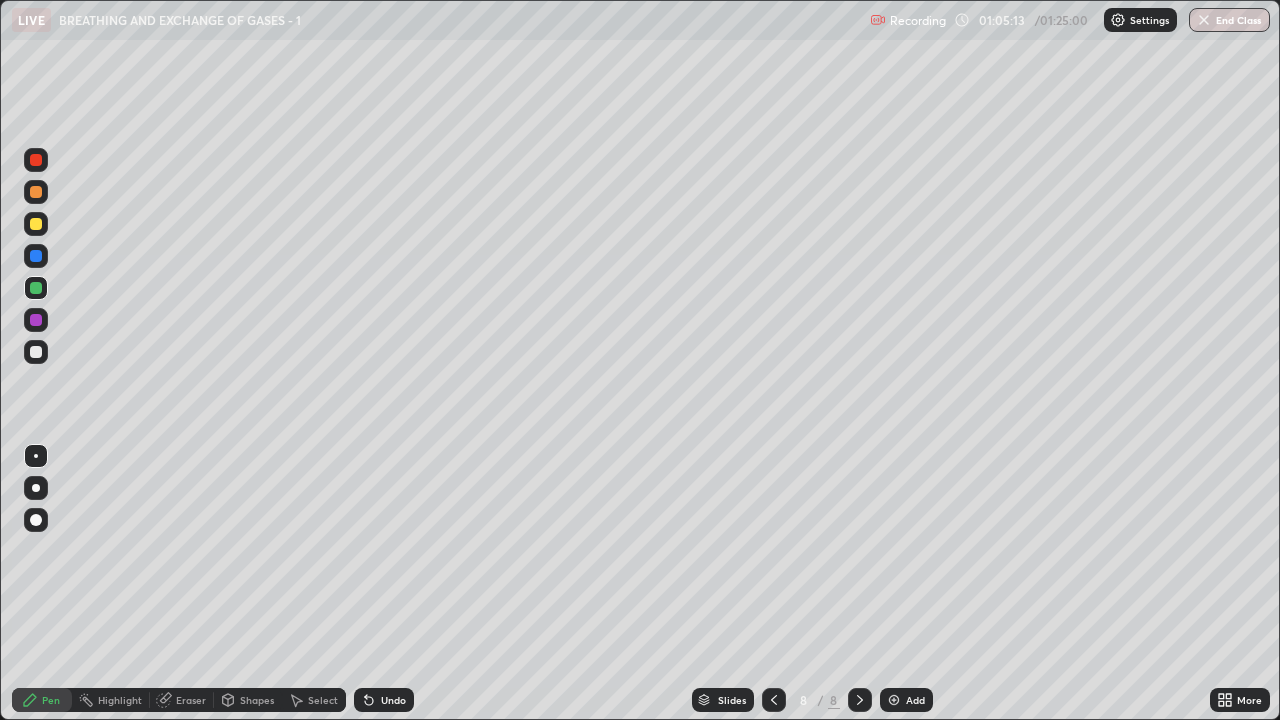 click at bounding box center [36, 224] 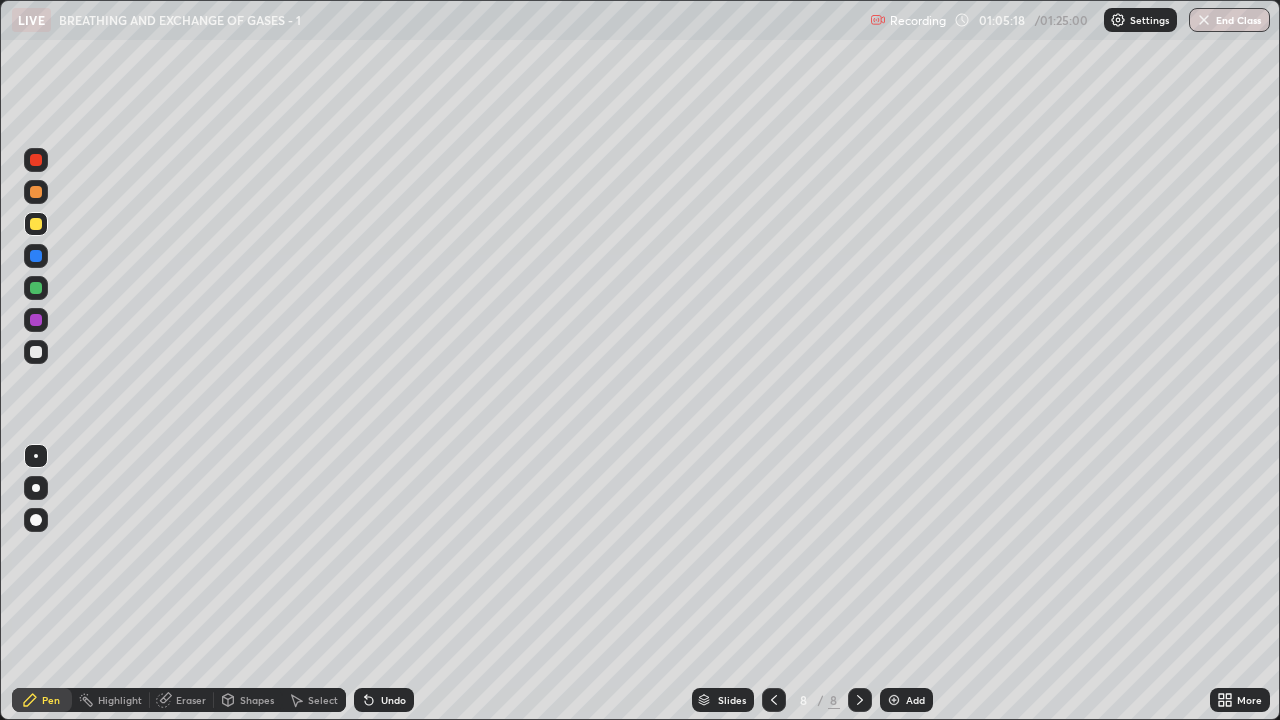 click at bounding box center [36, 192] 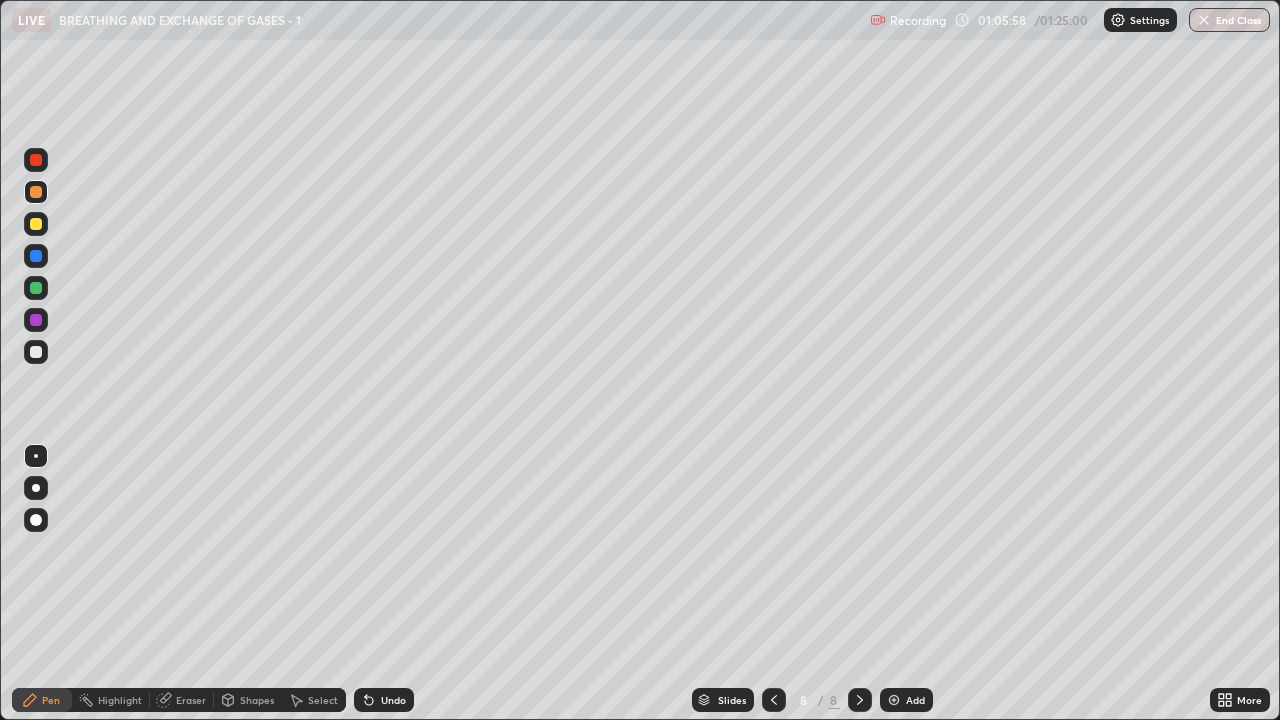 click at bounding box center [36, 352] 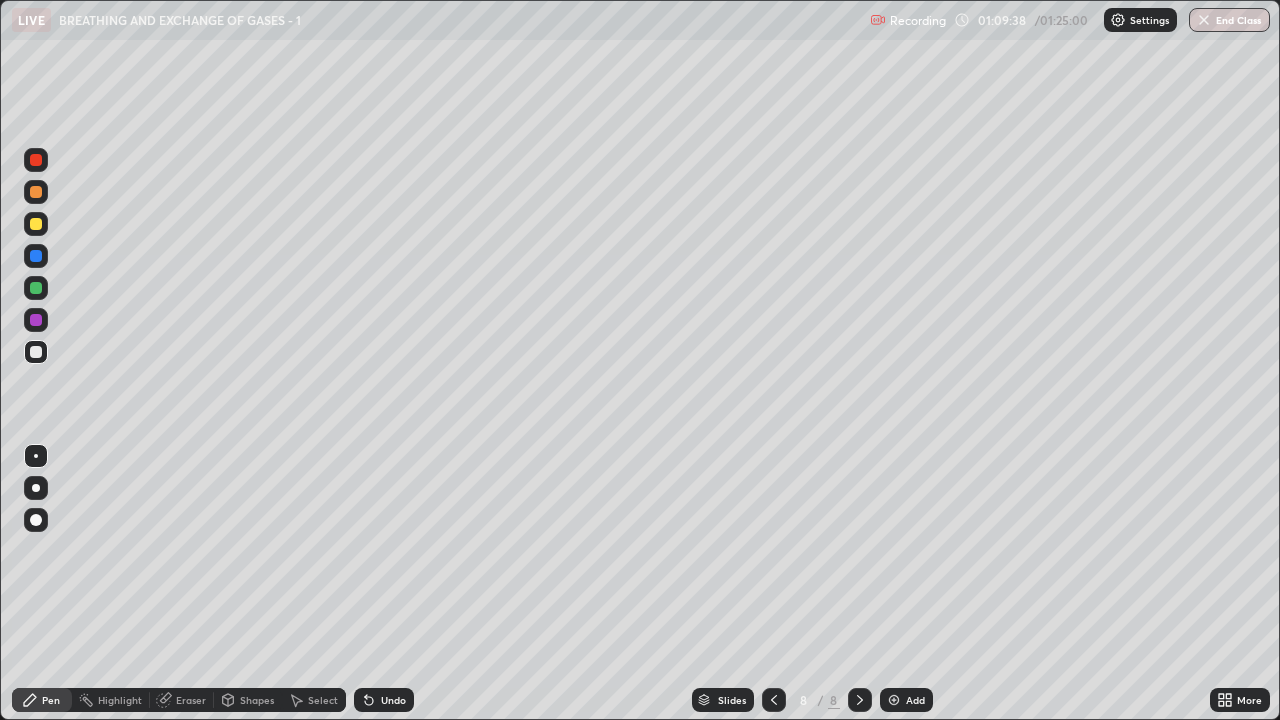 click at bounding box center [36, 192] 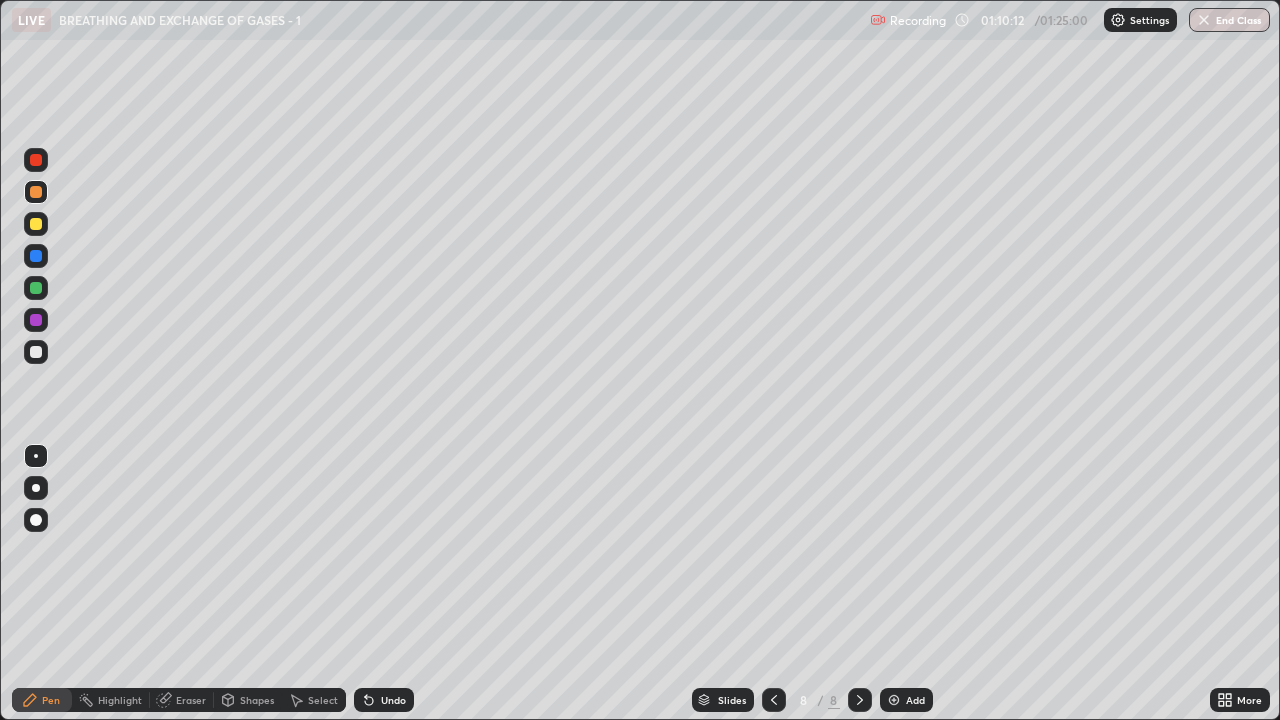 click at bounding box center [36, 256] 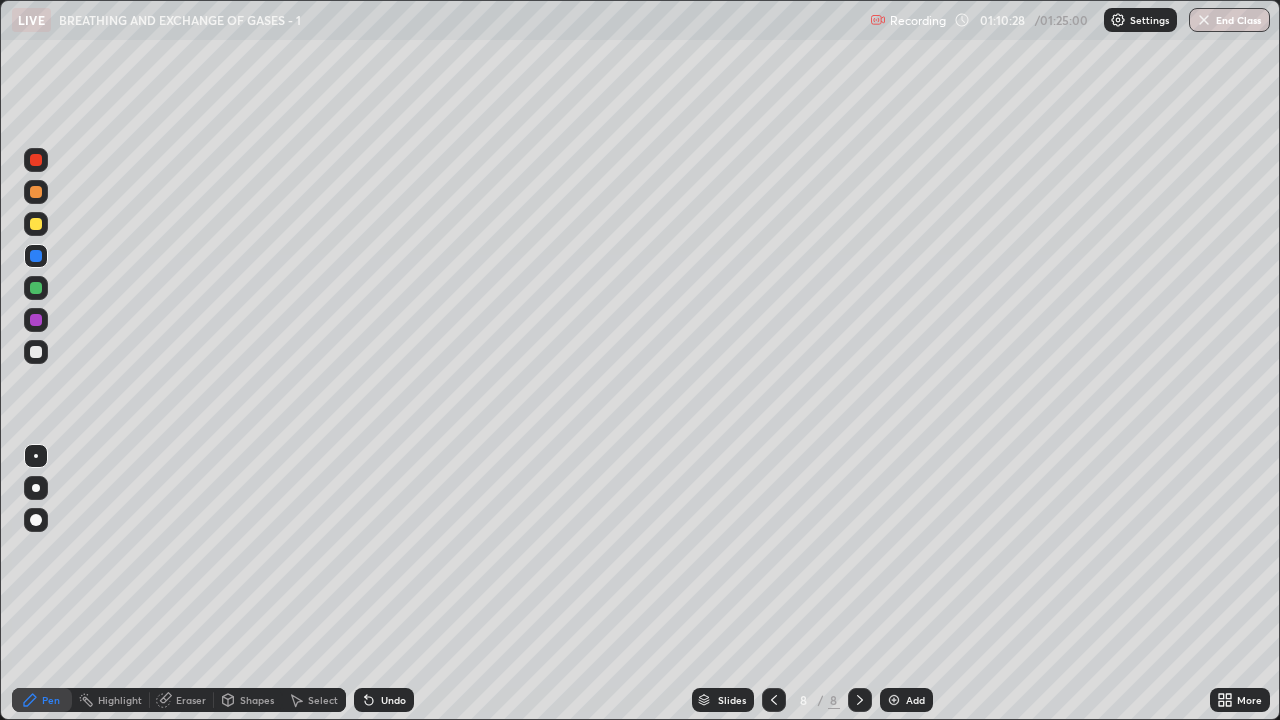click at bounding box center (36, 160) 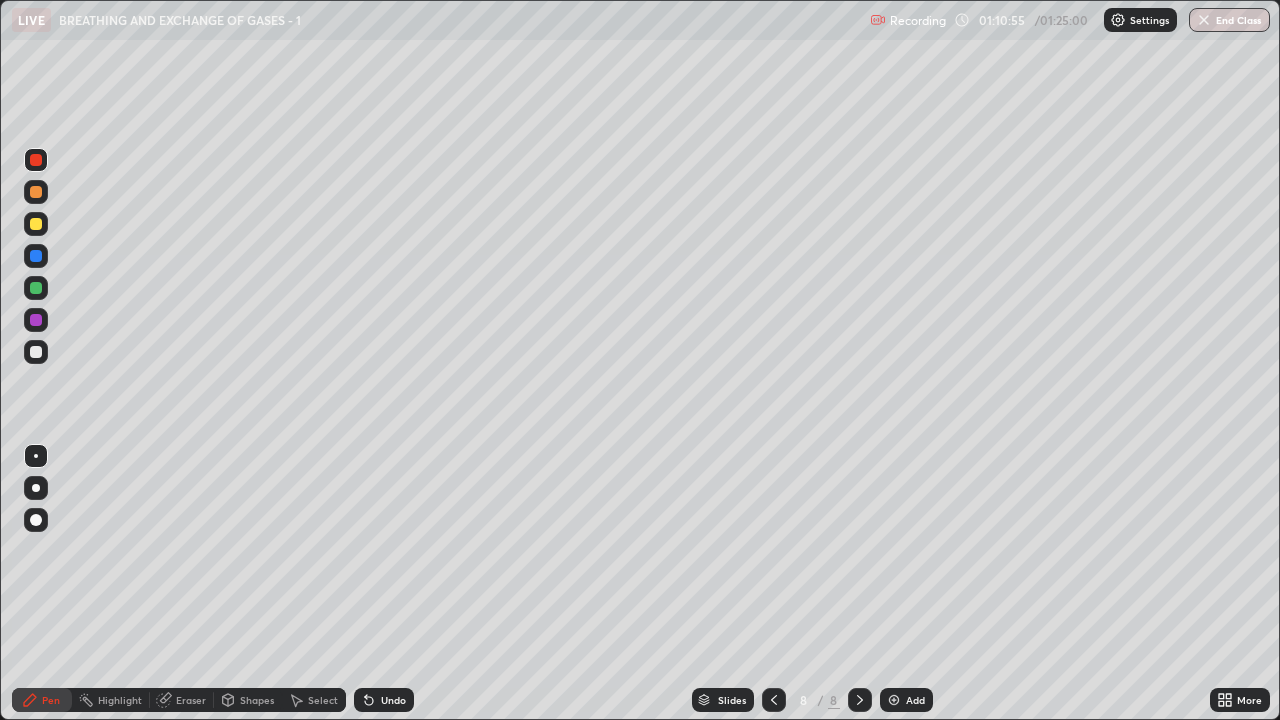 click at bounding box center (36, 352) 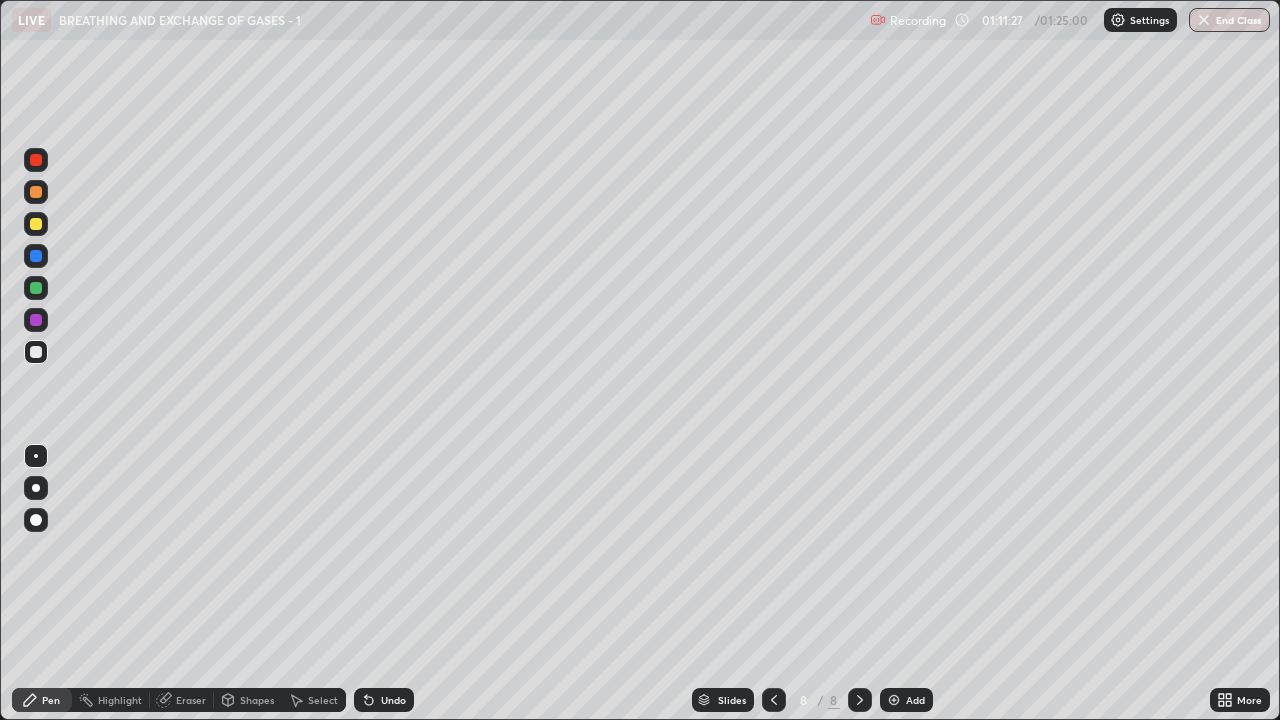 click at bounding box center [36, 288] 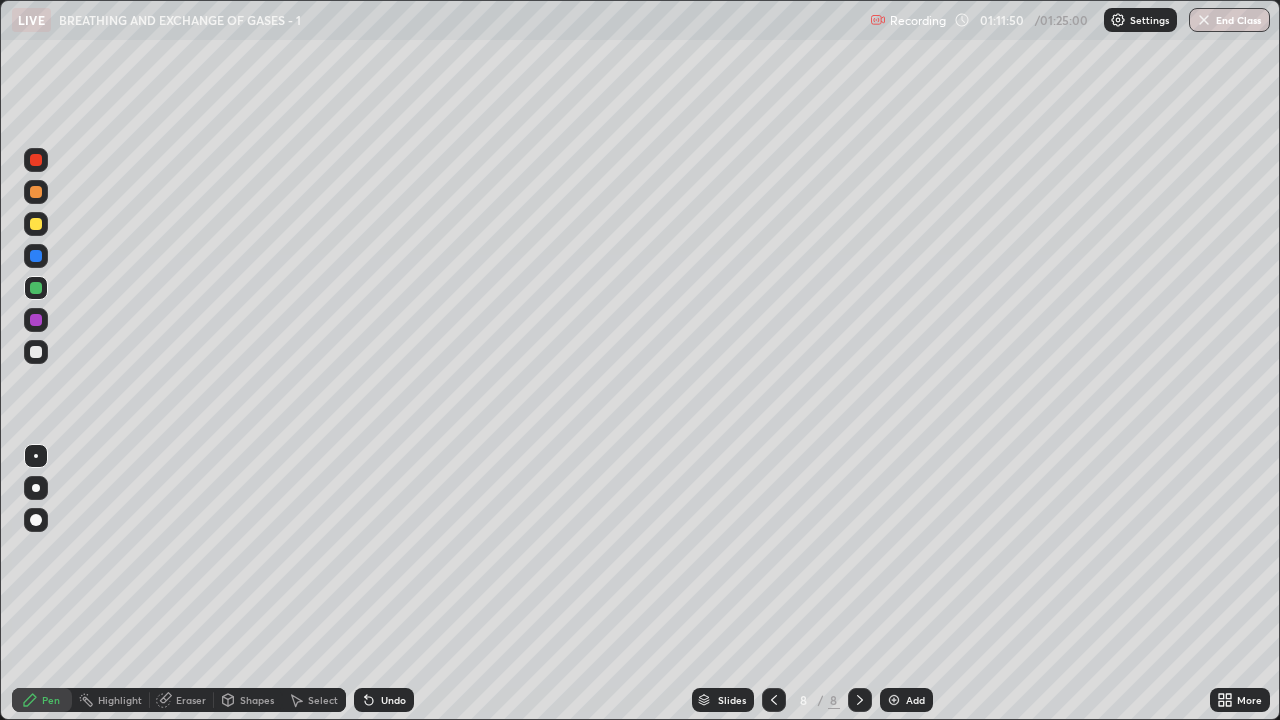 click at bounding box center (36, 352) 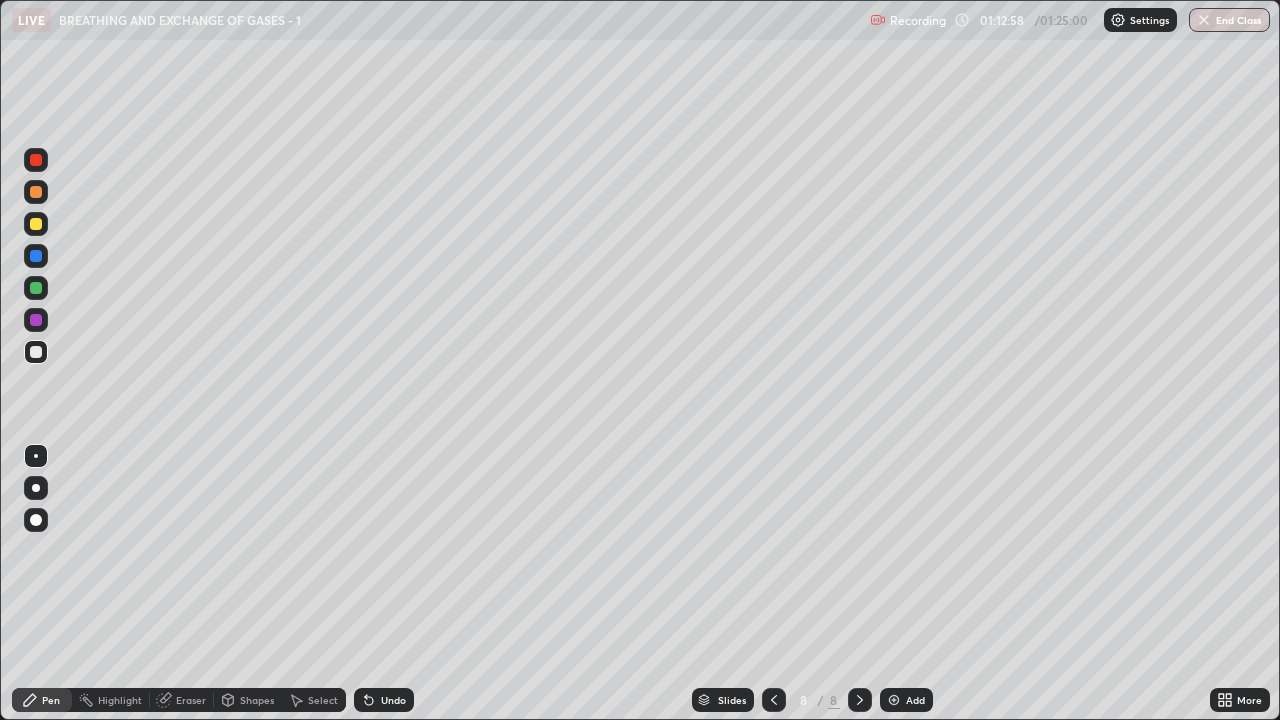 click at bounding box center [36, 288] 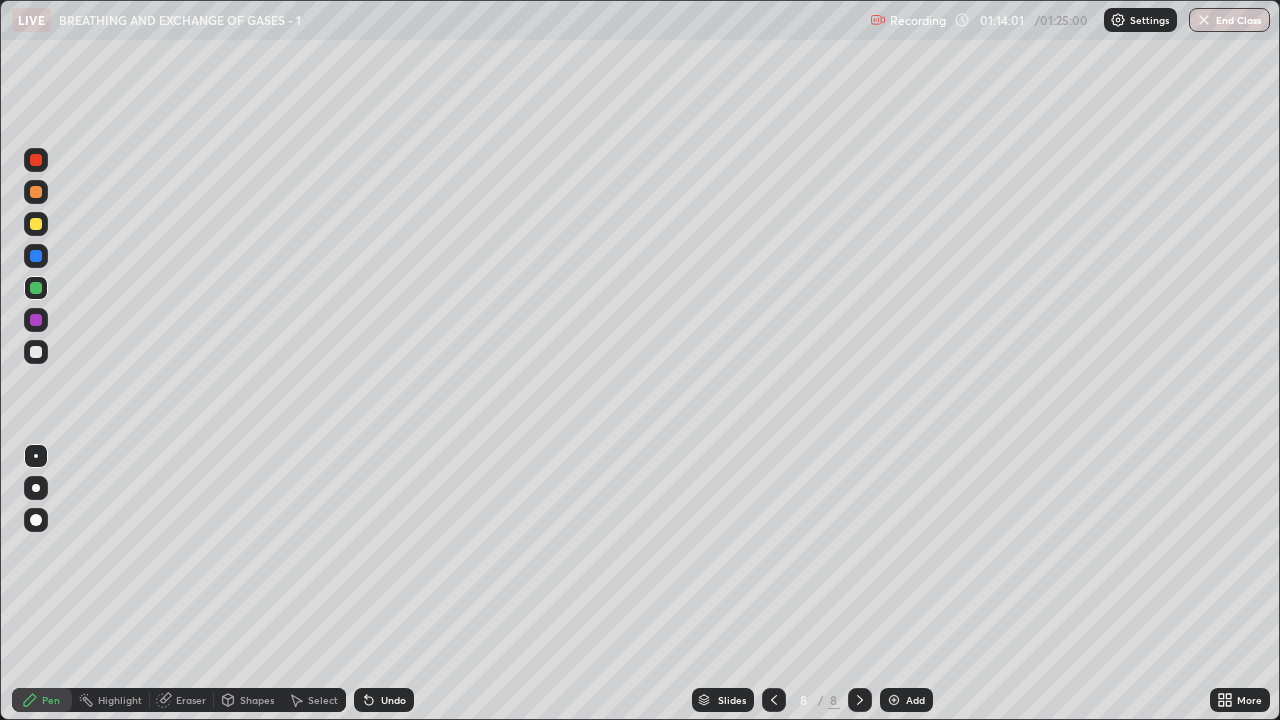 click at bounding box center [36, 352] 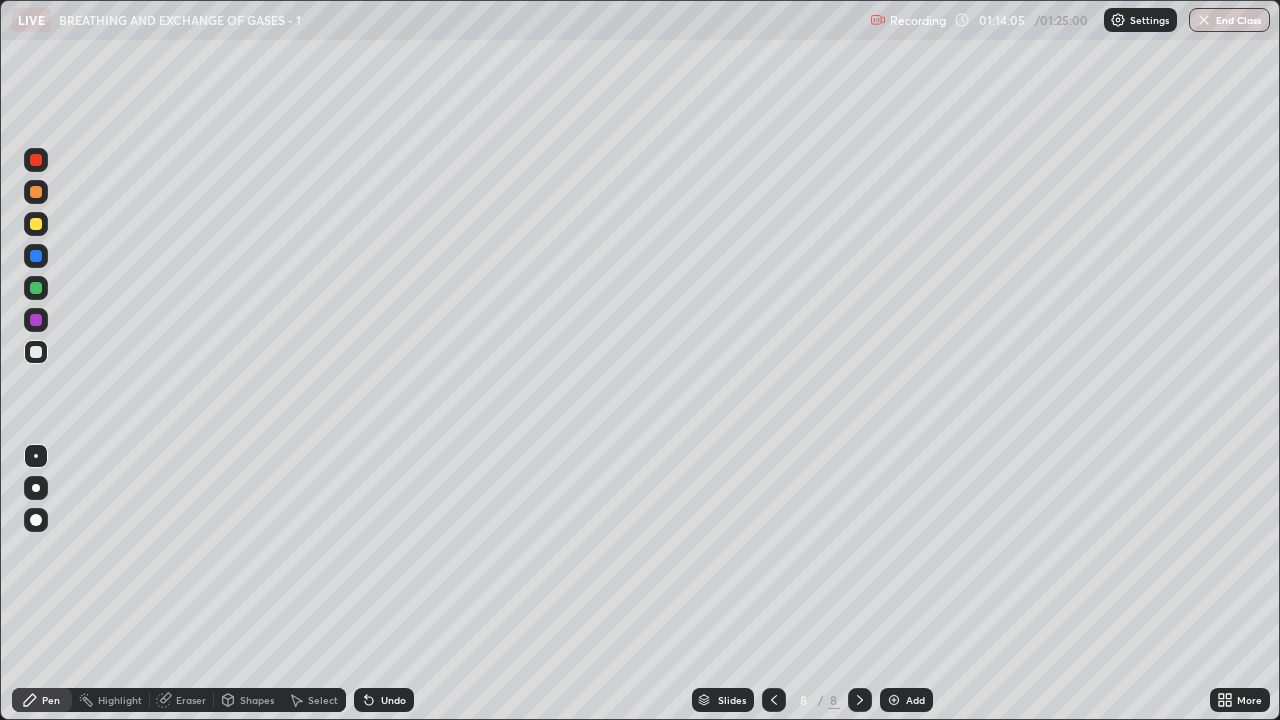 click at bounding box center [36, 224] 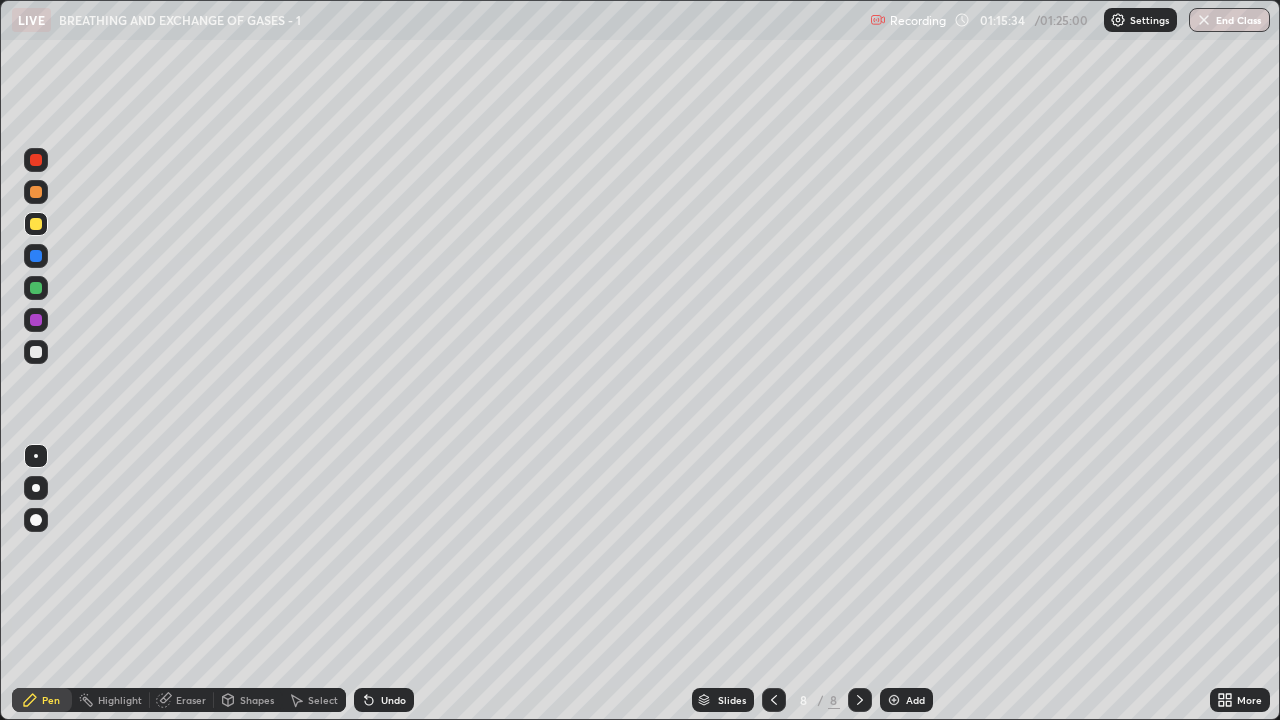 click at bounding box center (36, 256) 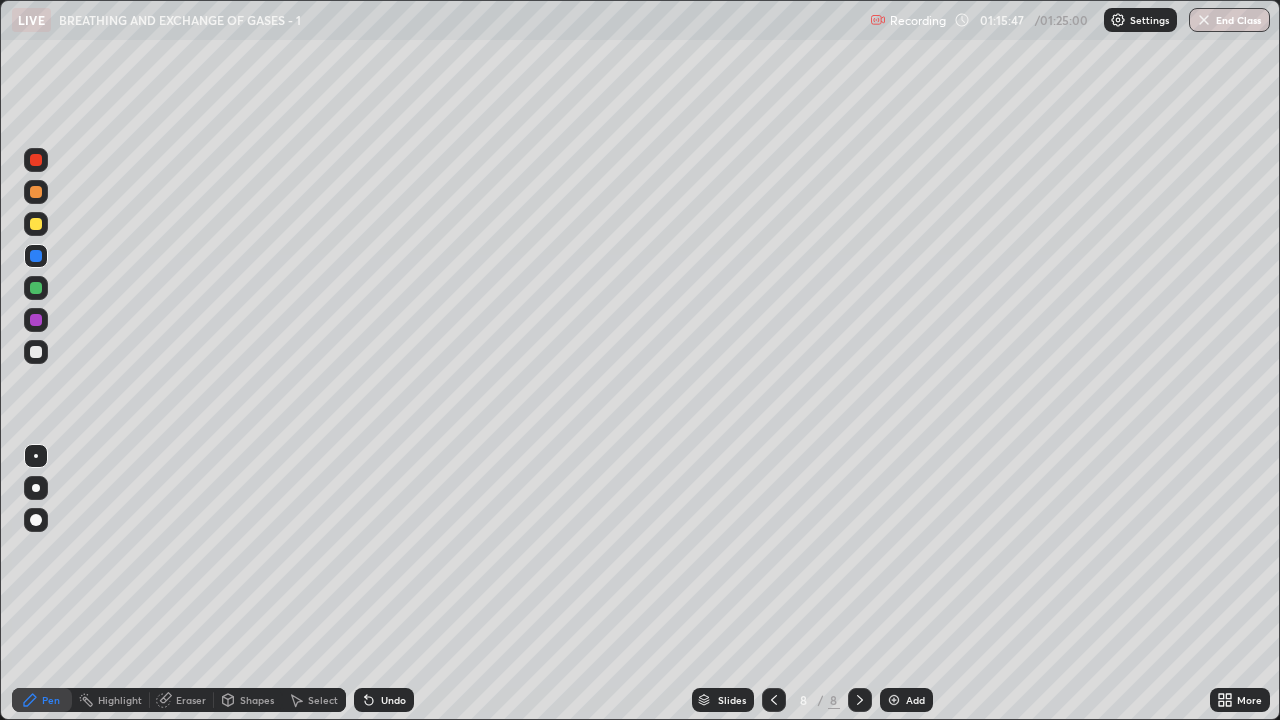 click at bounding box center (36, 352) 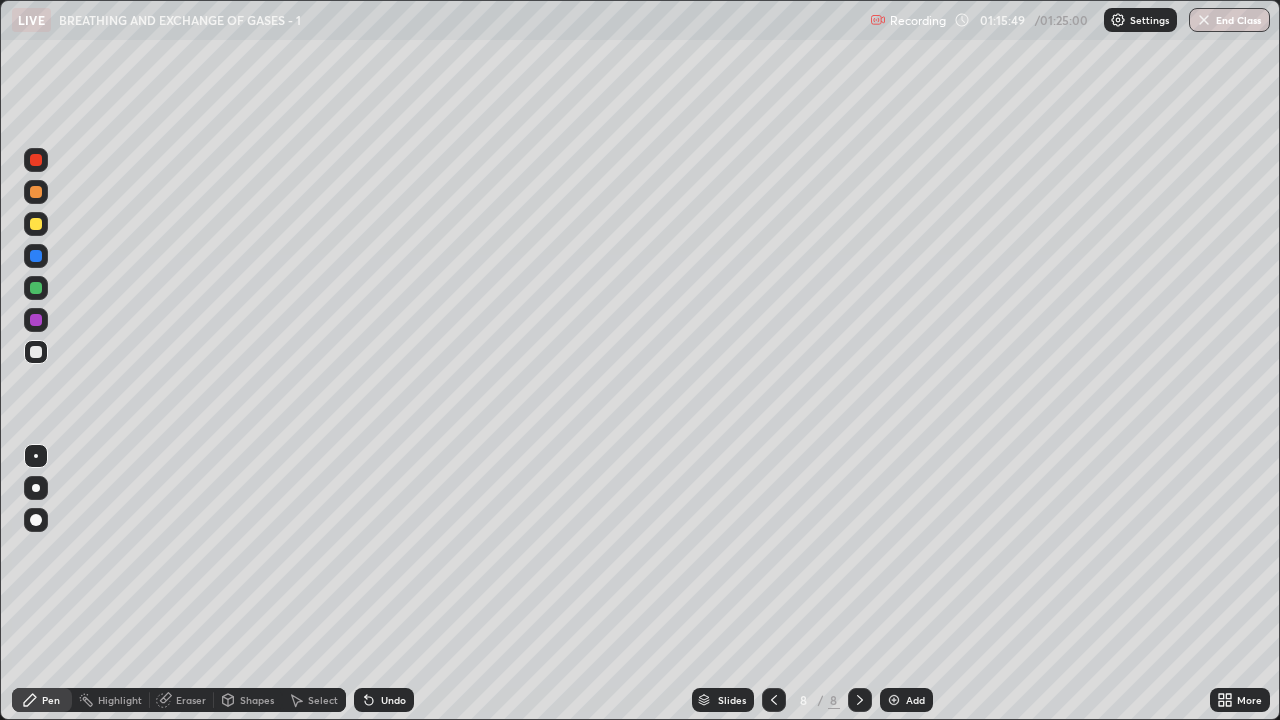 click at bounding box center [36, 192] 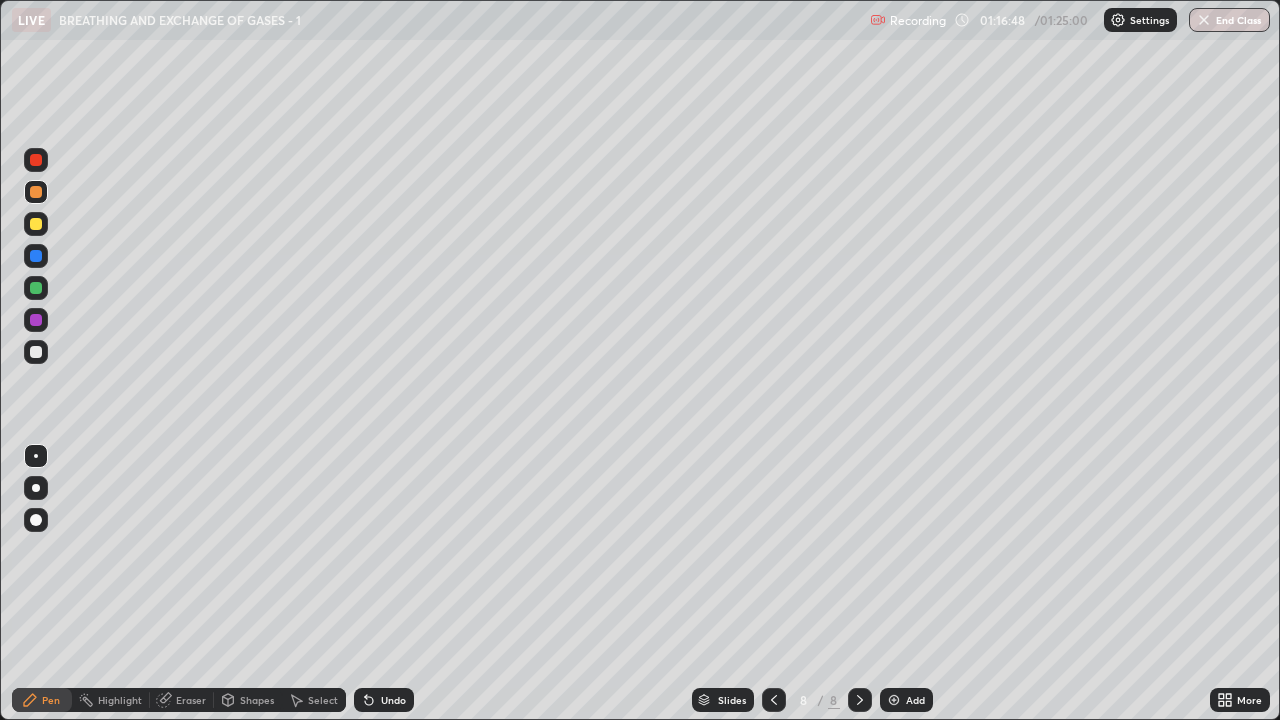 click at bounding box center (36, 256) 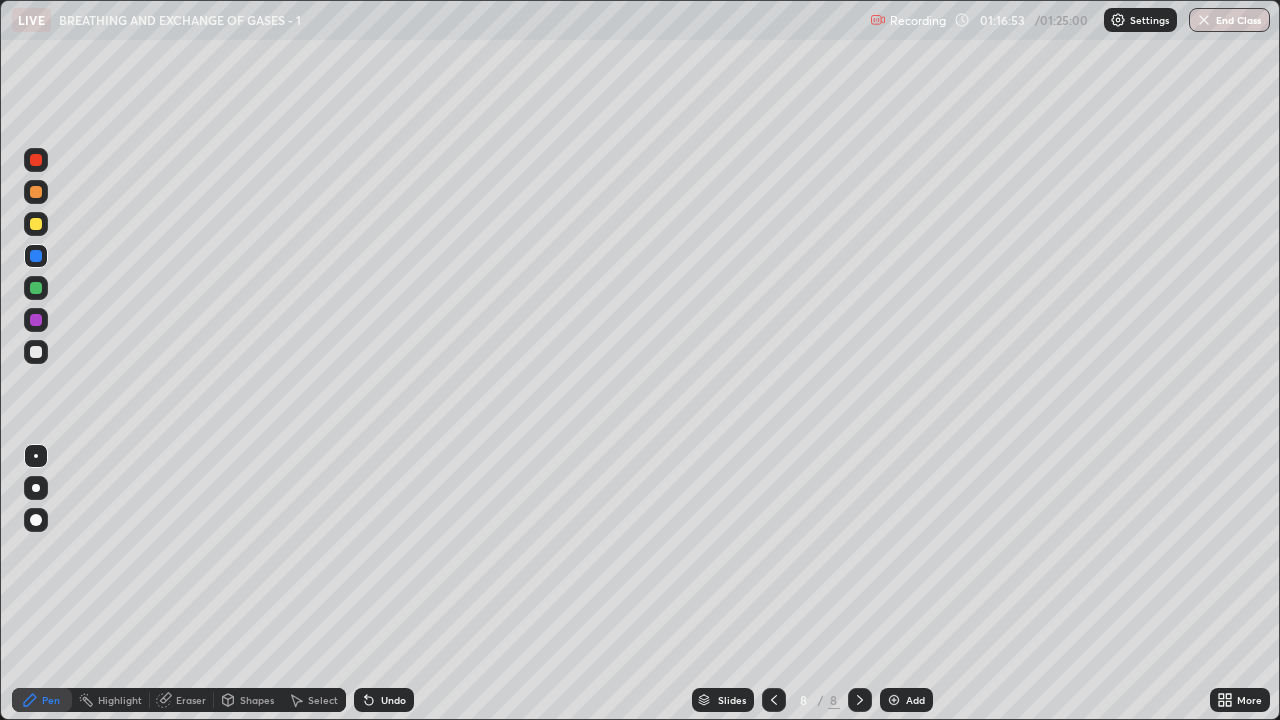 click at bounding box center (36, 160) 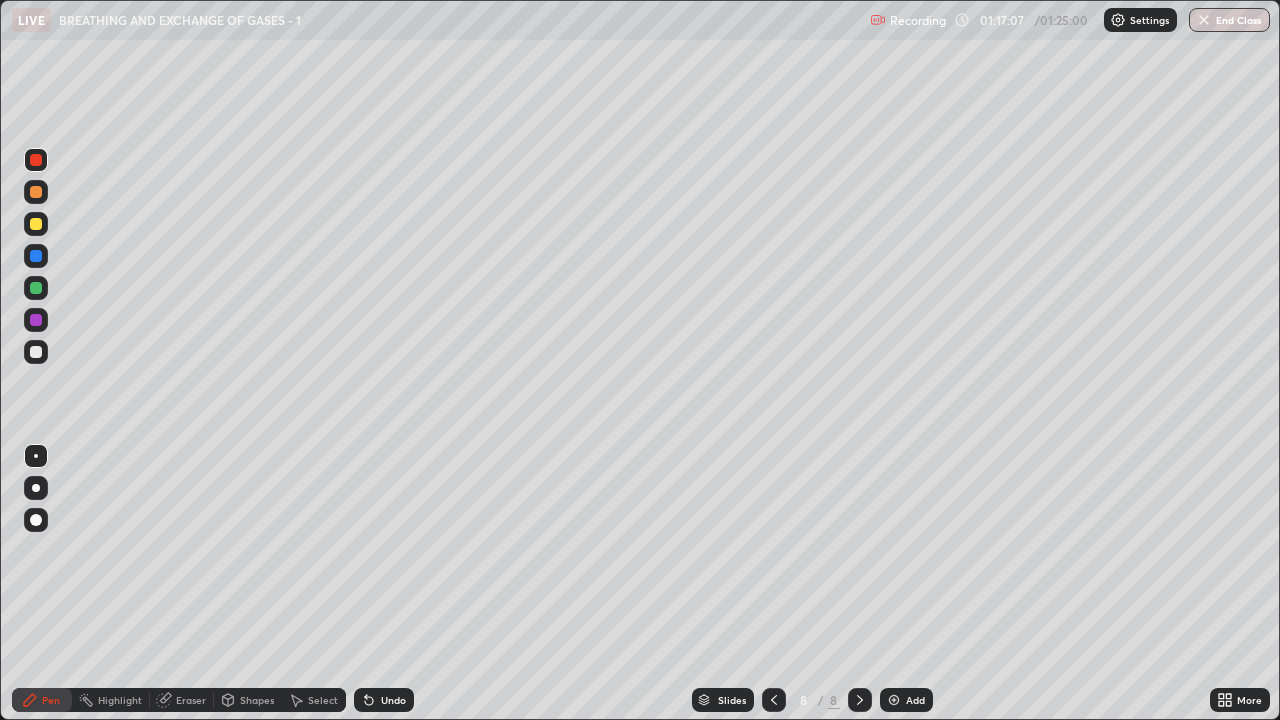 click 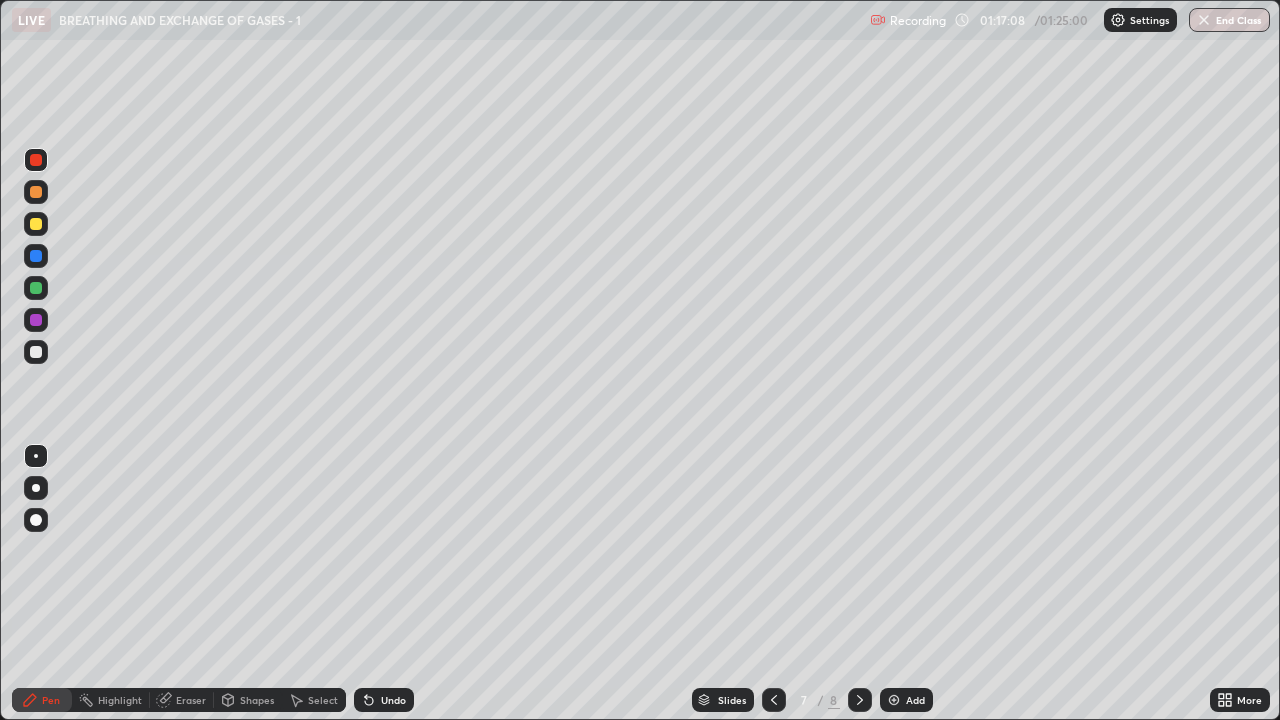 click 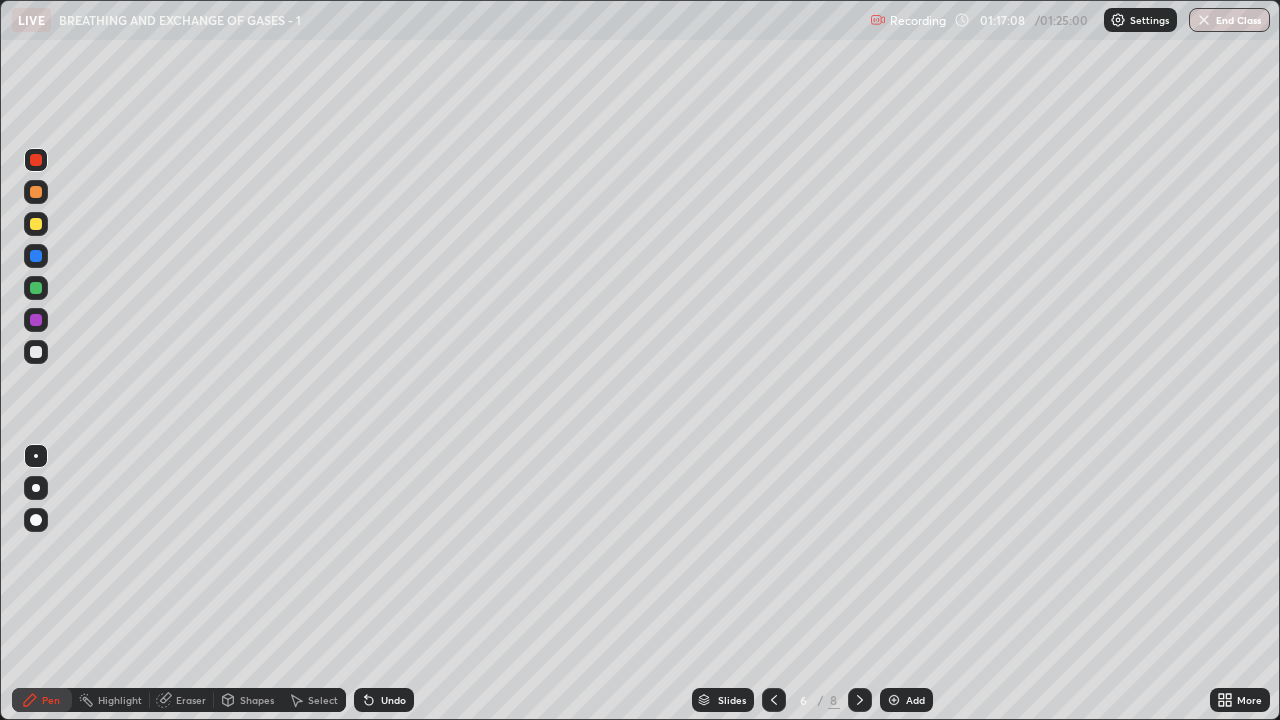 click at bounding box center [774, 700] 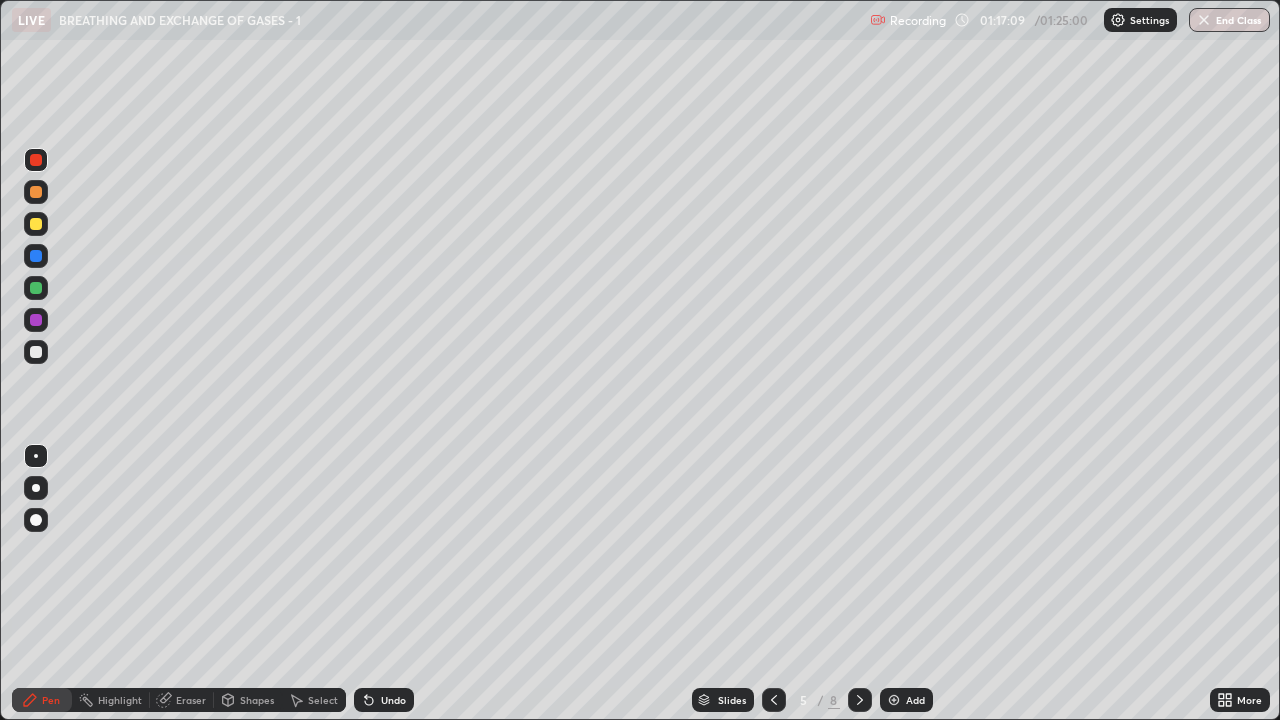 click at bounding box center (774, 700) 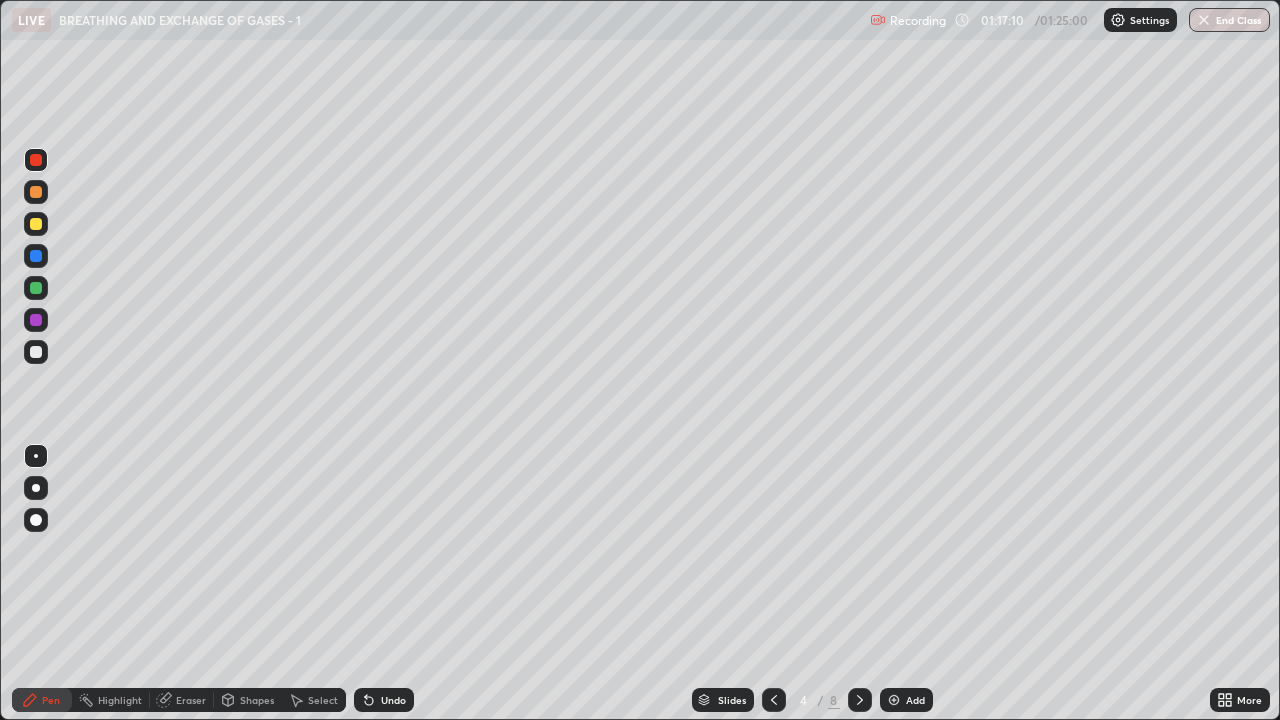 click 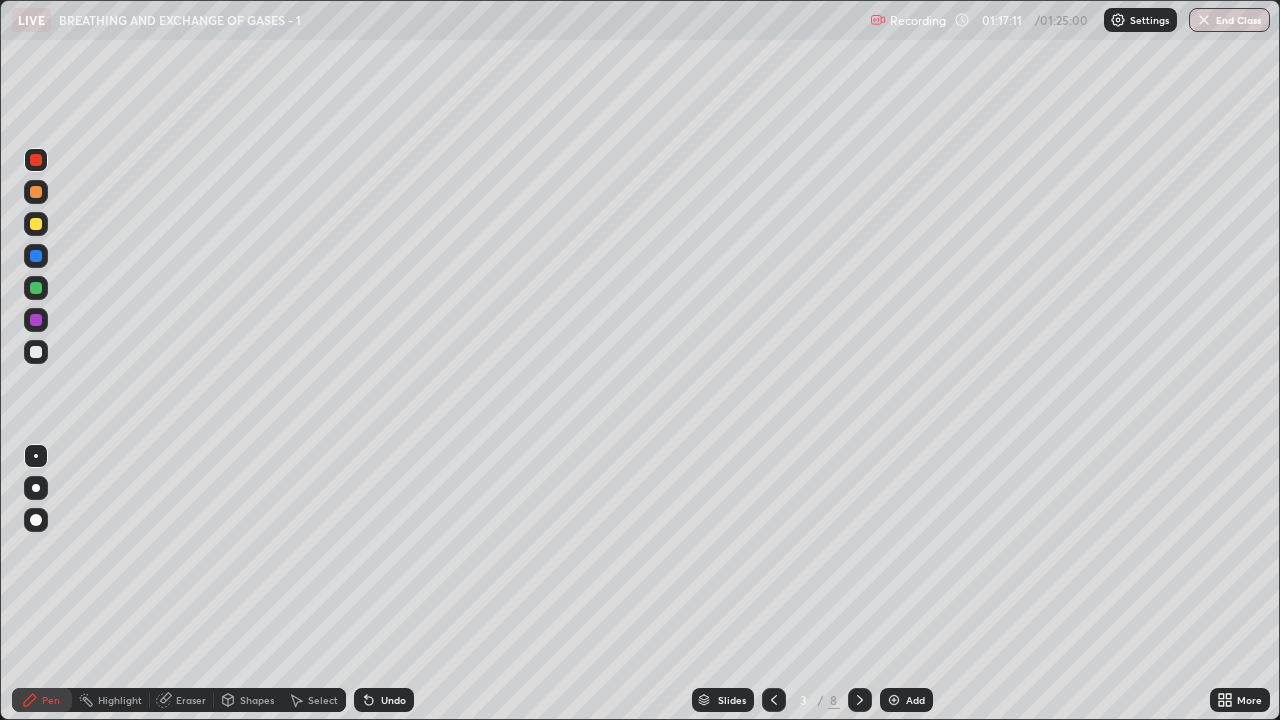 click 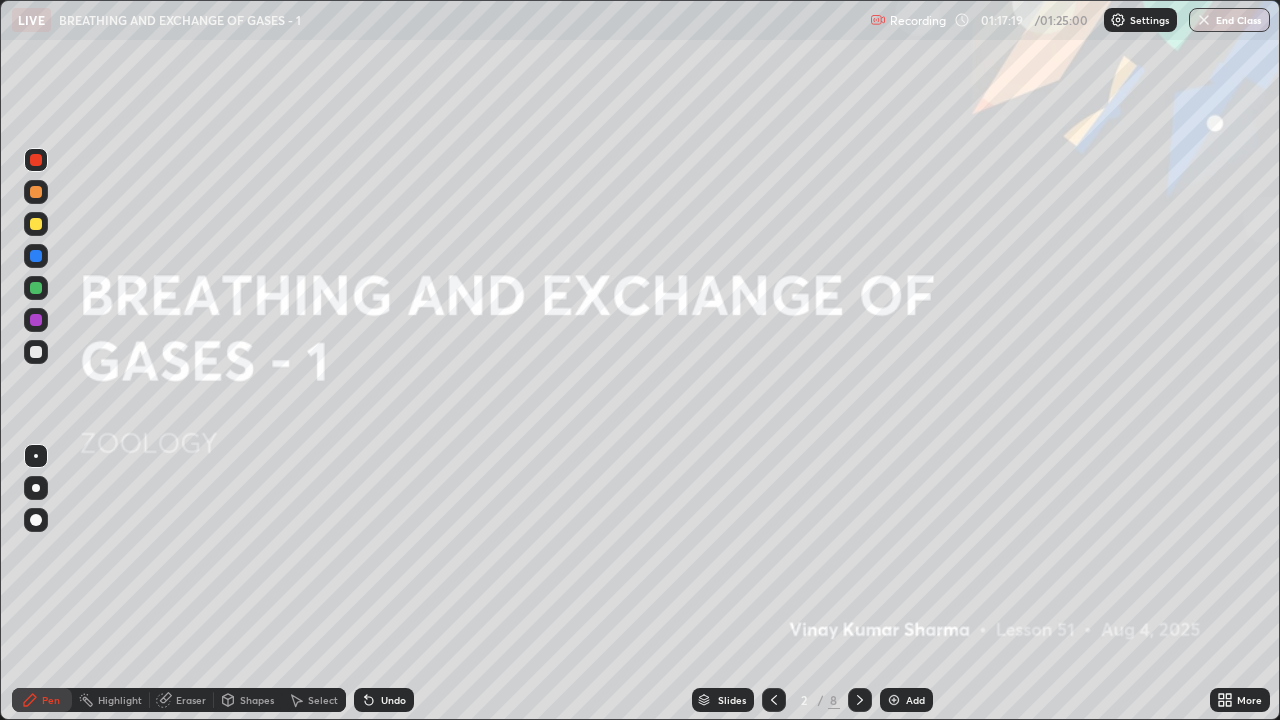 click 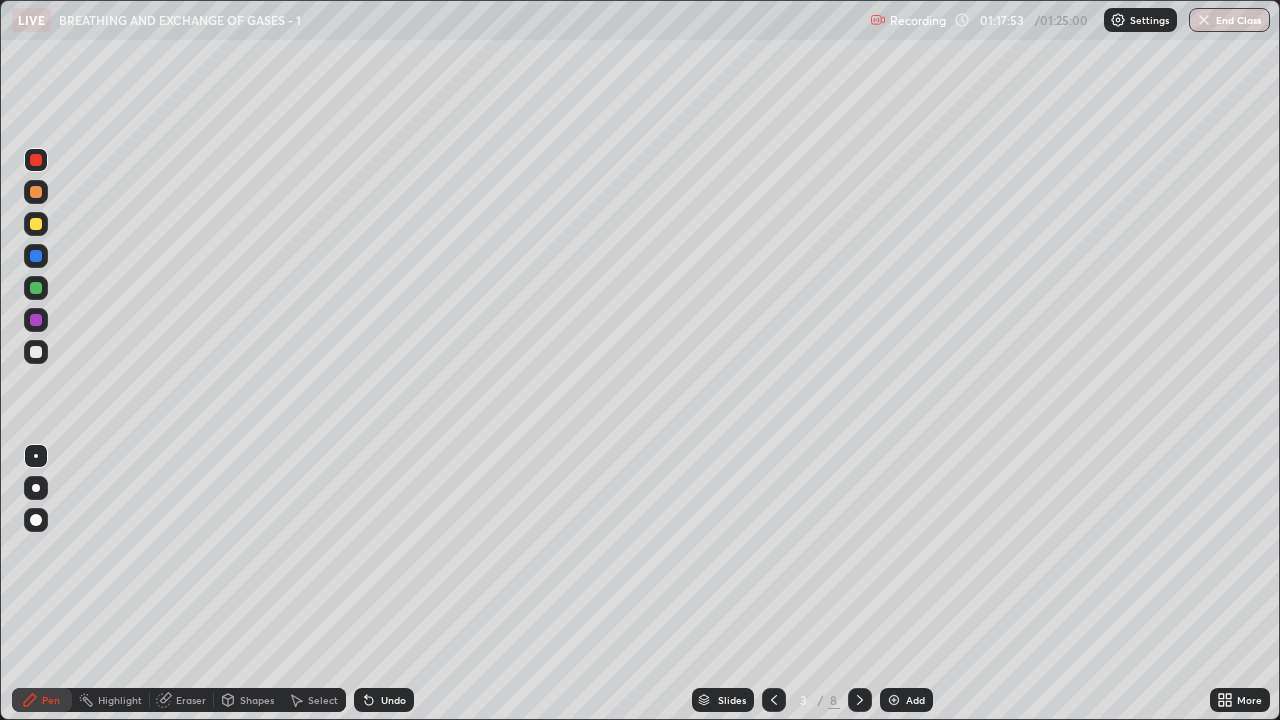 click on "Eraser" at bounding box center [191, 700] 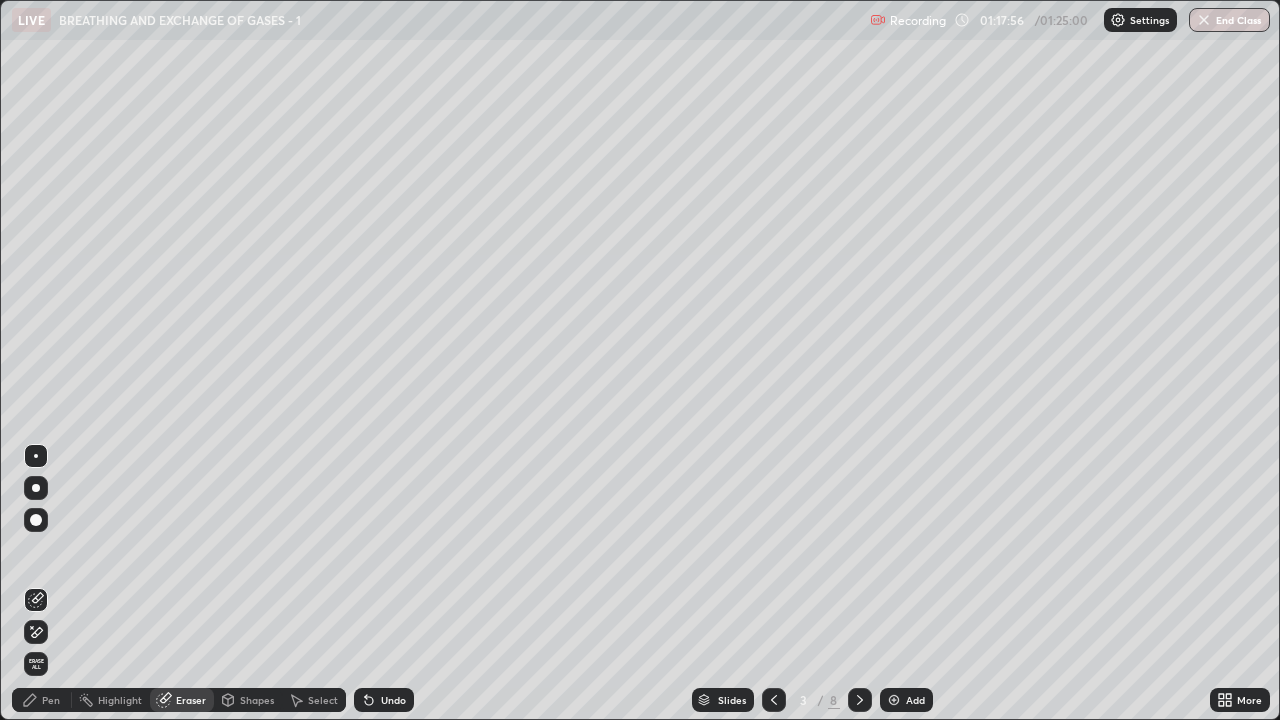 click on "Pen" at bounding box center (51, 700) 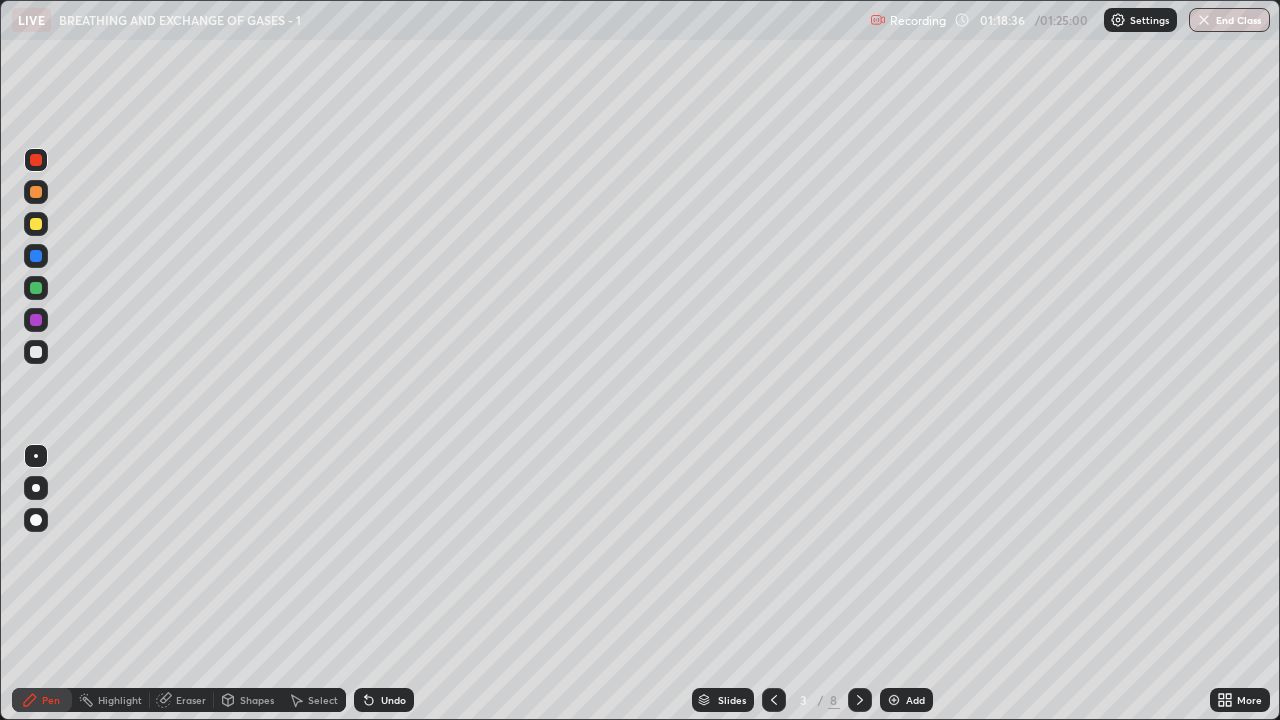click 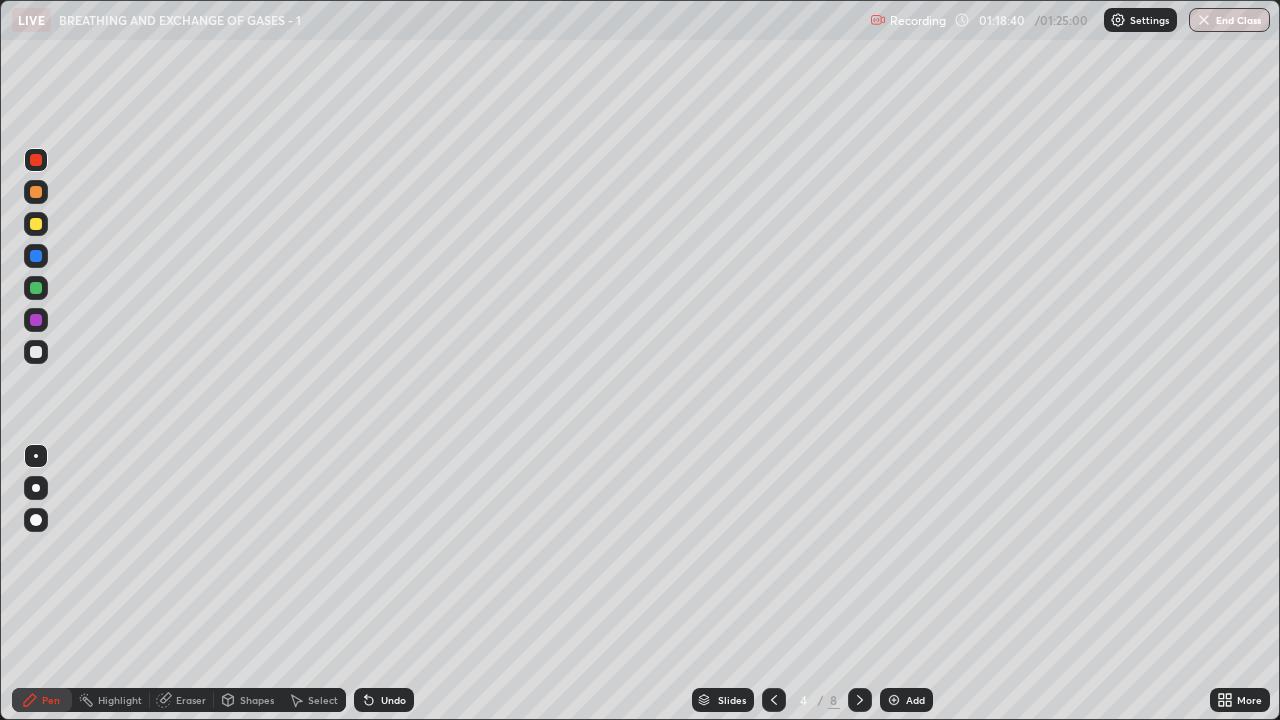 click at bounding box center [36, 160] 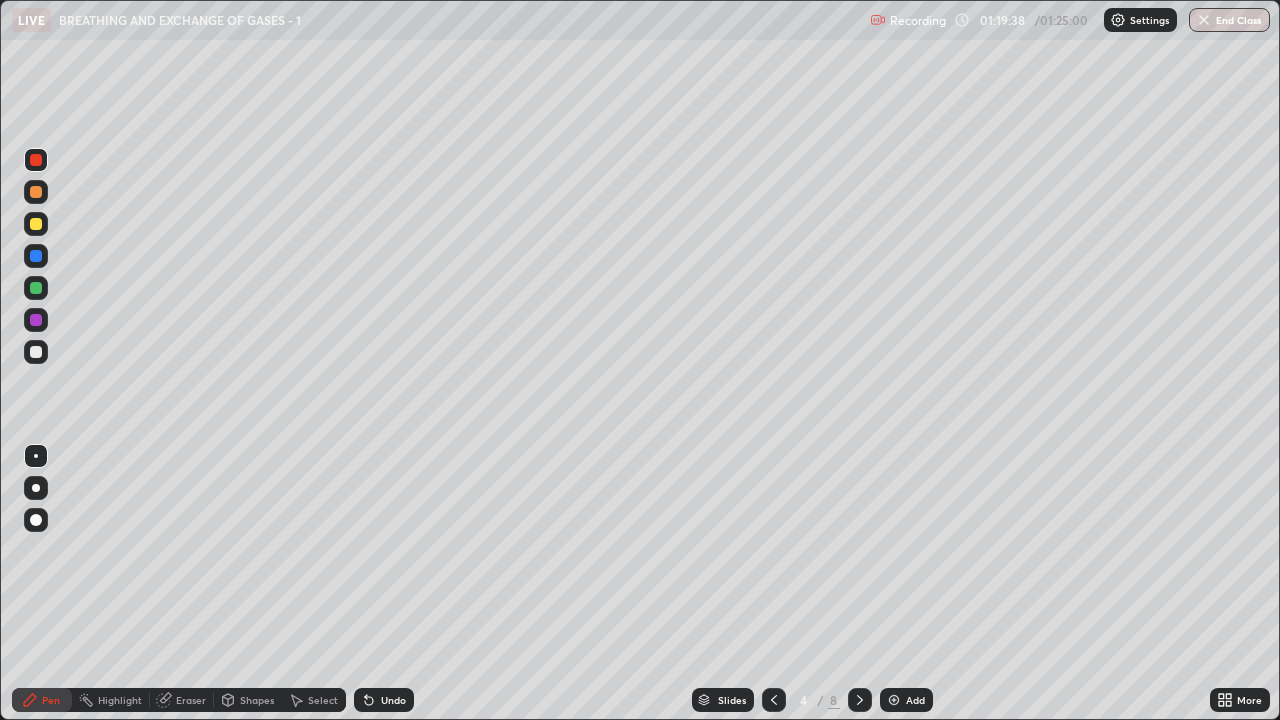 click 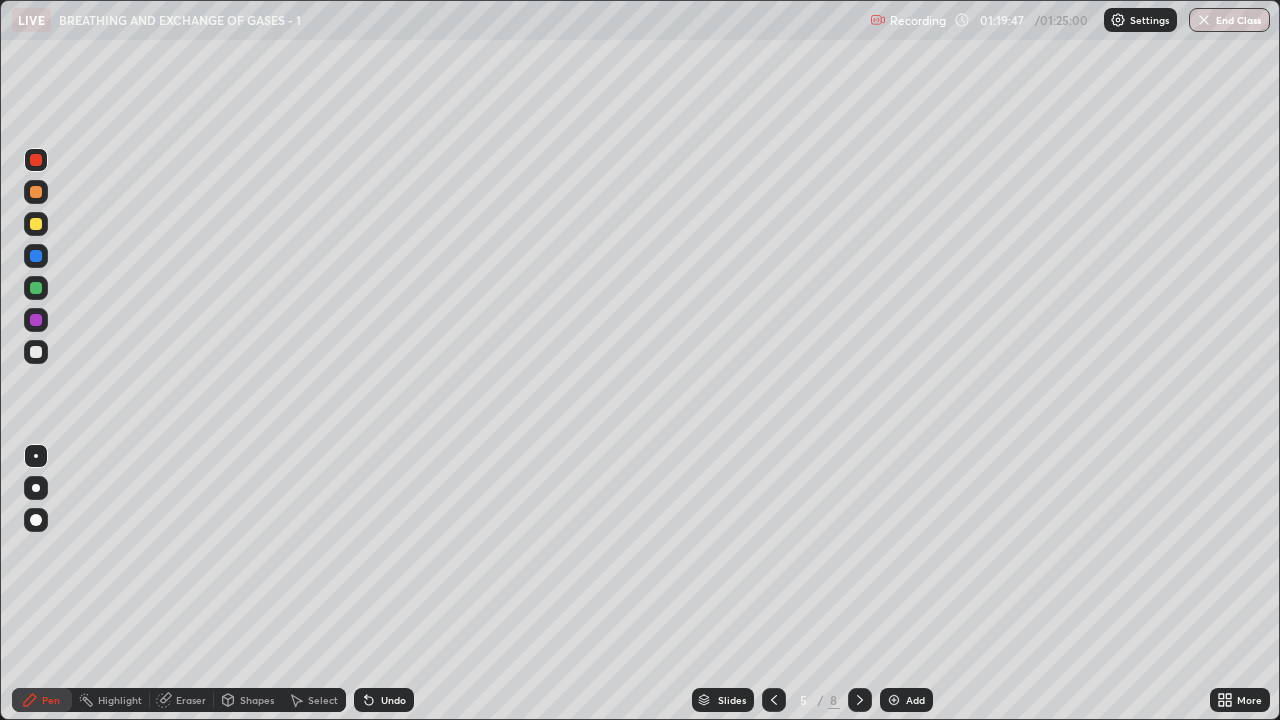 click at bounding box center [36, 288] 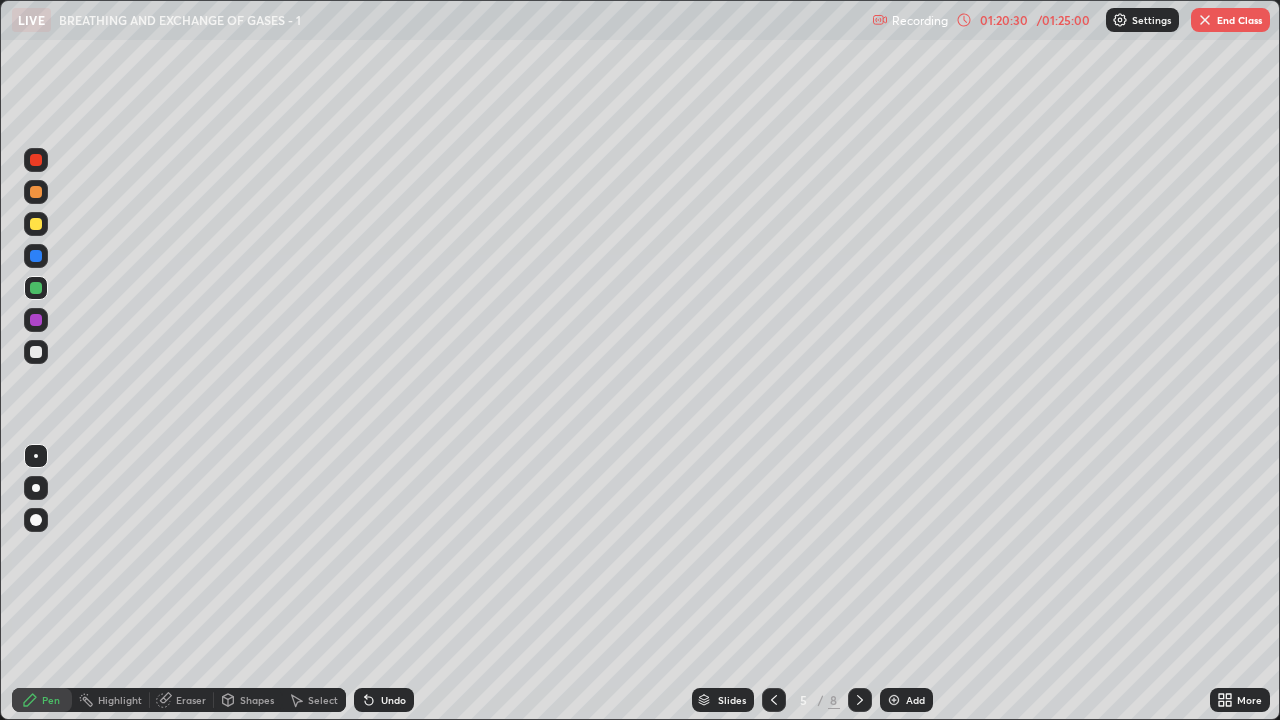 click 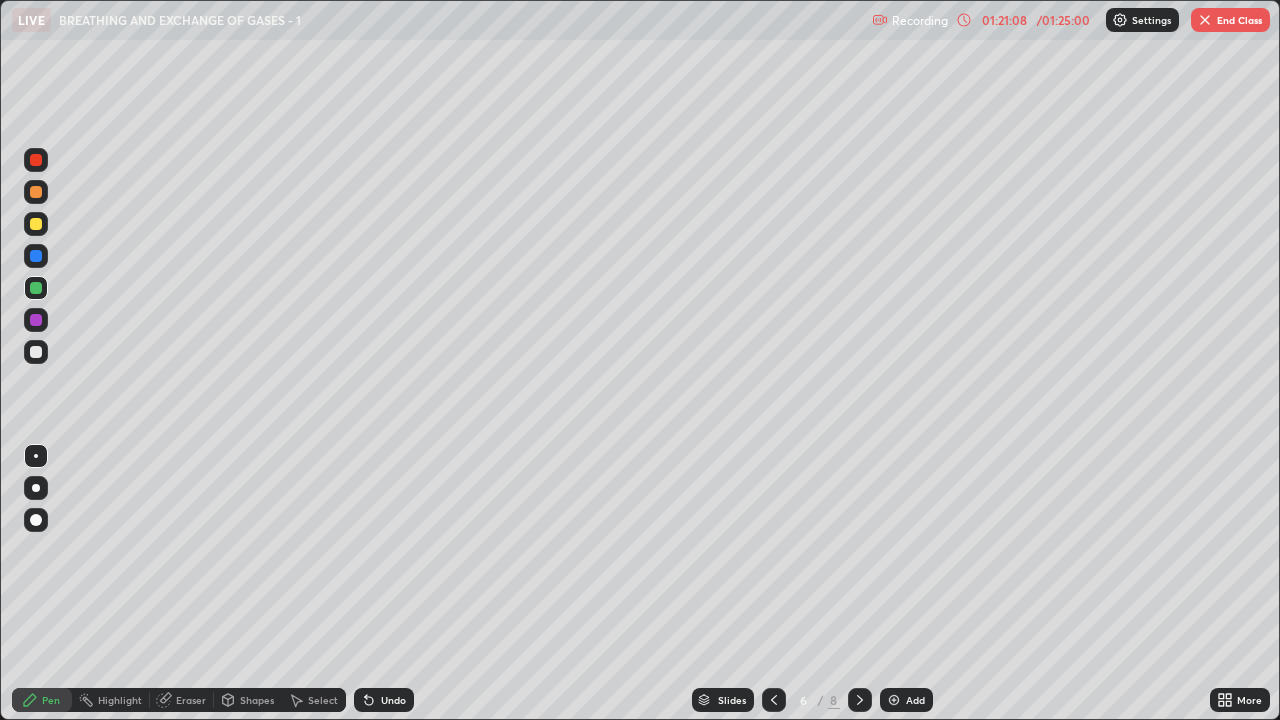 click 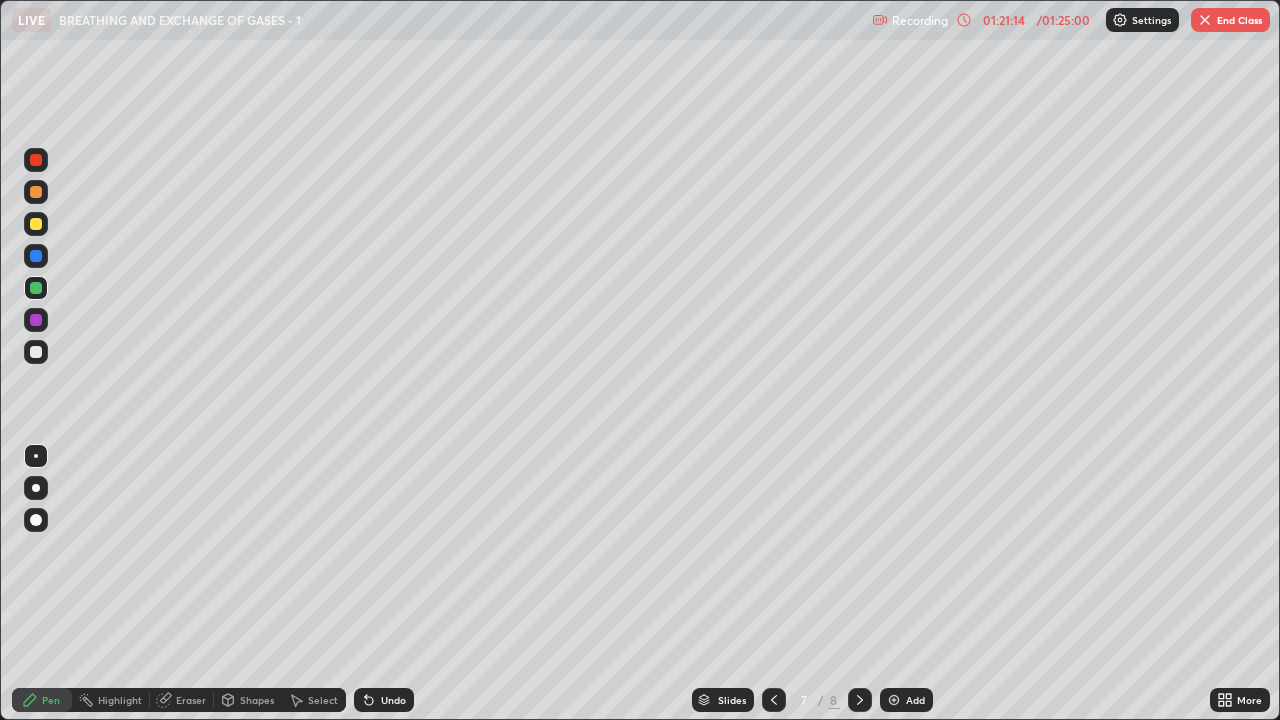 click 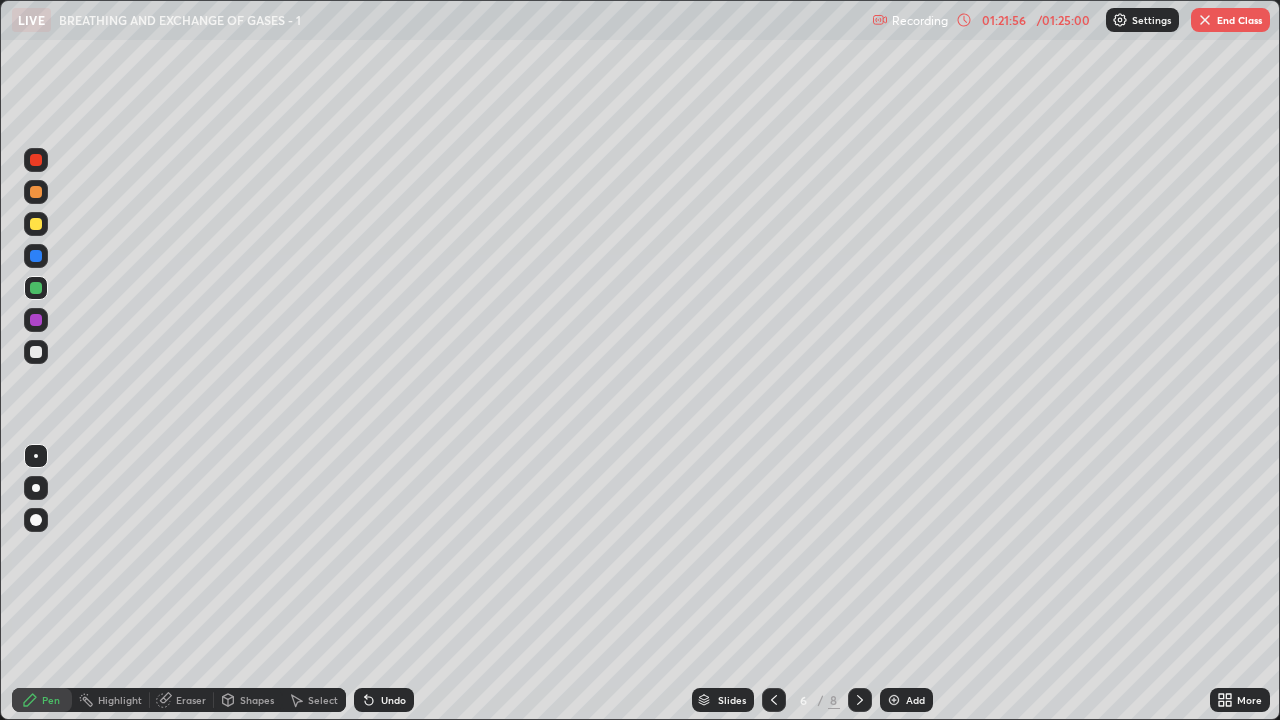 click 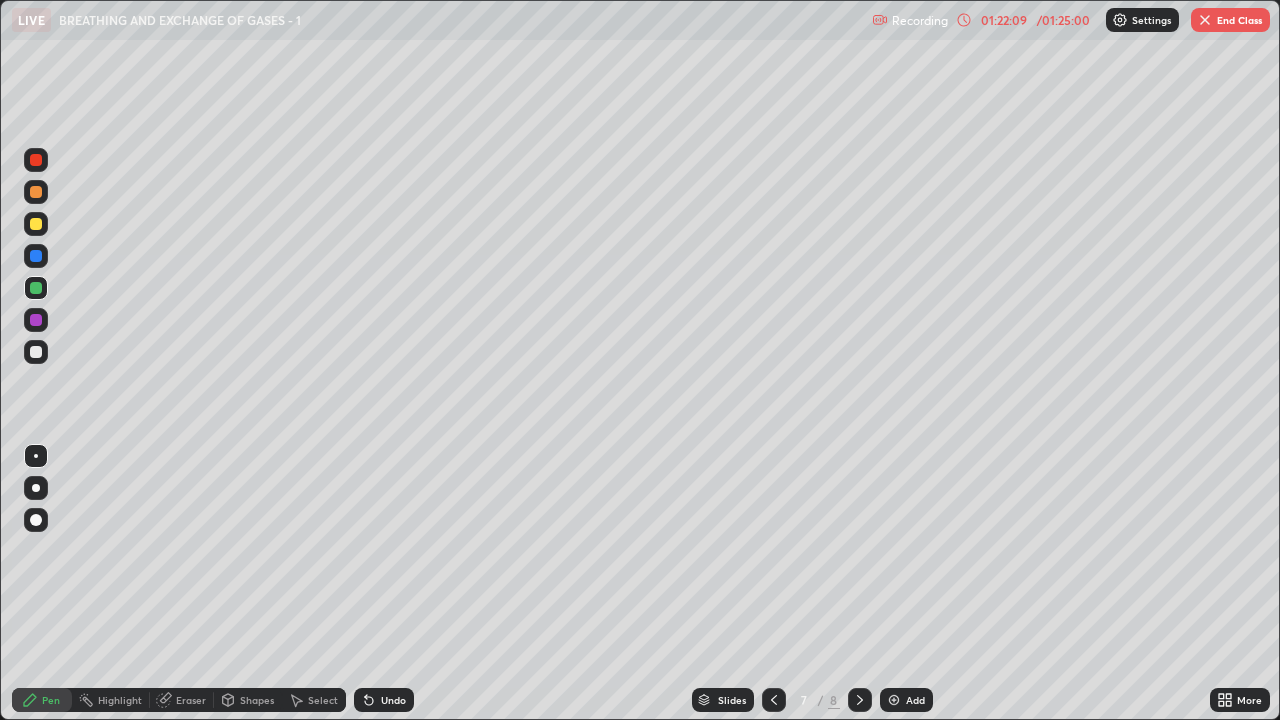 click 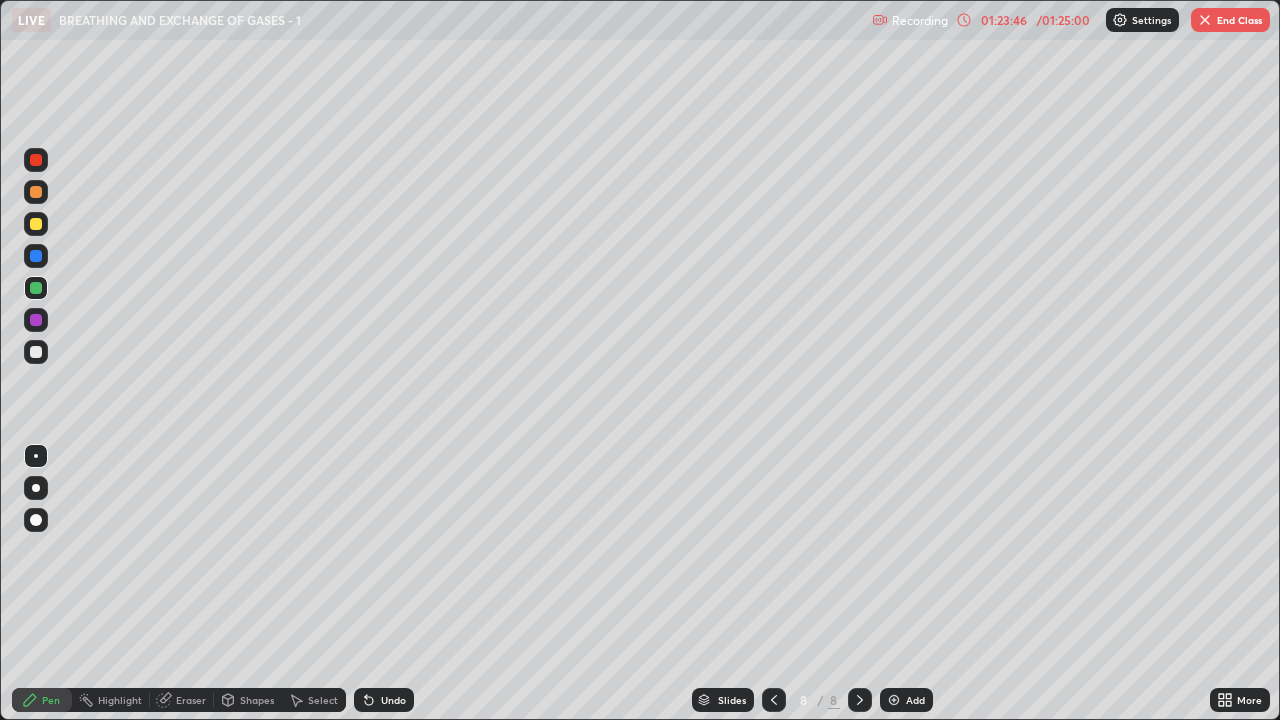 click on "End Class" at bounding box center [1230, 20] 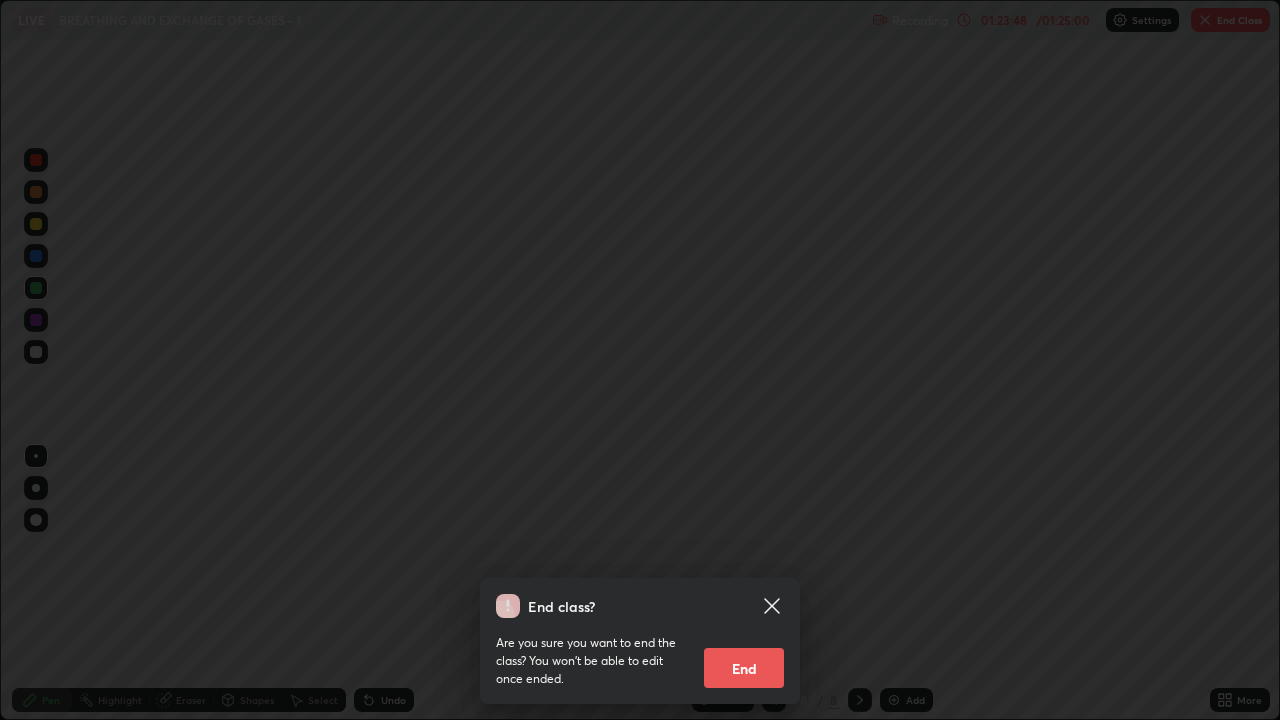 click on "End" at bounding box center [744, 668] 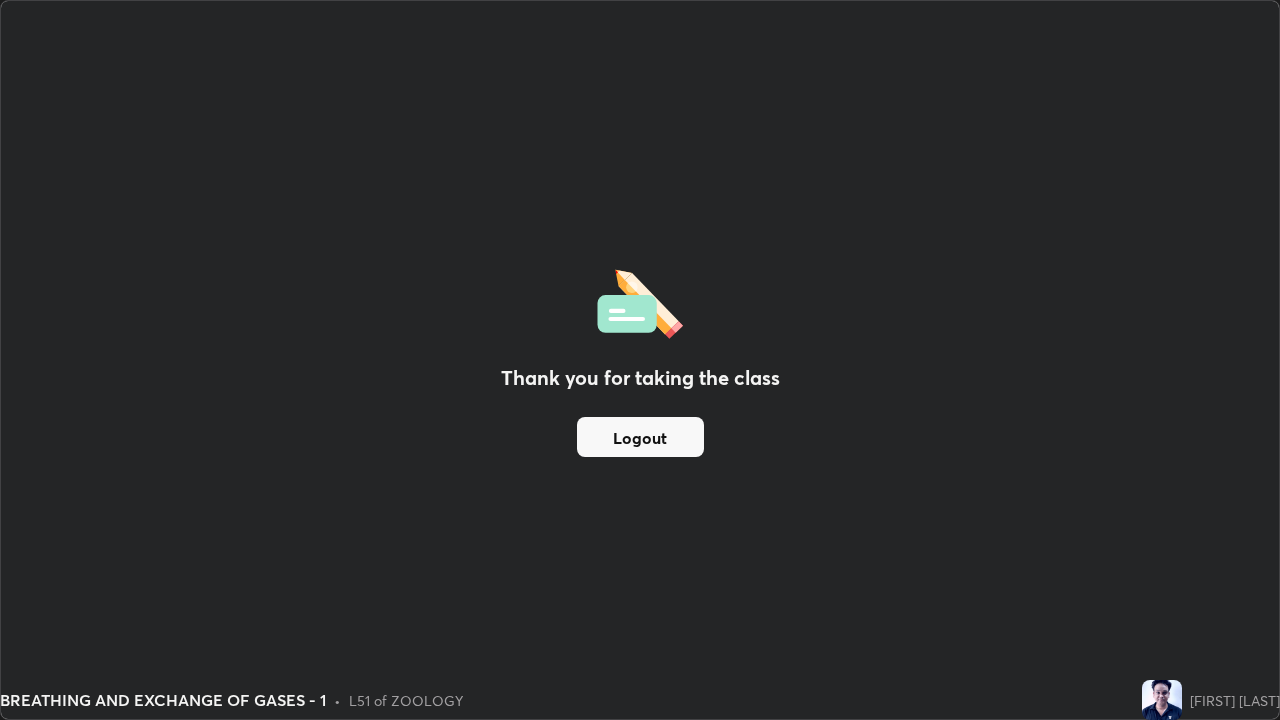 click on "Logout" at bounding box center [640, 437] 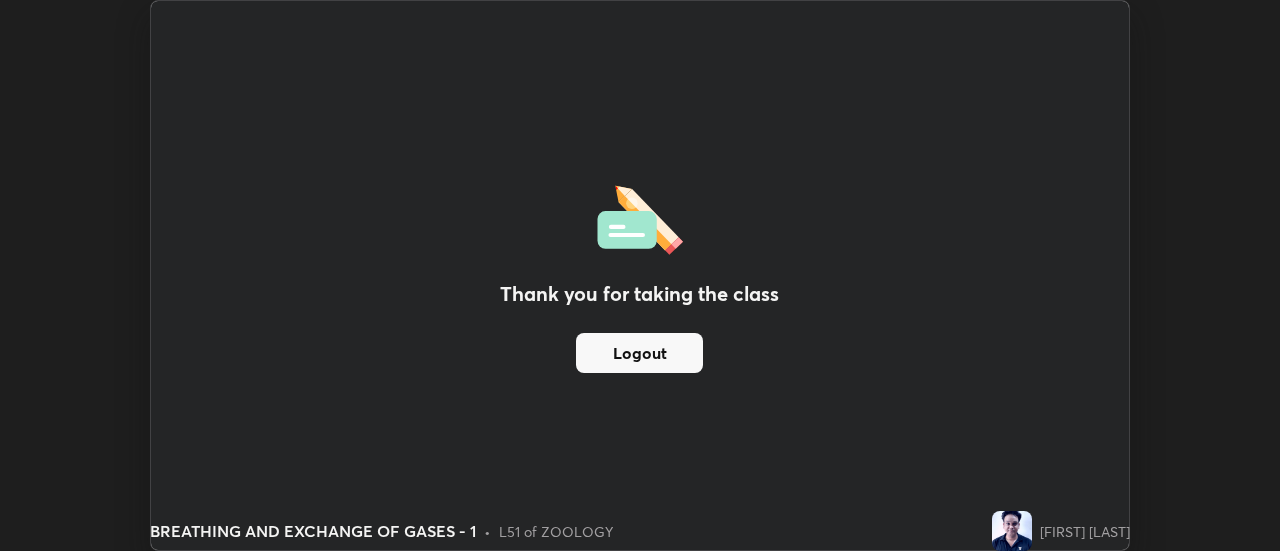 scroll, scrollTop: 551, scrollLeft: 1280, axis: both 